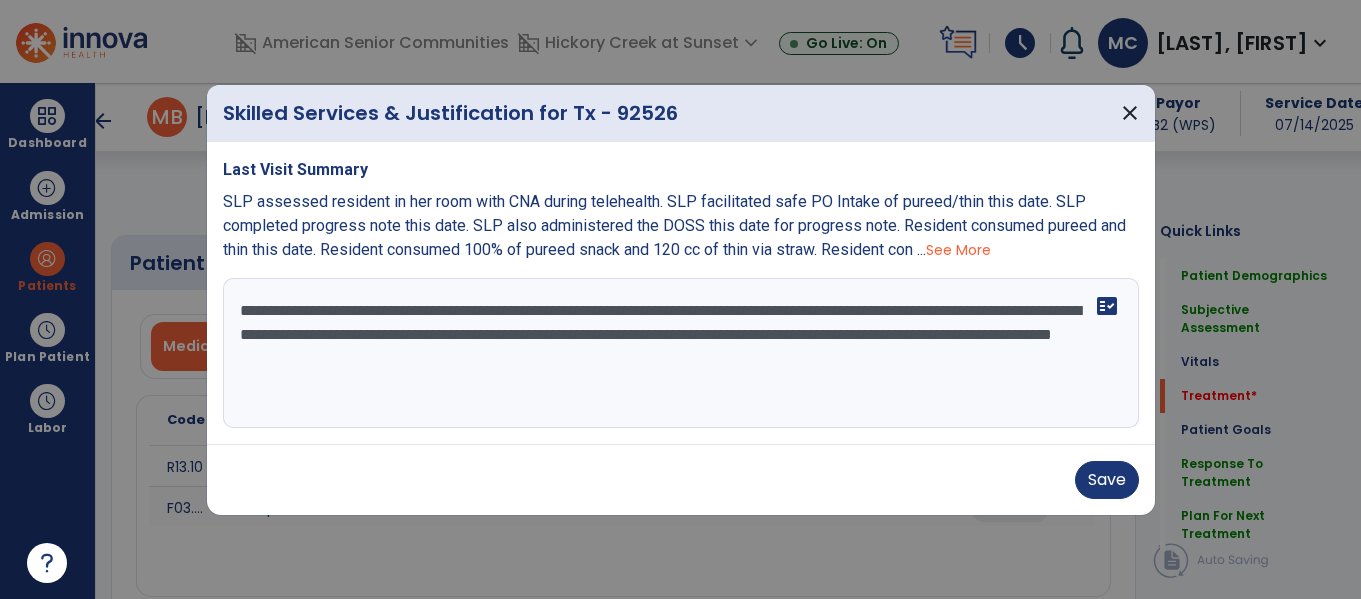 select on "*" 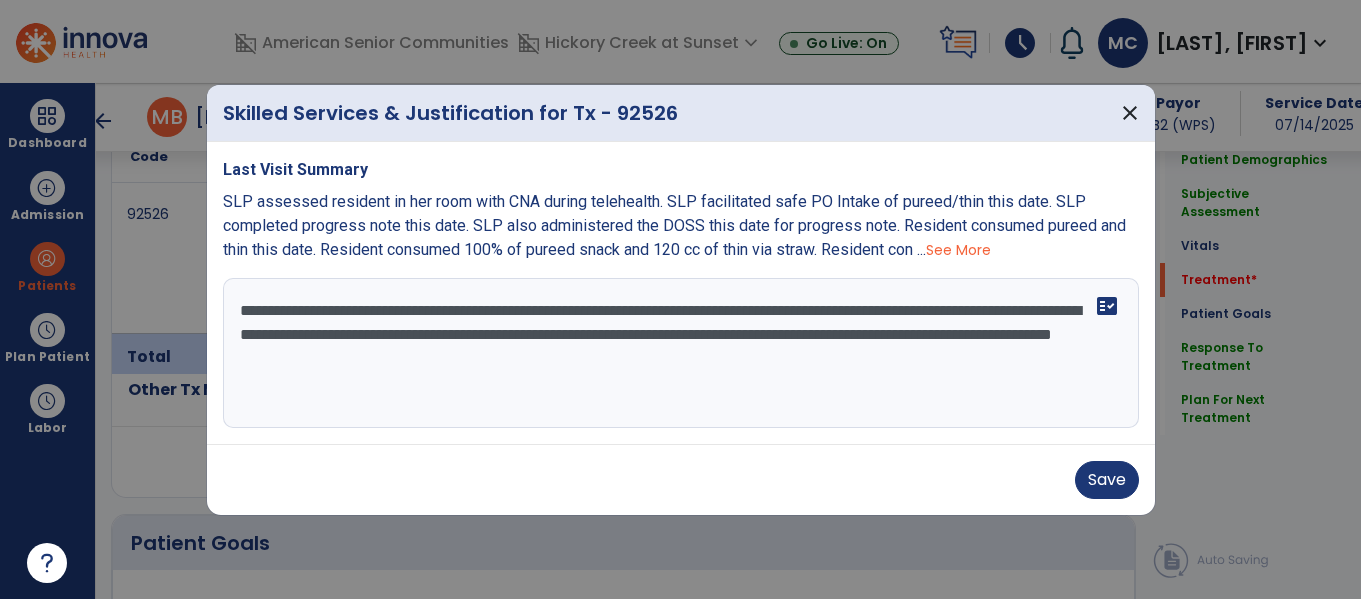 click on "See More" at bounding box center [958, 250] 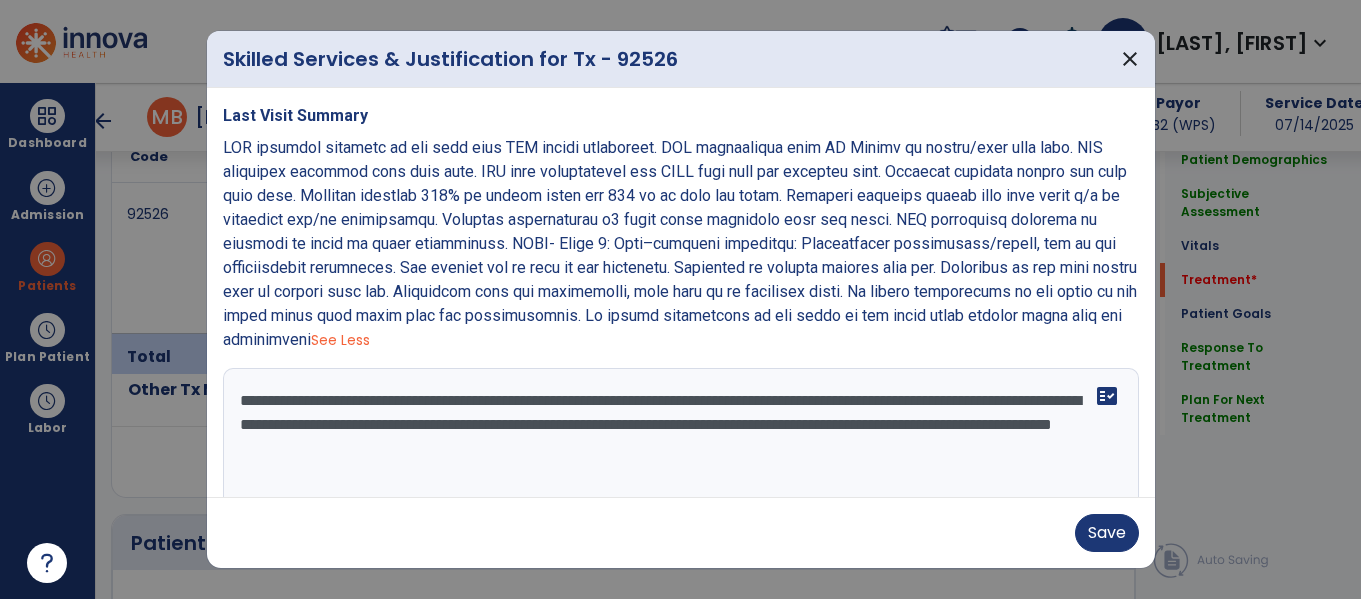 click on "**********" at bounding box center (678, 443) 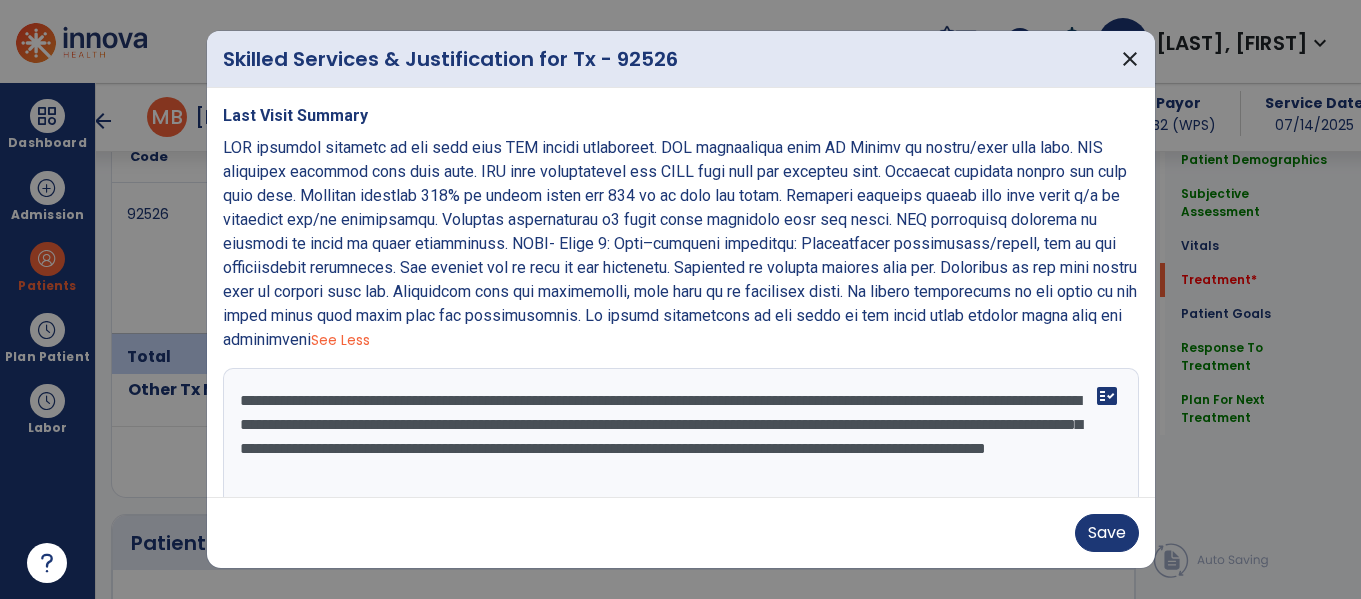scroll, scrollTop: 11, scrollLeft: 0, axis: vertical 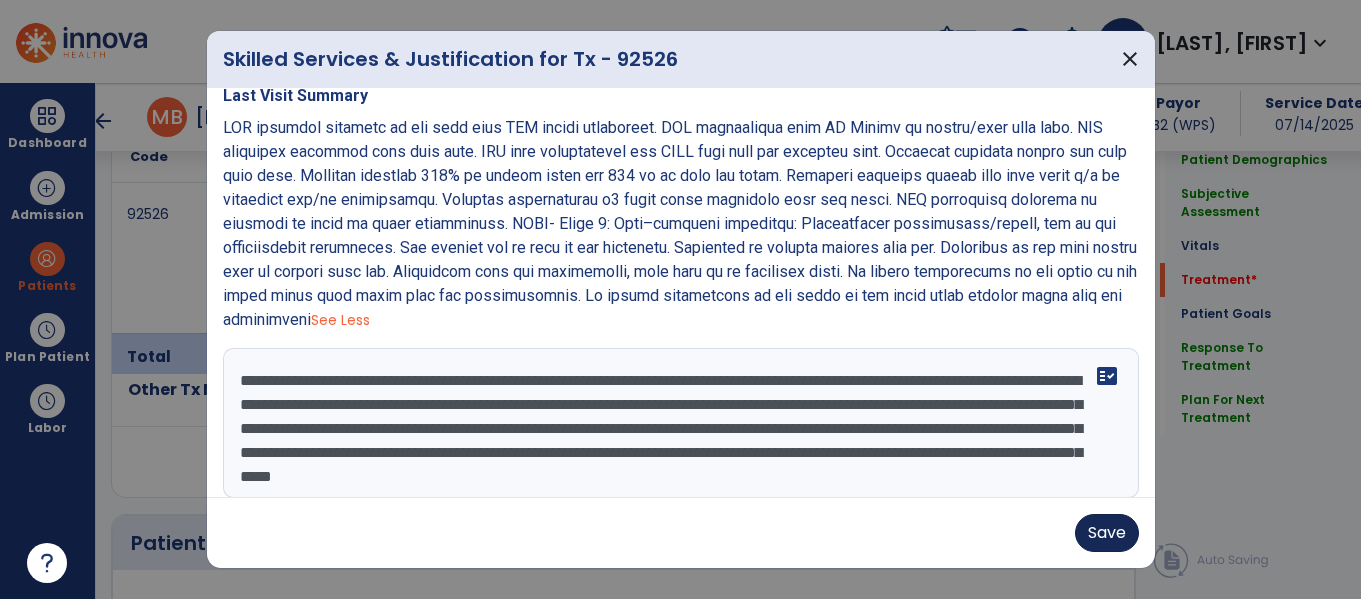 type on "**********" 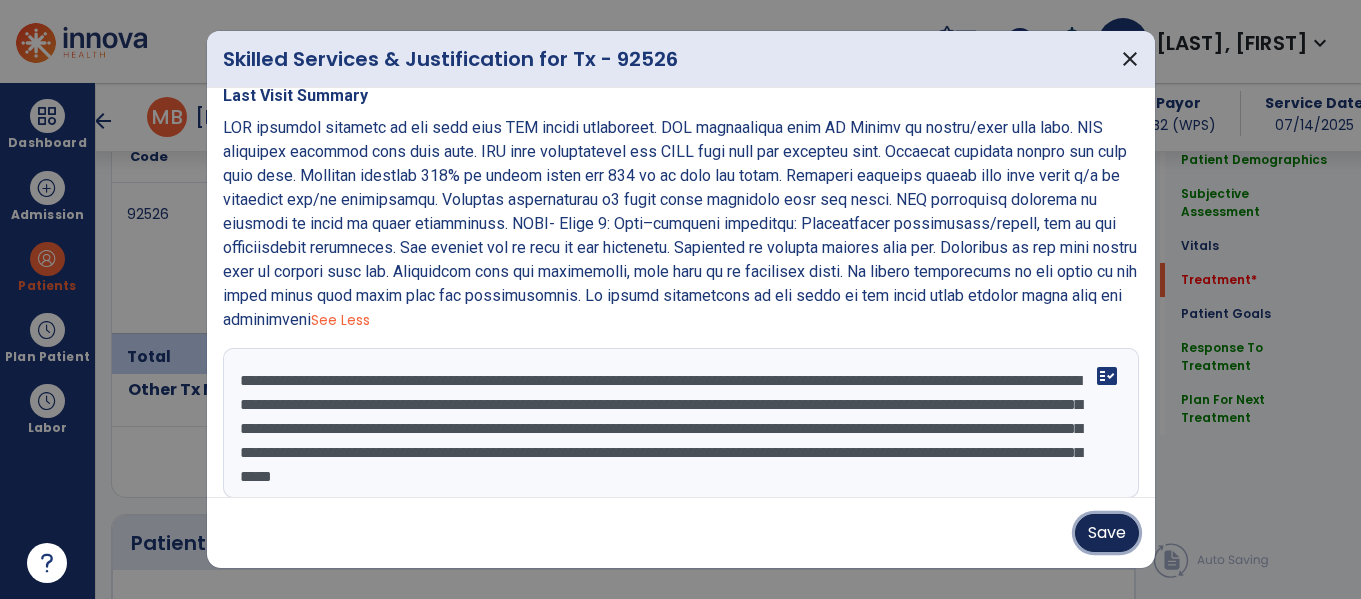 click on "Save" at bounding box center (1107, 533) 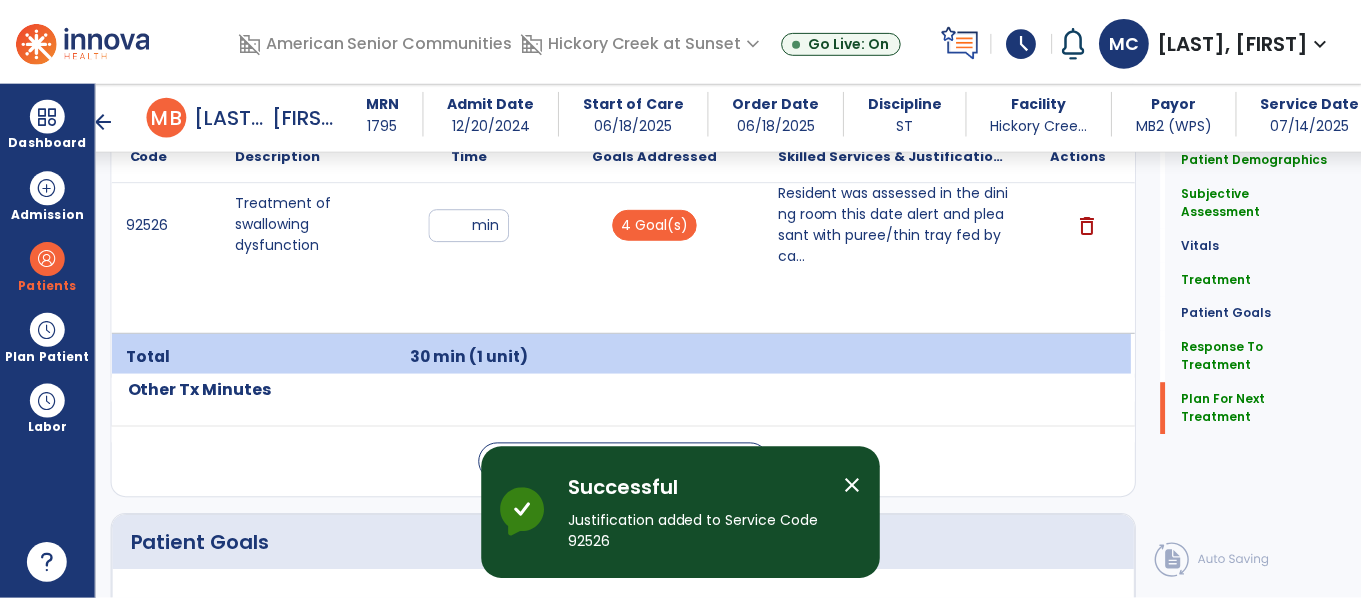 scroll, scrollTop: 2629, scrollLeft: 0, axis: vertical 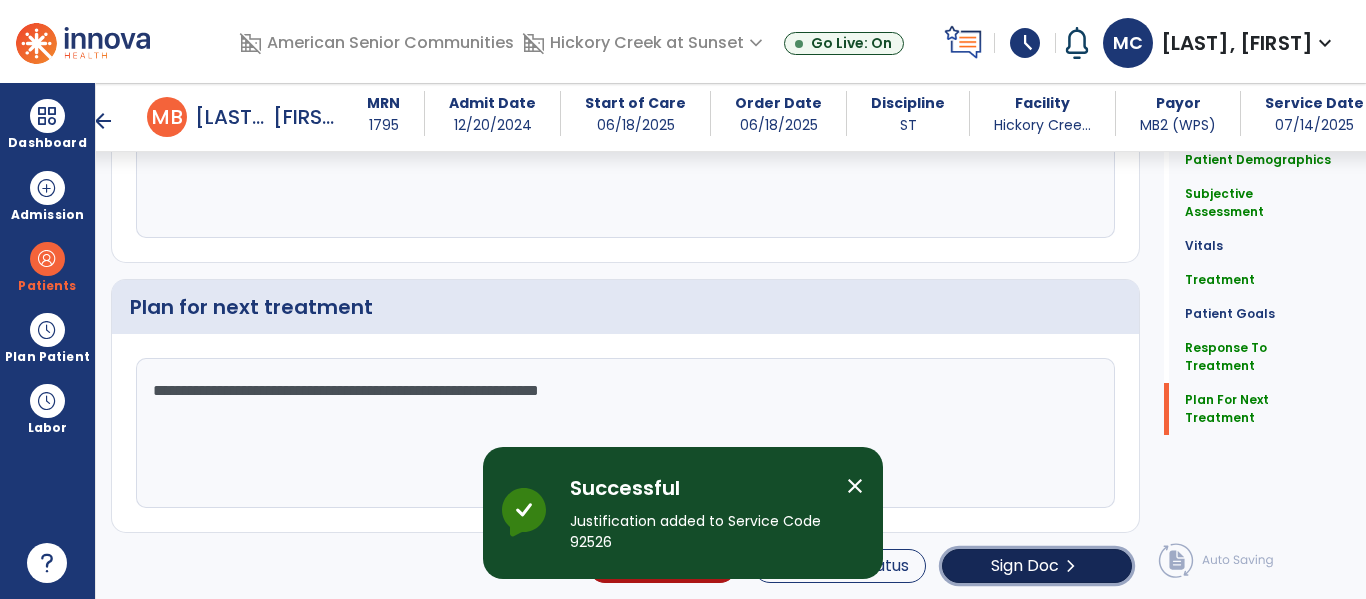 click on "Sign Doc" 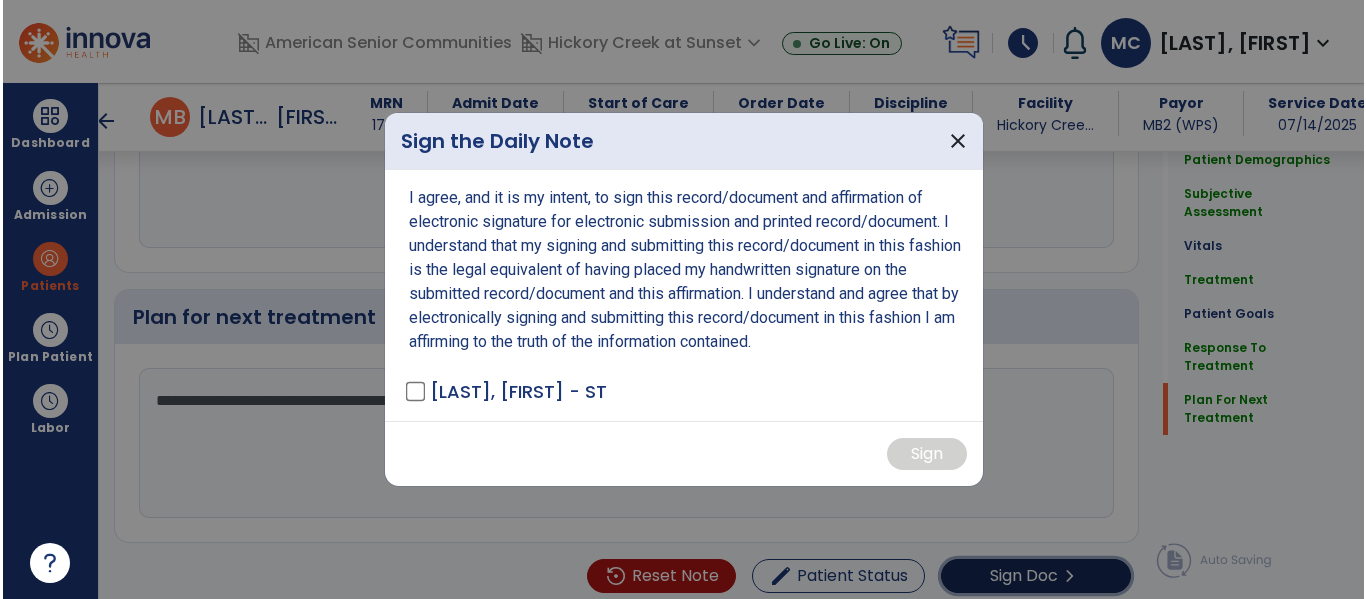 scroll, scrollTop: 2629, scrollLeft: 0, axis: vertical 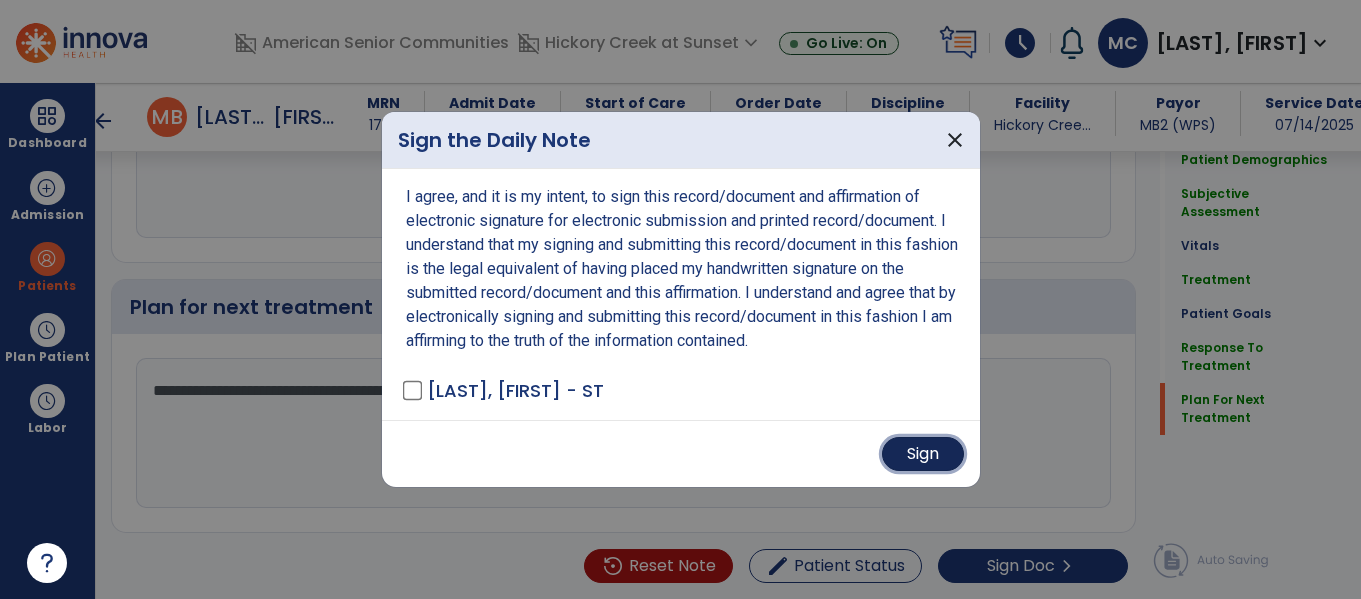 click on "Sign" at bounding box center (923, 454) 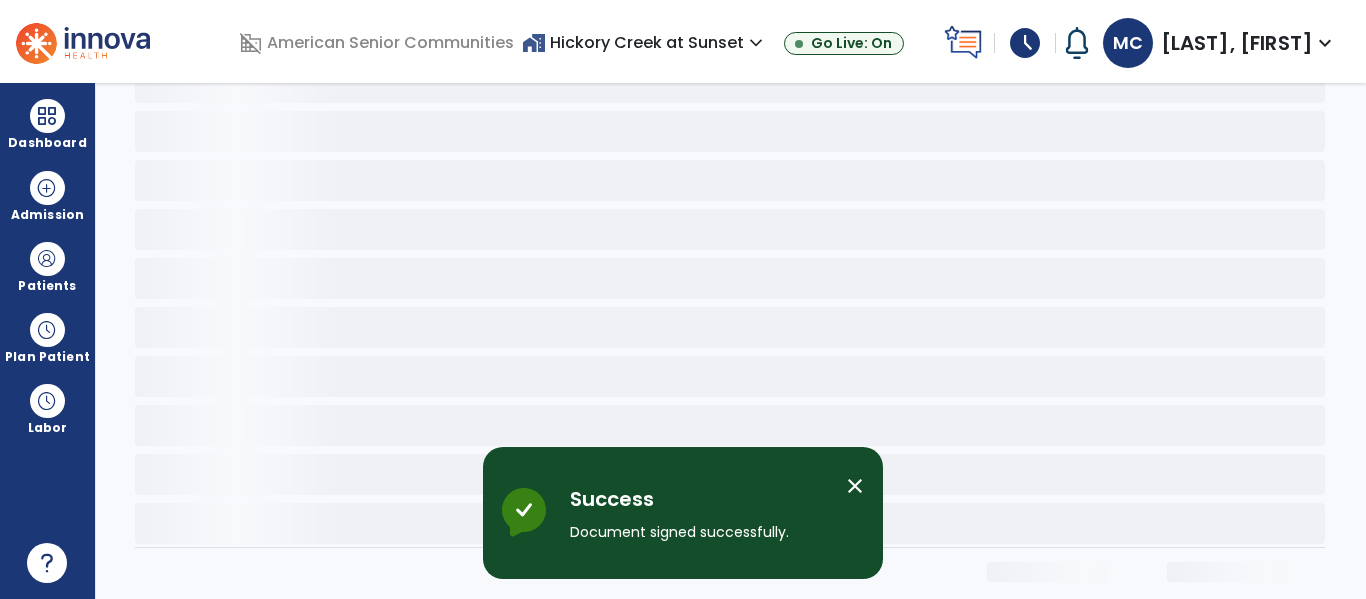 scroll, scrollTop: 0, scrollLeft: 0, axis: both 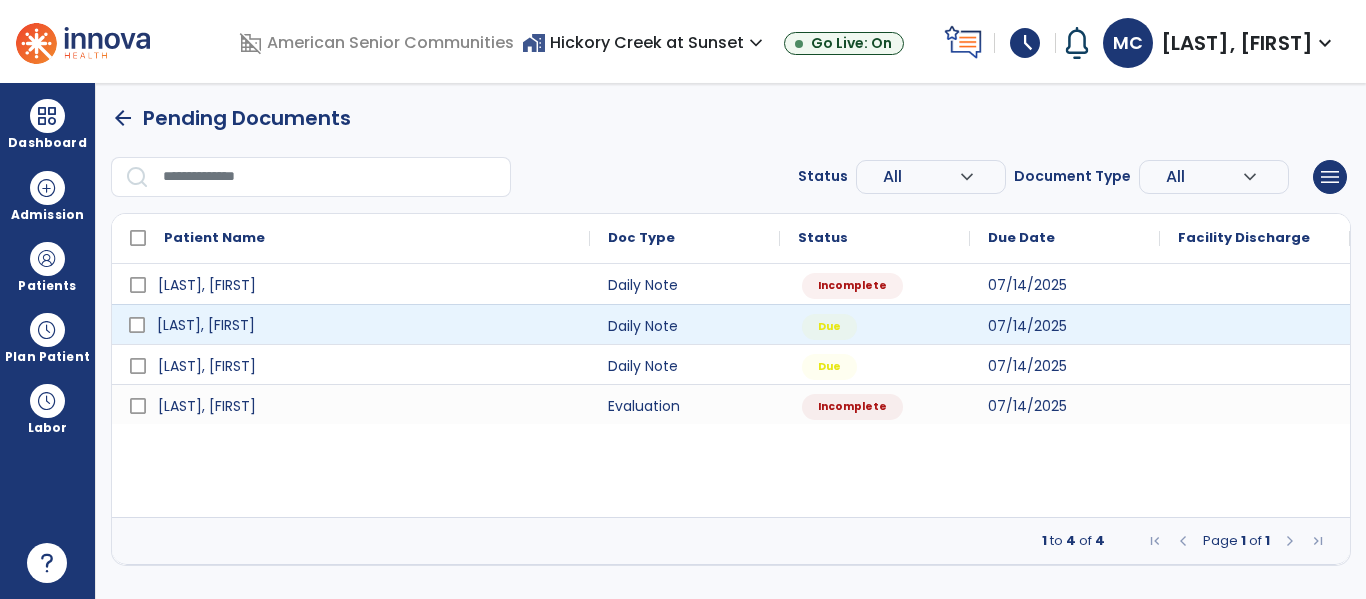 click on "[LAST], [FIRST]" at bounding box center (365, 325) 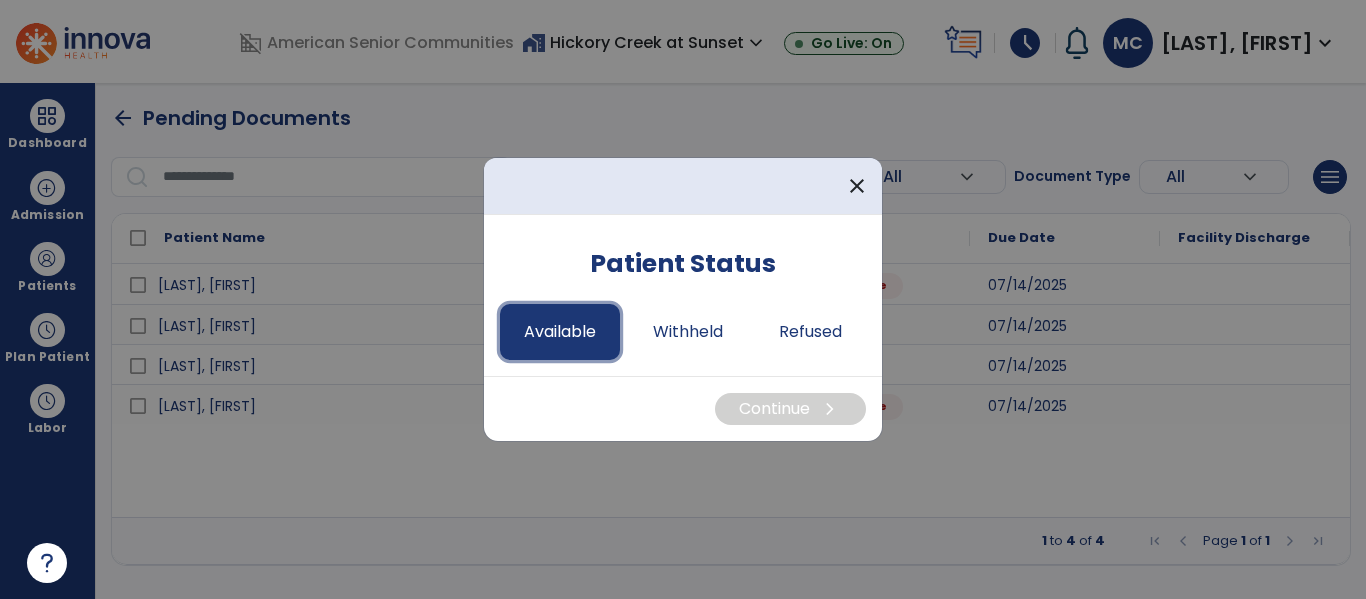 click on "Available" at bounding box center (560, 332) 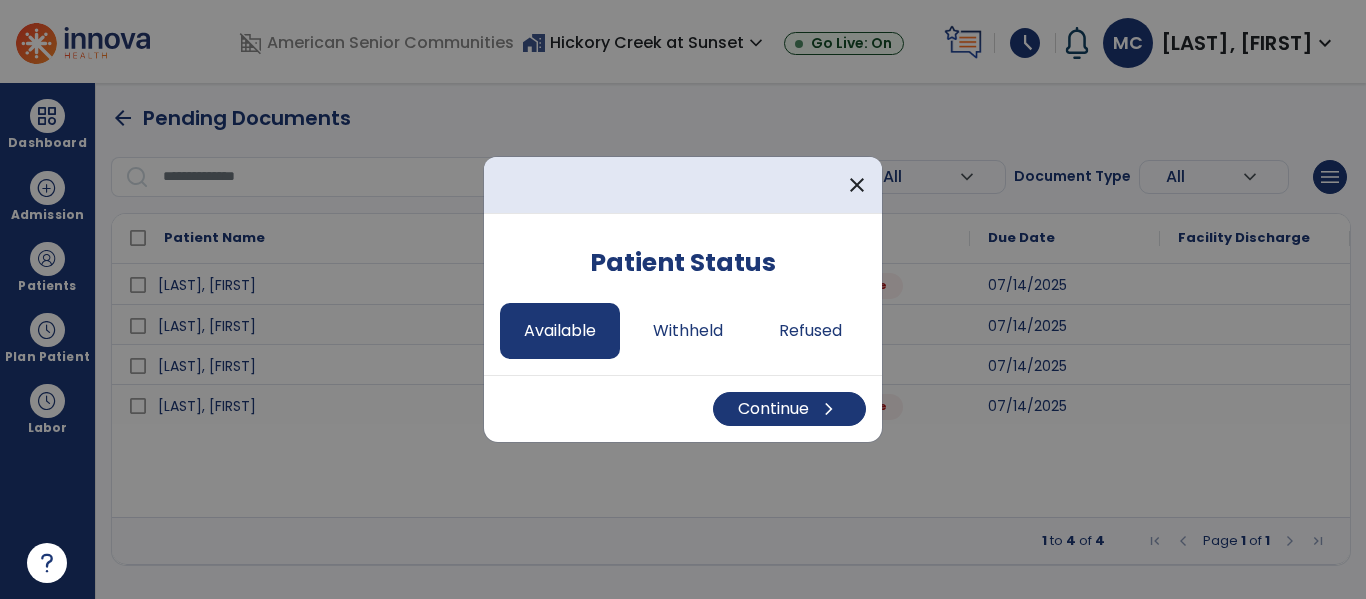 click on "Continue   chevron_right" at bounding box center (683, 408) 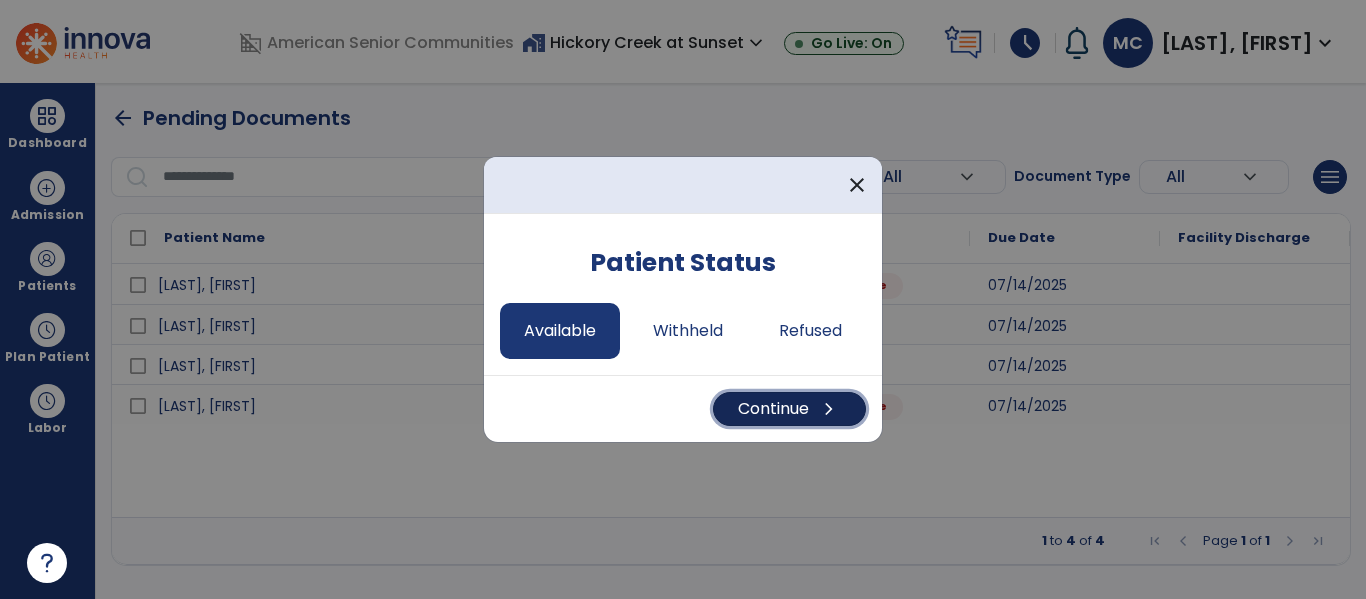 click on "Continue   chevron_right" at bounding box center [789, 409] 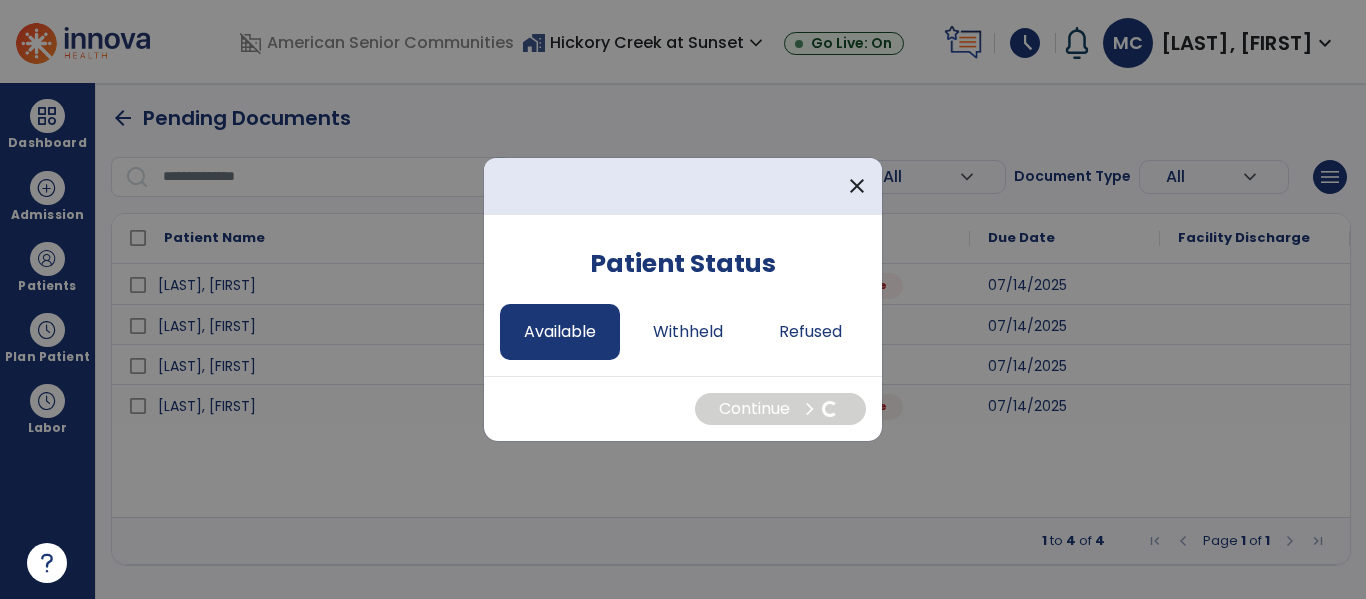 select on "*" 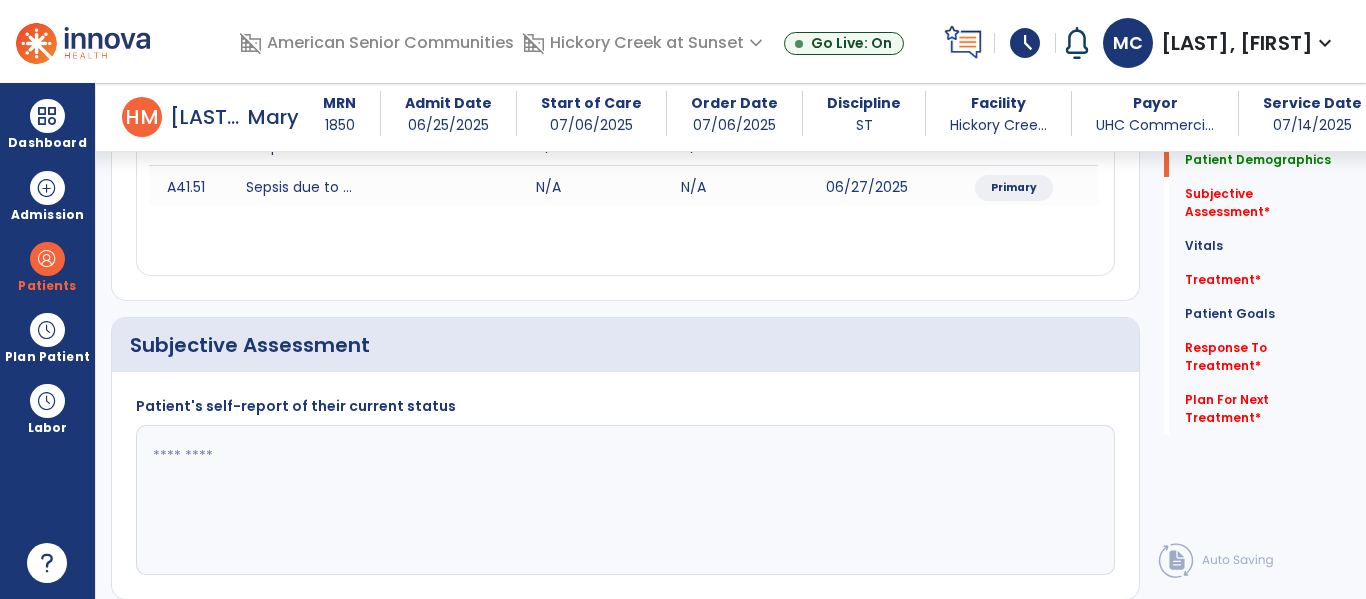 scroll, scrollTop: 323, scrollLeft: 0, axis: vertical 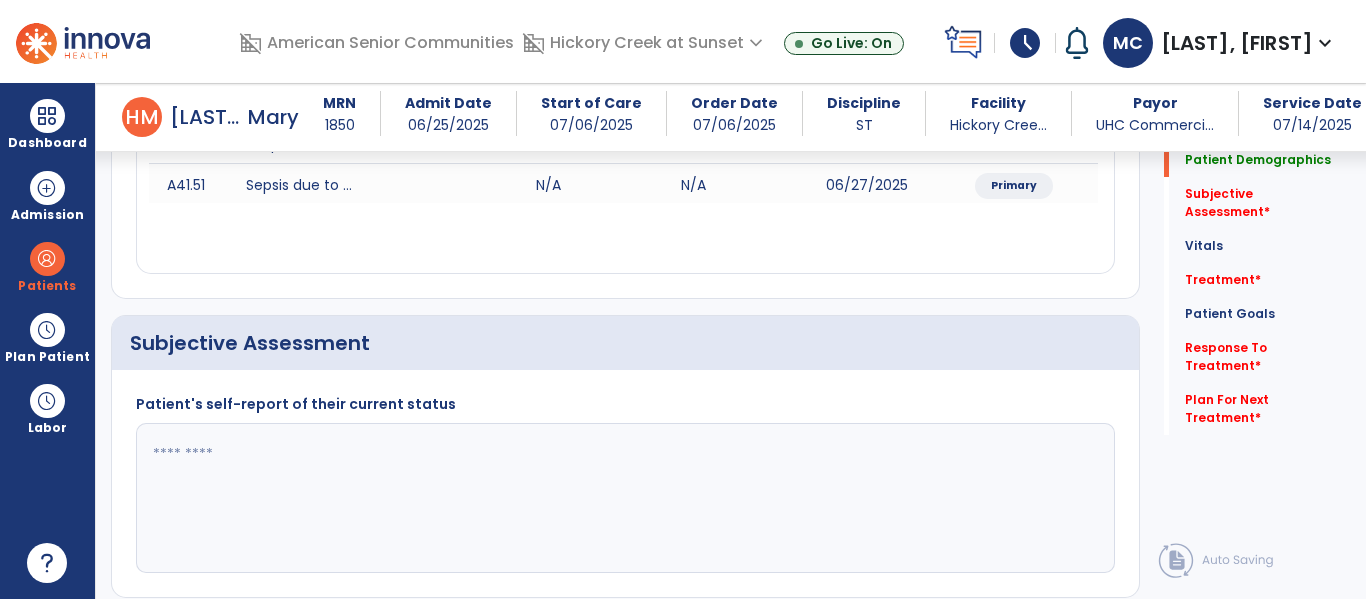 click 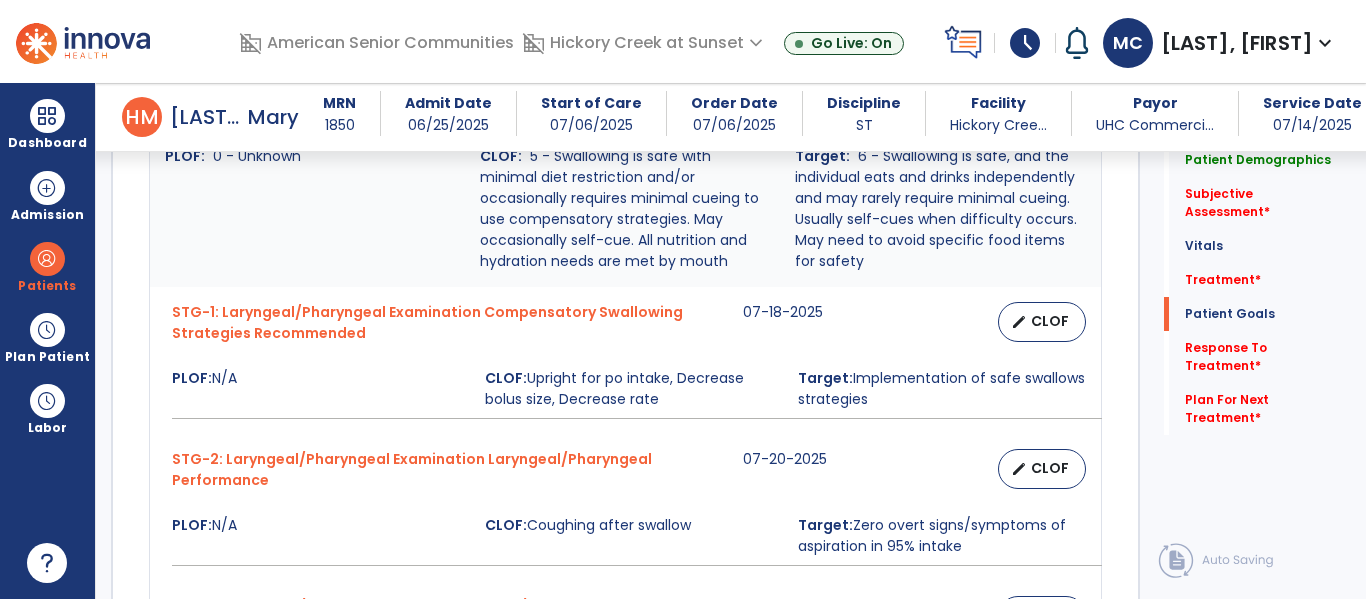 scroll, scrollTop: 2484, scrollLeft: 0, axis: vertical 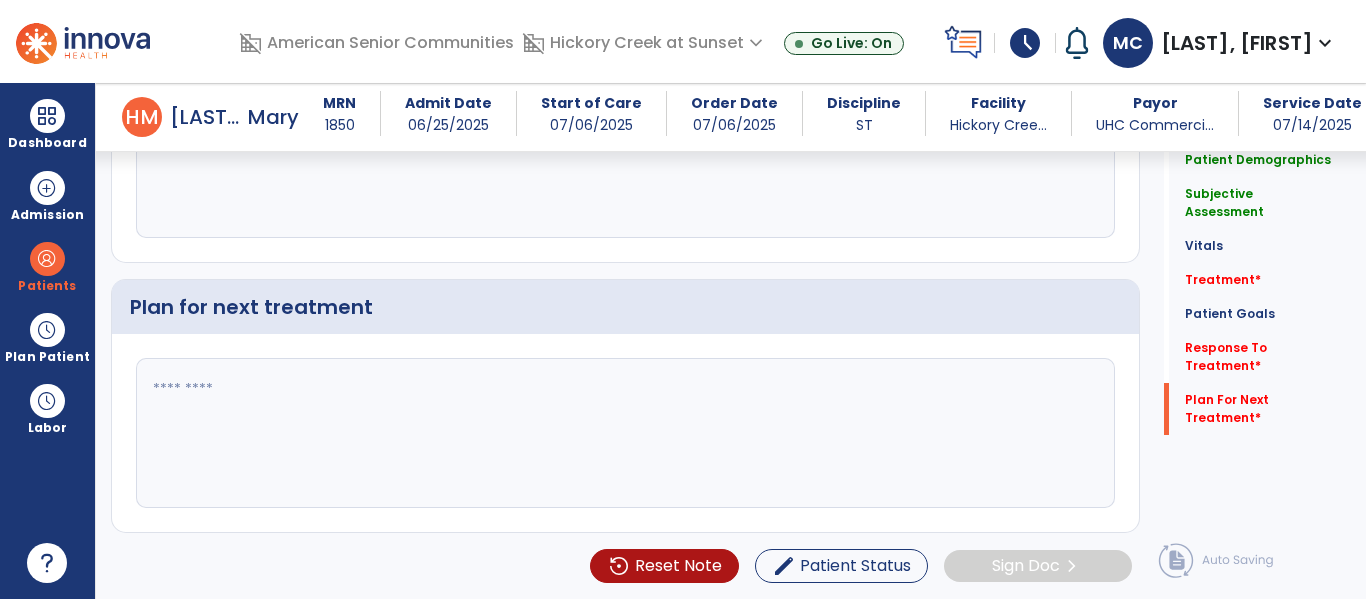 type on "**********" 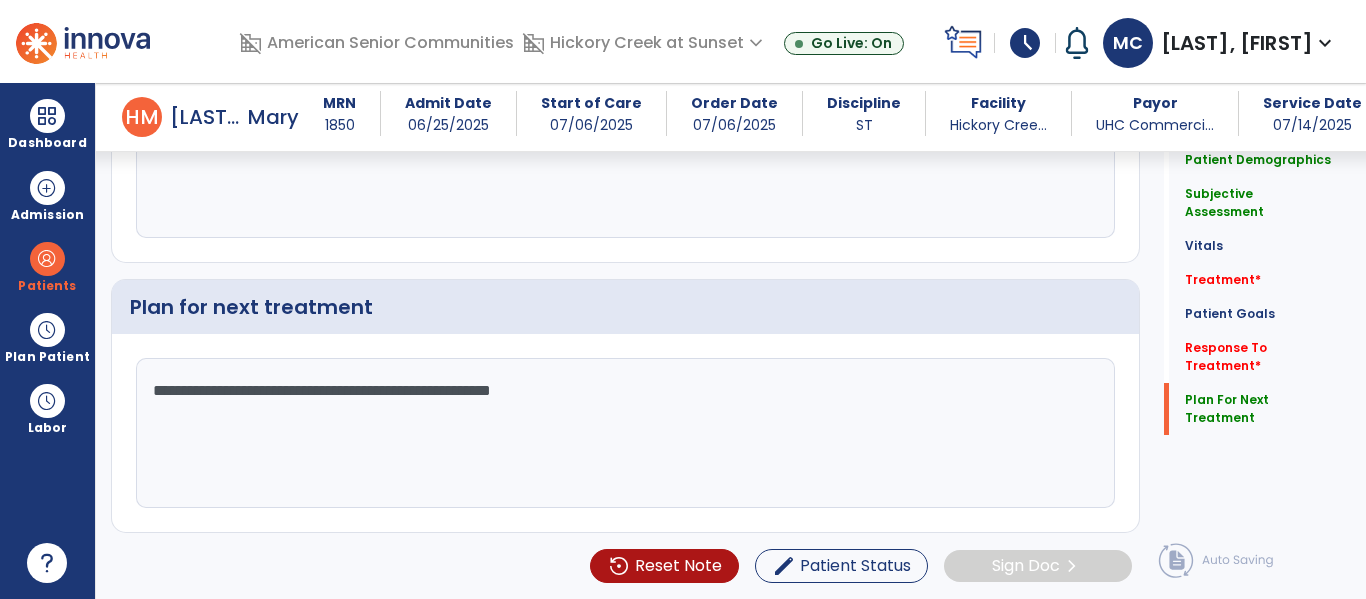 click on "**********" 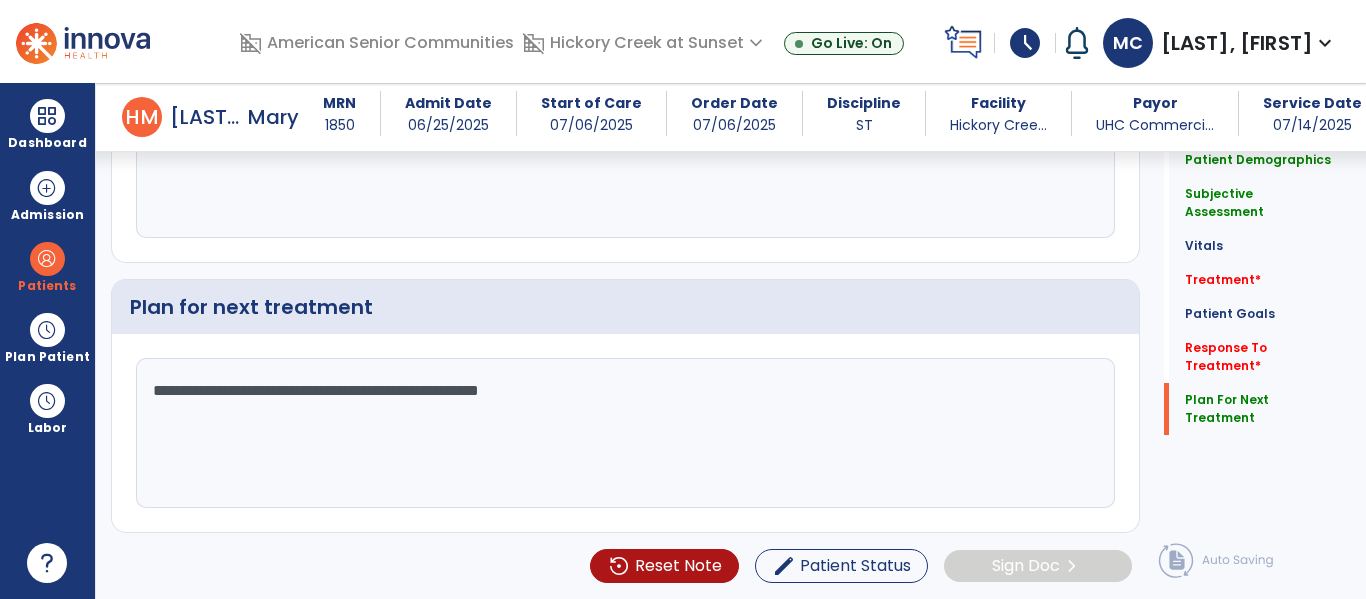 type on "**********" 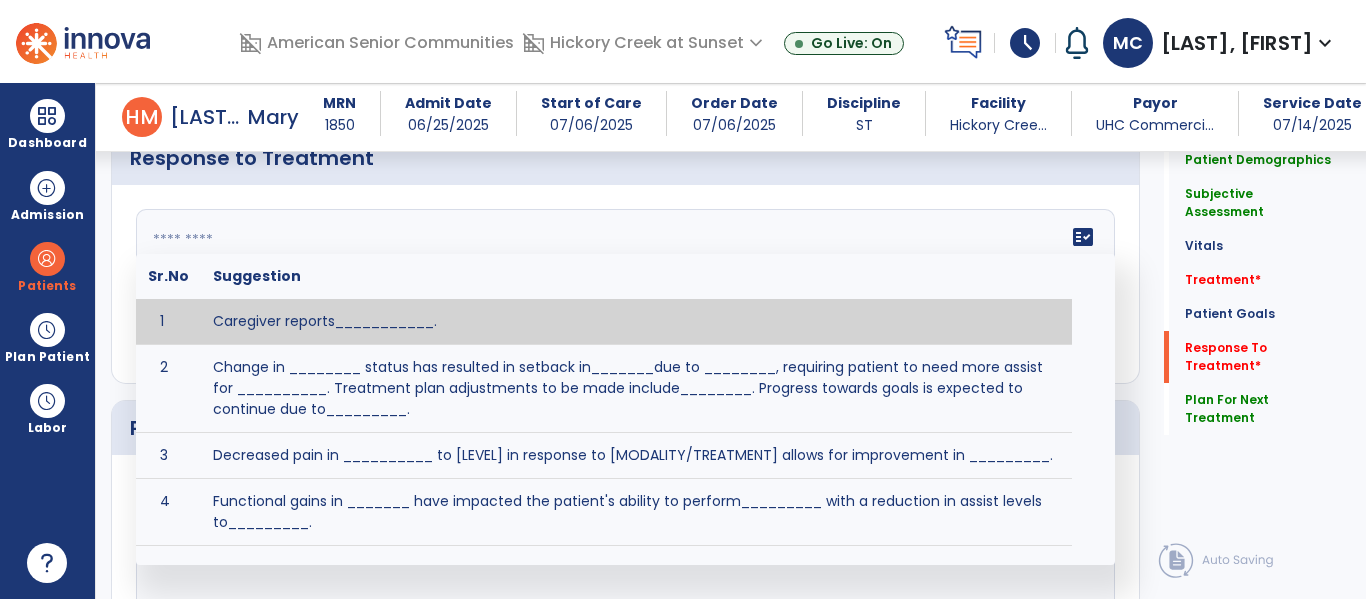 scroll, scrollTop: 2364, scrollLeft: 0, axis: vertical 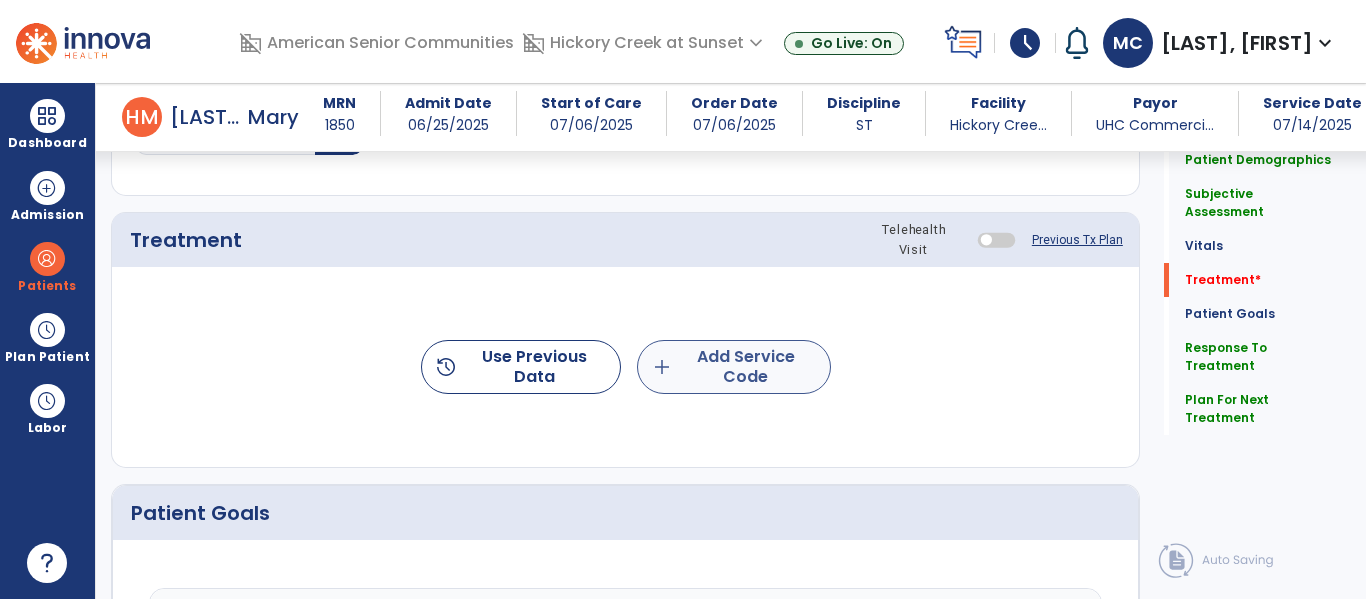 type on "**********" 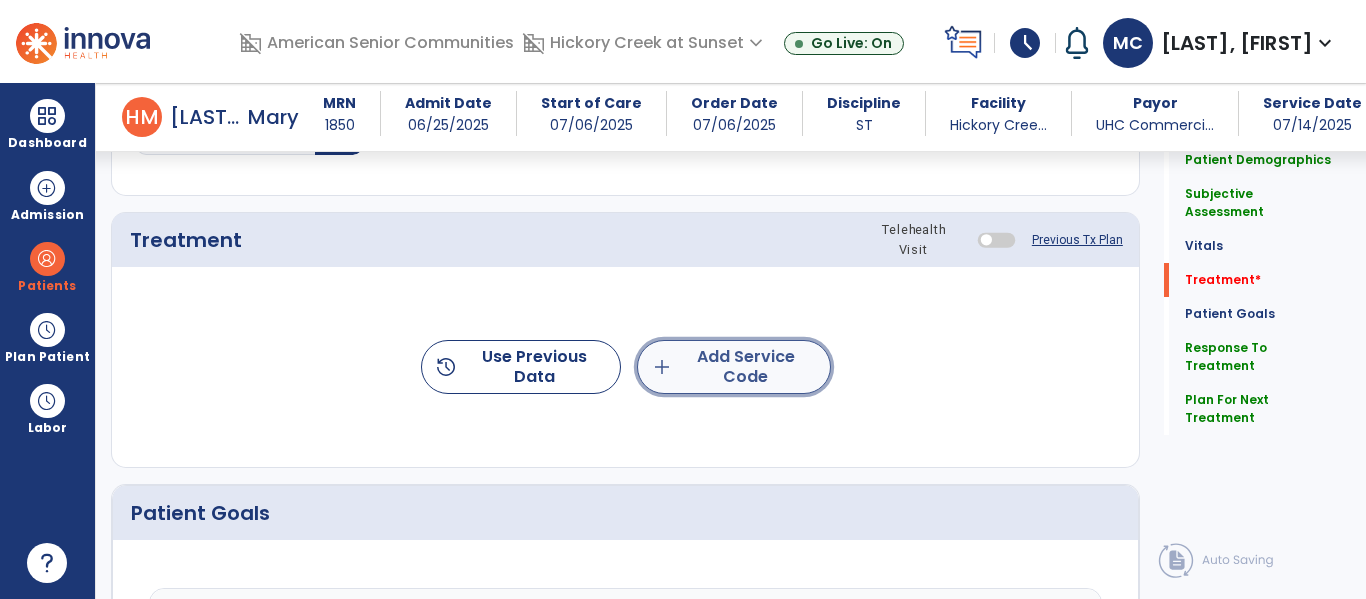 click on "add  Add Service Code" 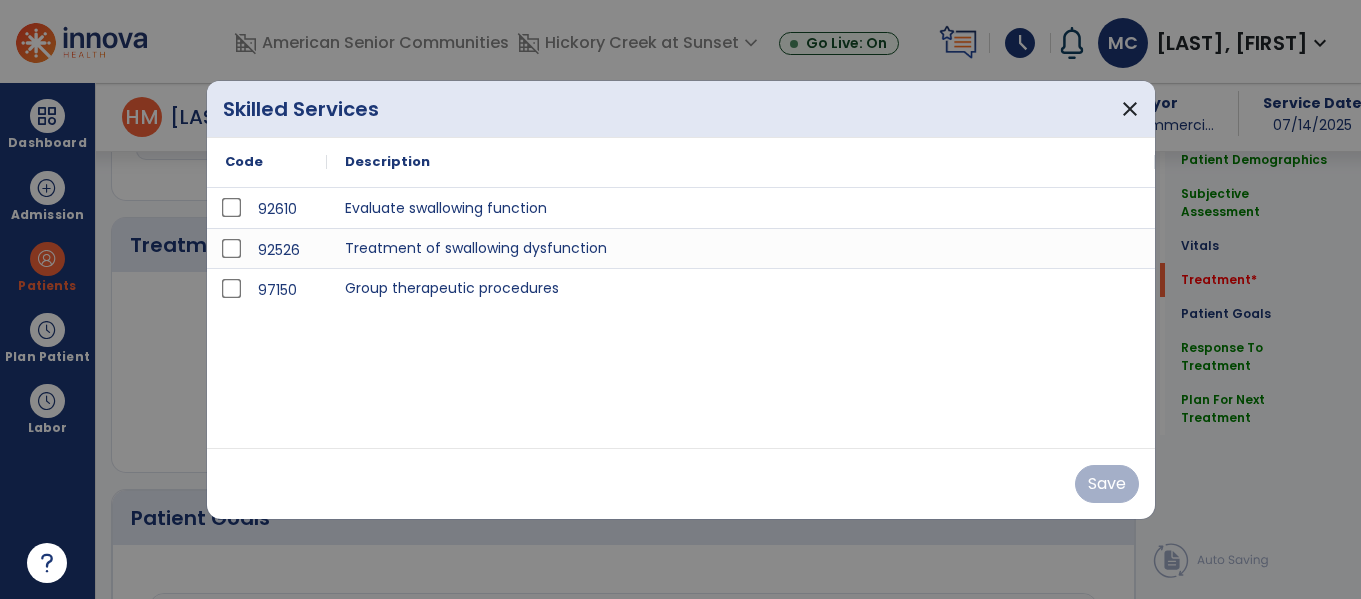 scroll, scrollTop: 1147, scrollLeft: 0, axis: vertical 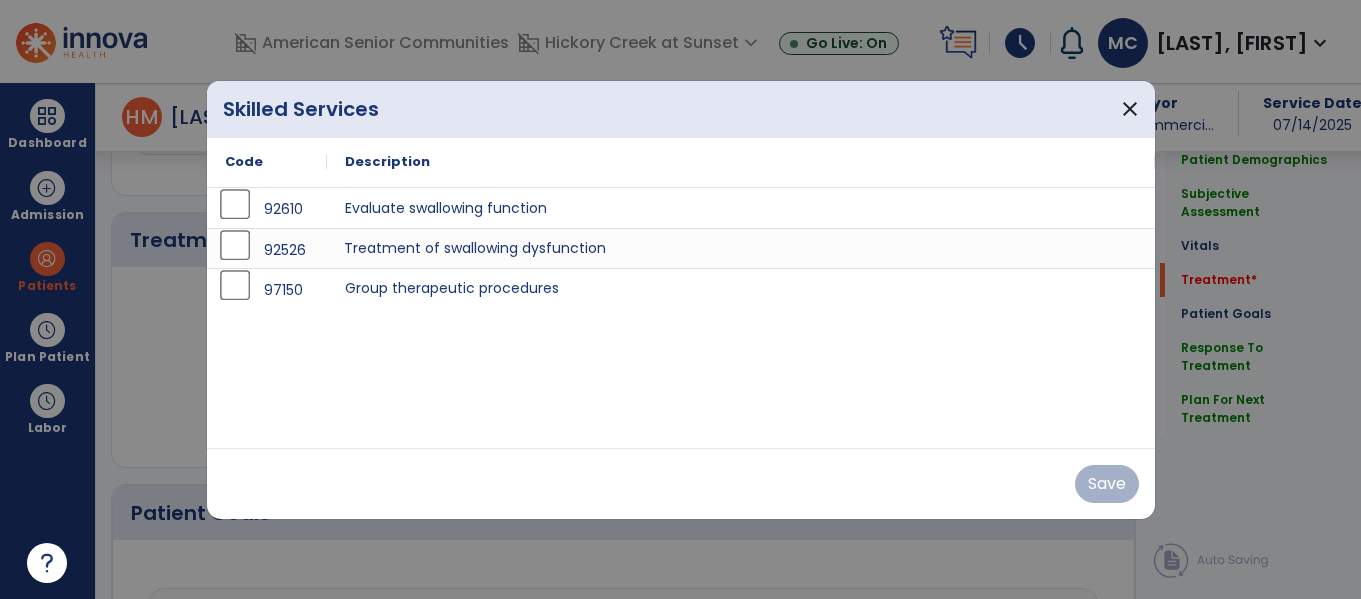 click on "Treatment of swallowing dysfunction" at bounding box center (741, 248) 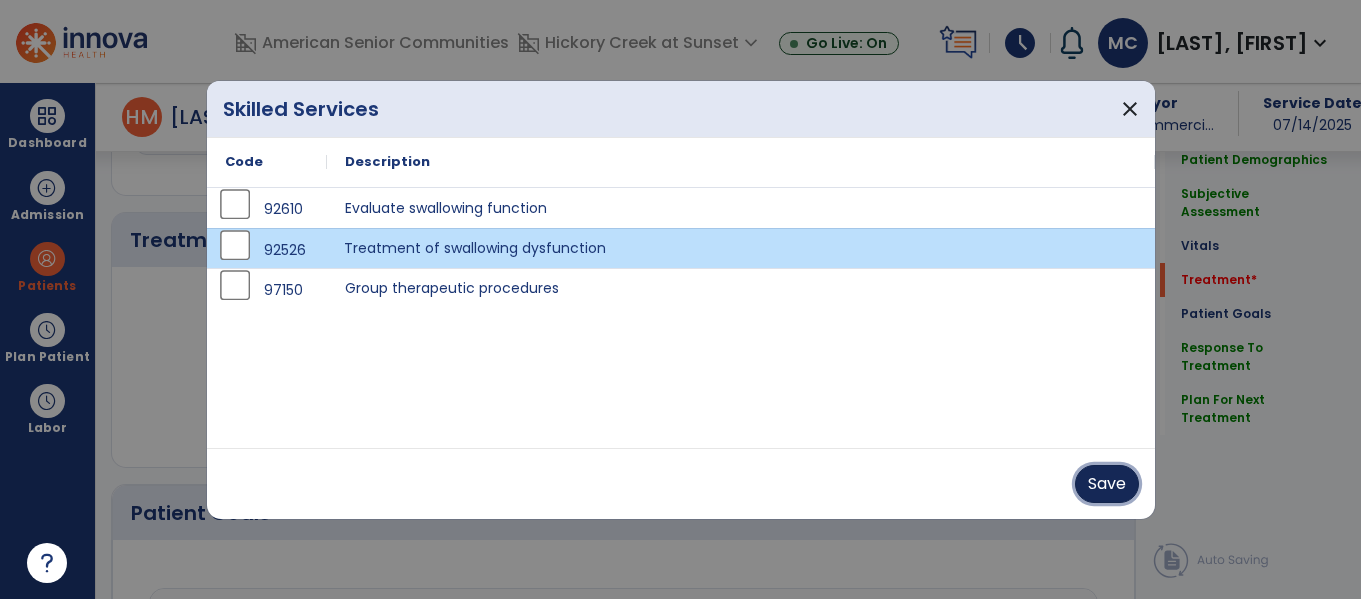 click on "Save" at bounding box center (1107, 484) 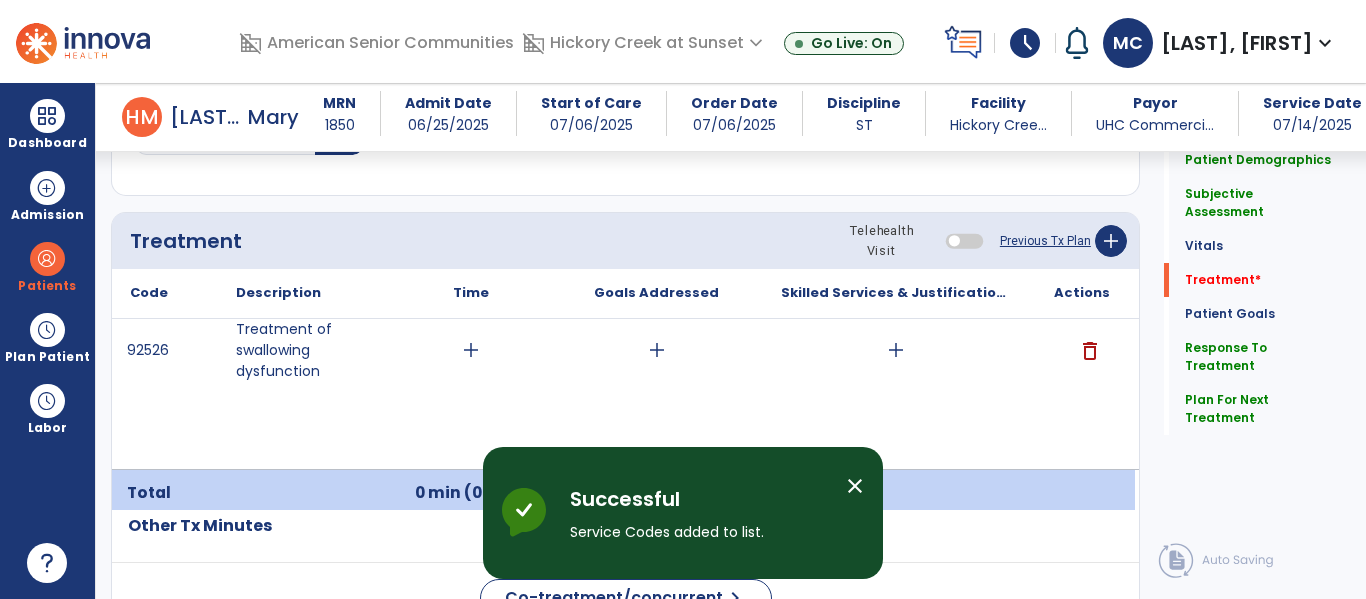 click on "add" at bounding box center [471, 350] 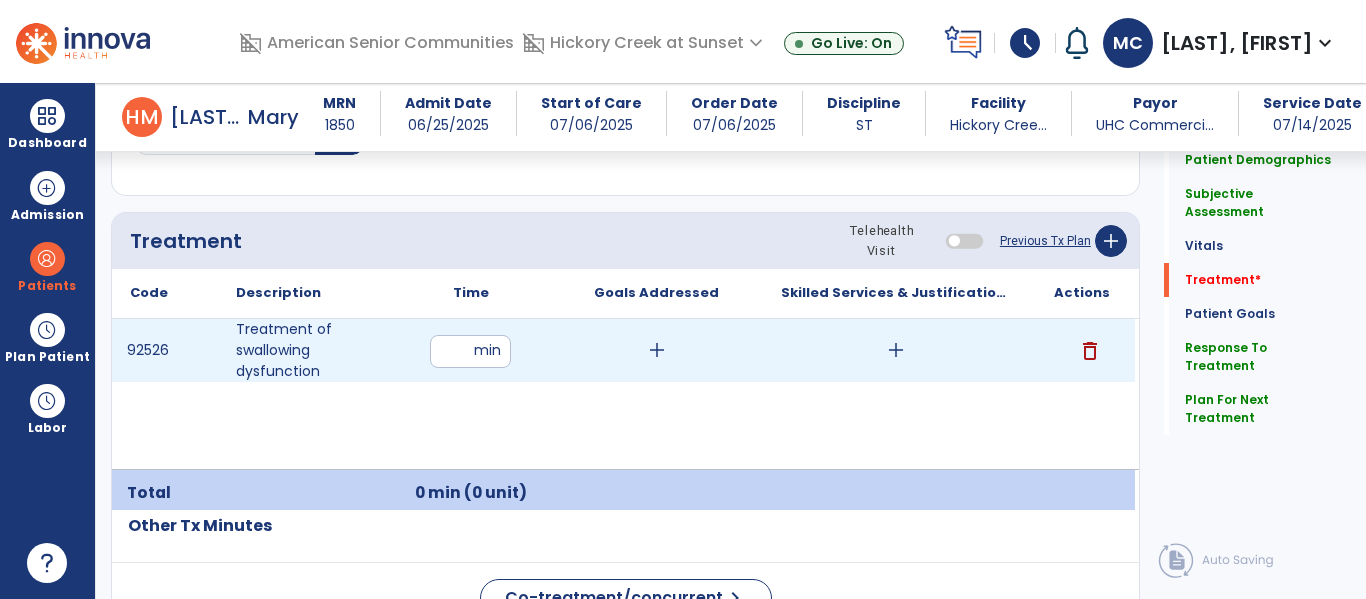 type on "**" 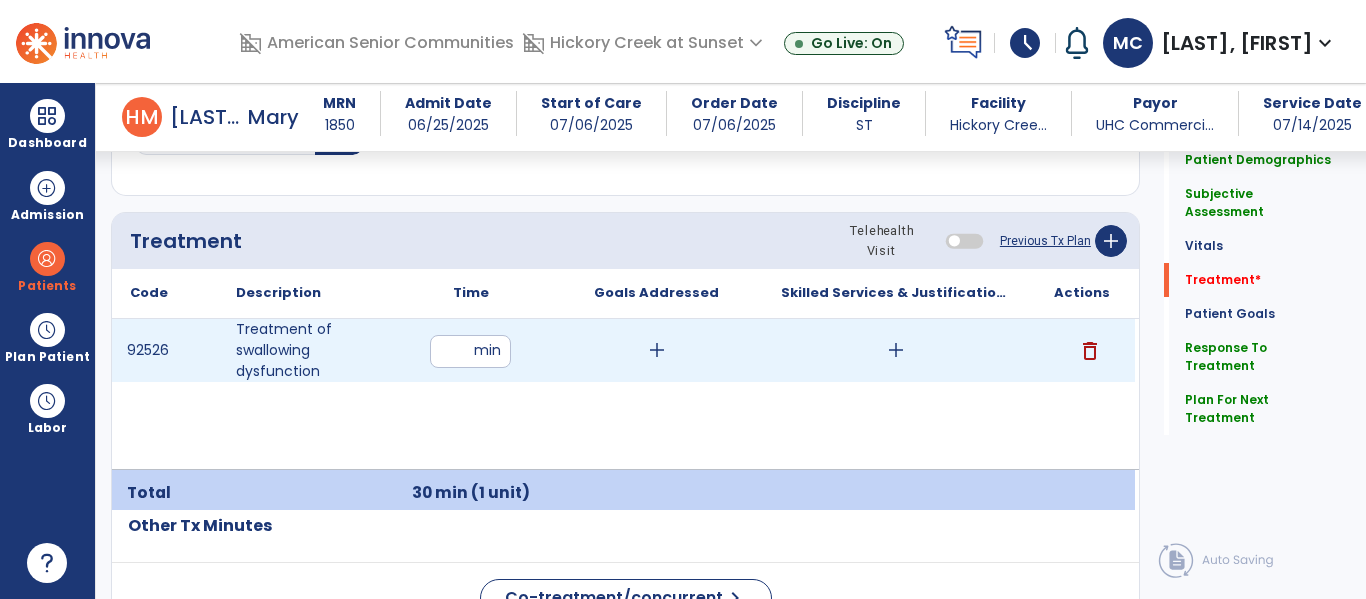 click on "add" at bounding box center [657, 350] 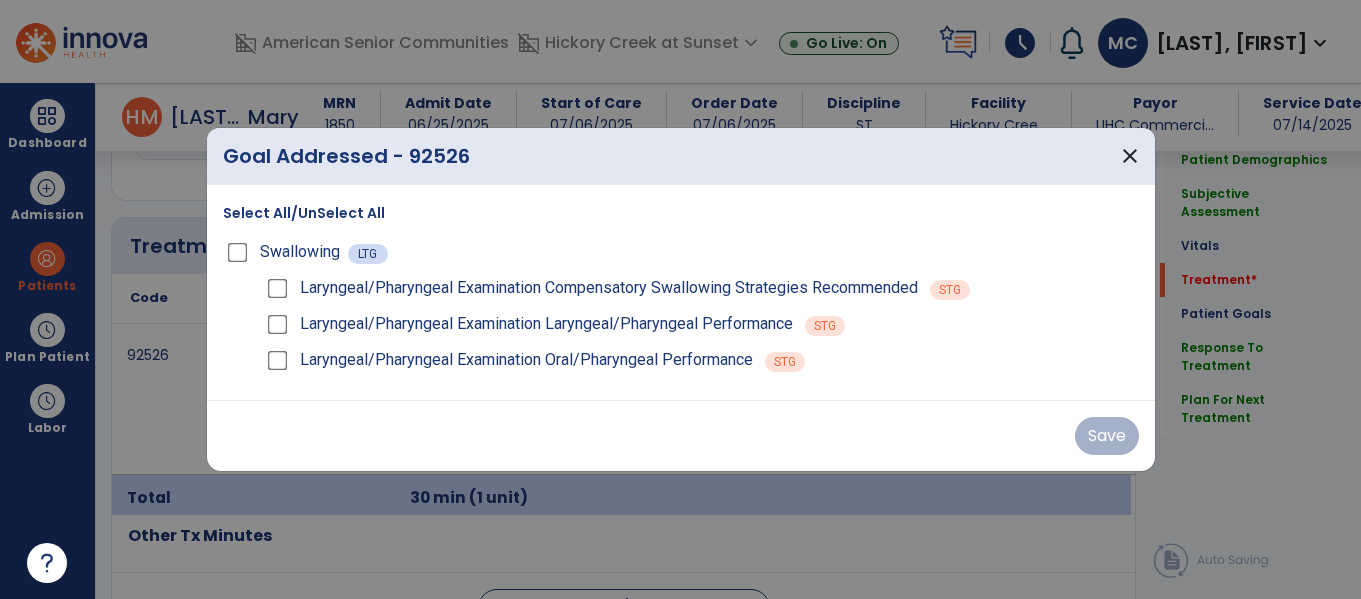 scroll, scrollTop: 1147, scrollLeft: 0, axis: vertical 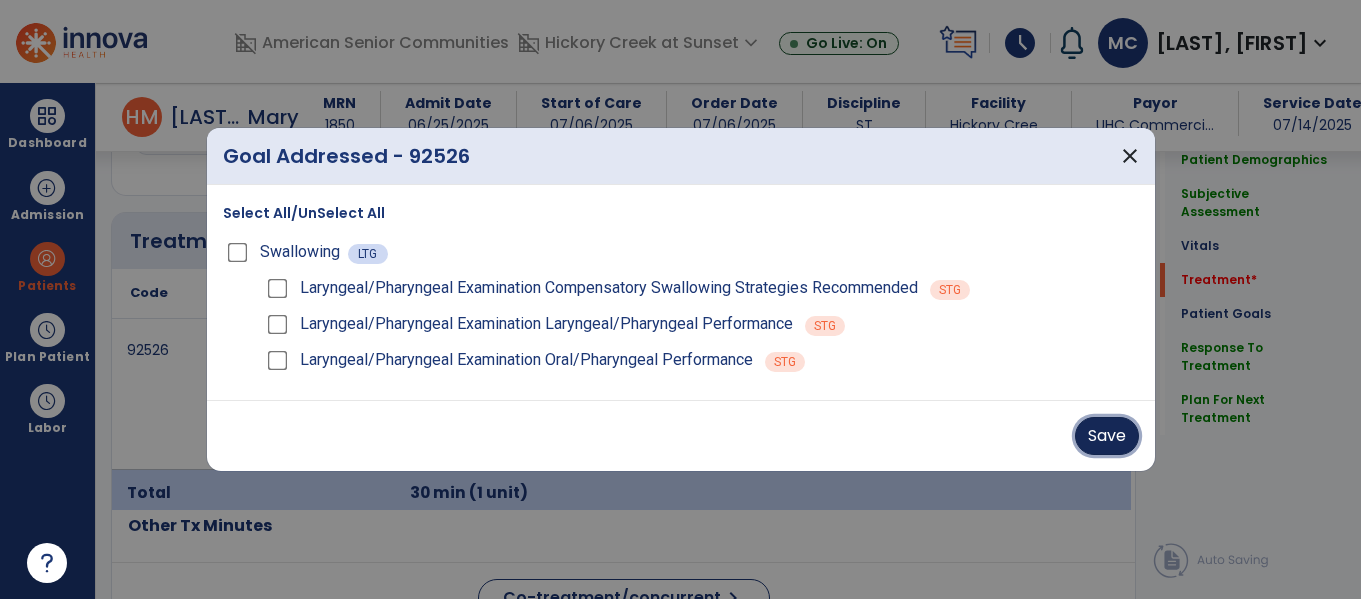click on "Save" at bounding box center [1107, 436] 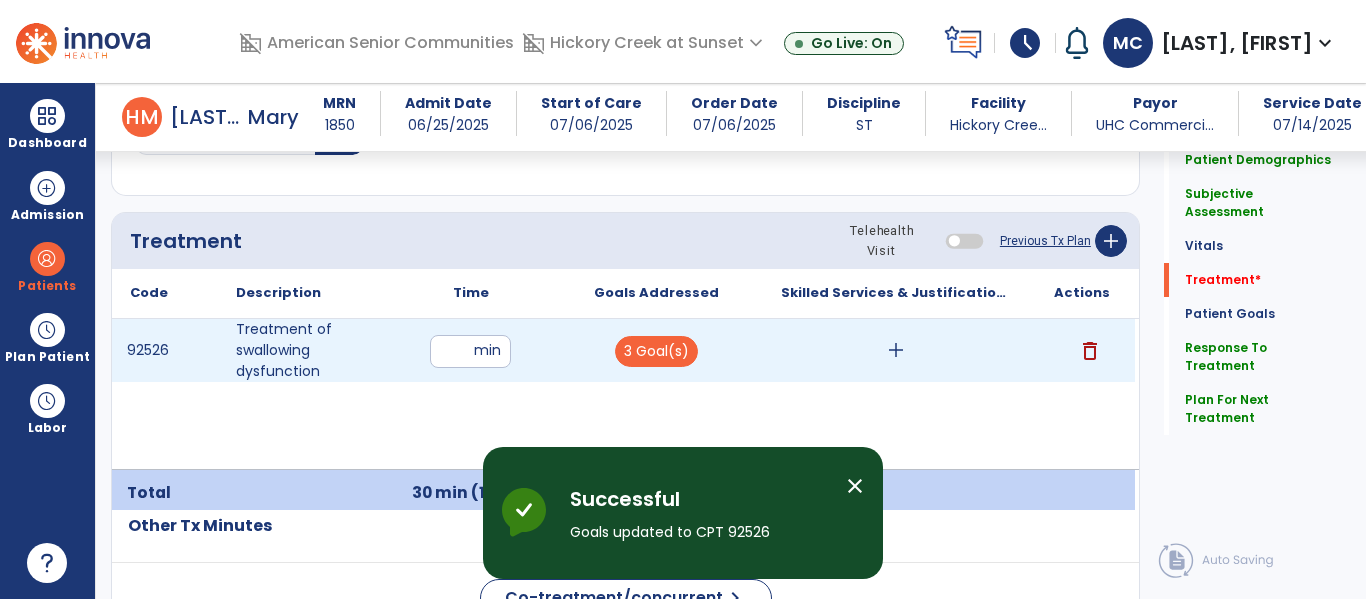 click on "add" at bounding box center [896, 350] 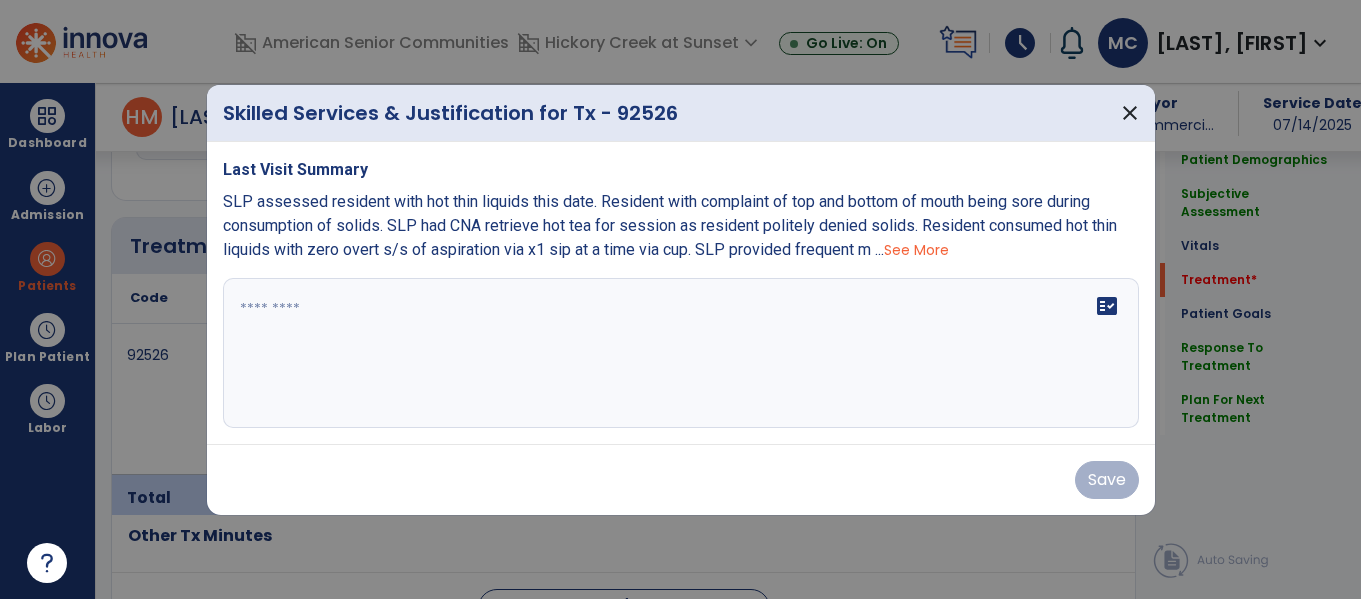 scroll, scrollTop: 1147, scrollLeft: 0, axis: vertical 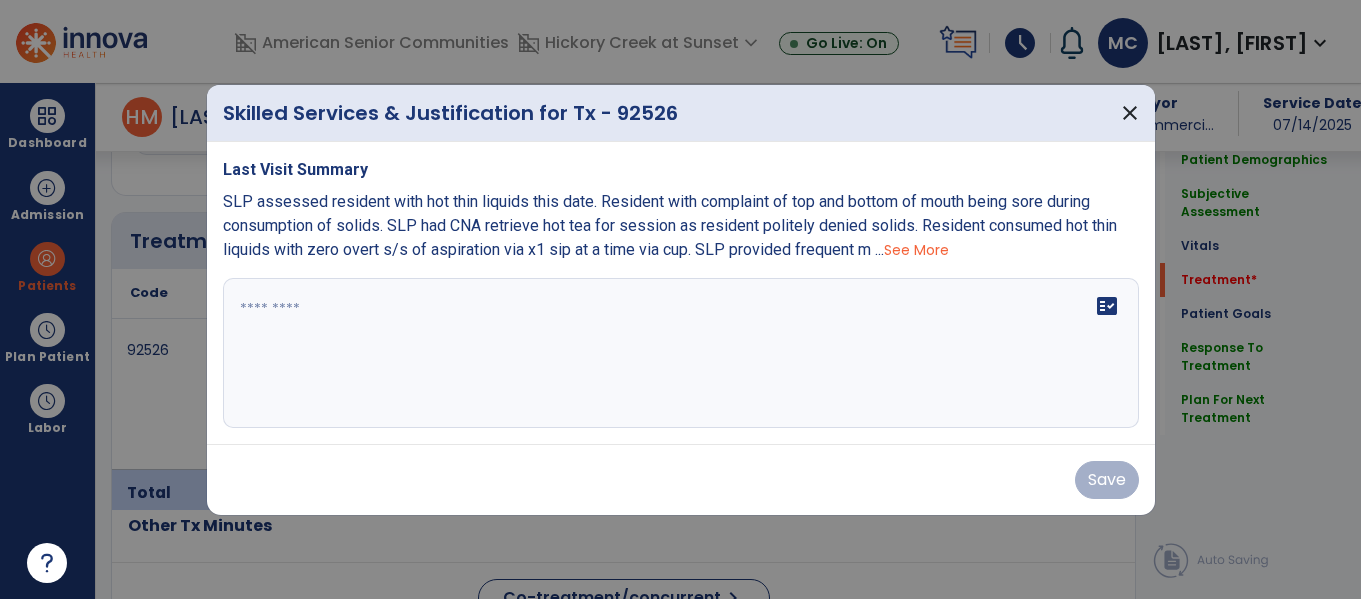 click on "Last Visit Summary SLP assessed resident with hot thin liquids this date. Resident with complaint of top and bottom of mouth being sore during consumption of solids. SLP had CNA retrieve hot tea for session as resident politely denied solids. Resident consumed hot thin liquids with zero overt s/s of aspiration via x1 sip at a time via cup. SLP provided frequent m ... See More fact_check" at bounding box center (681, 293) 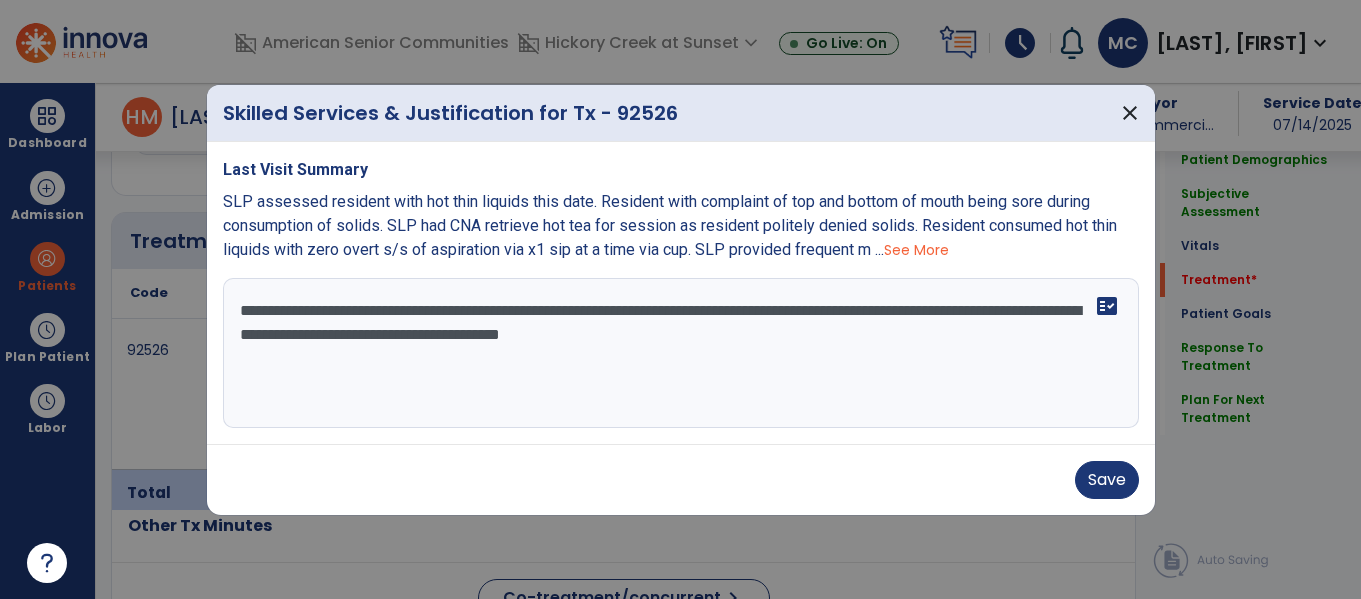 click on "**********" at bounding box center (681, 353) 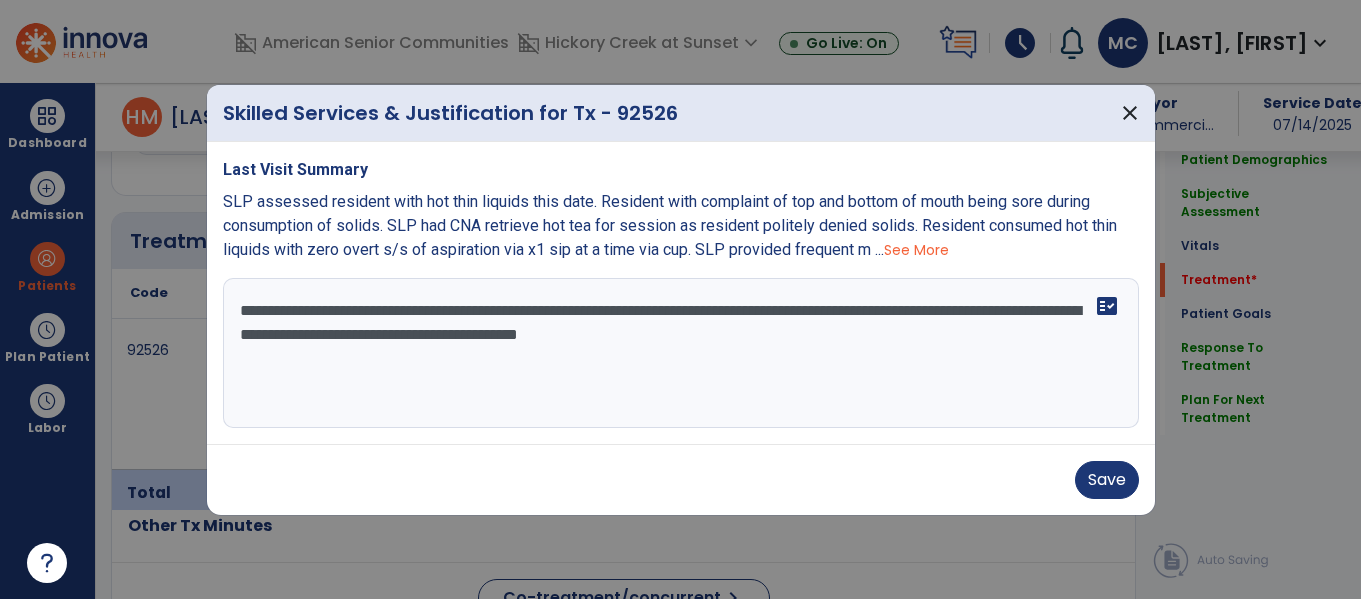 click on "**********" at bounding box center [681, 353] 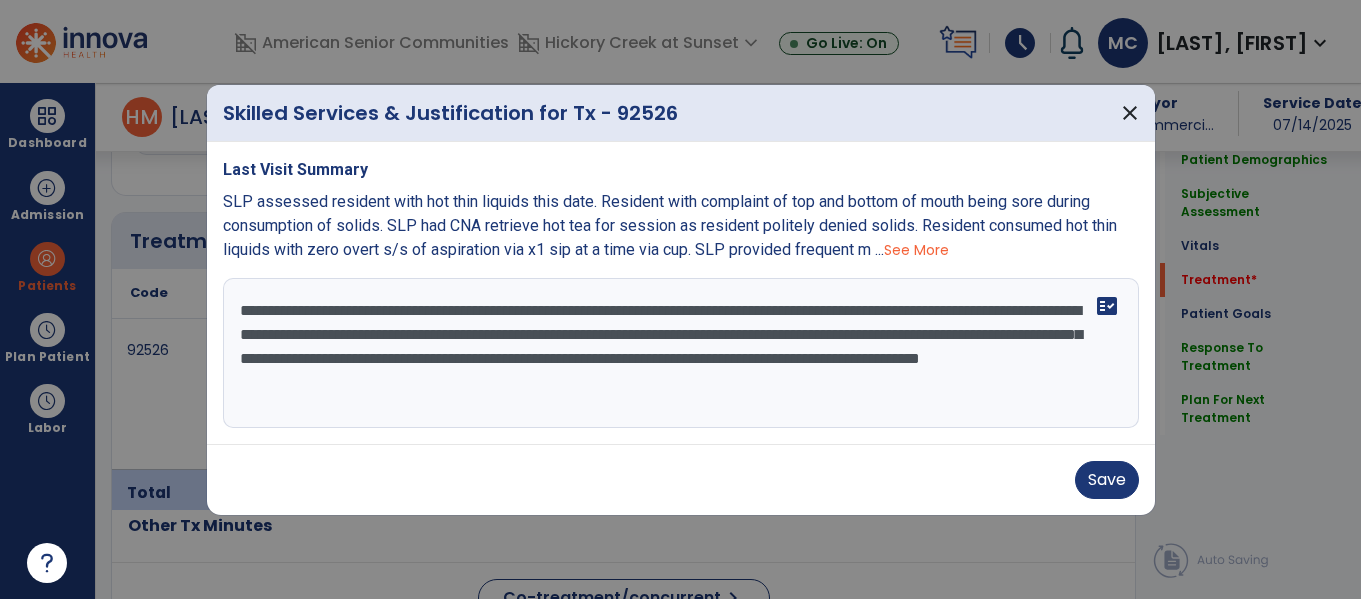 click on "**********" at bounding box center [681, 353] 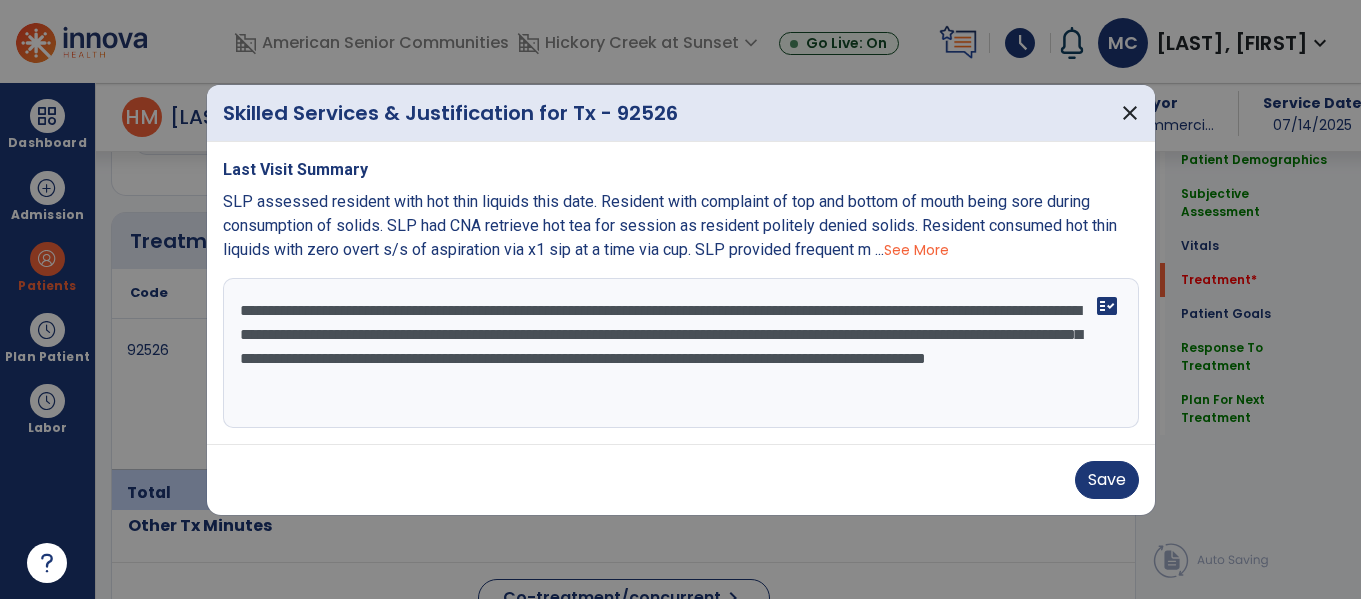 click on "**********" at bounding box center [681, 353] 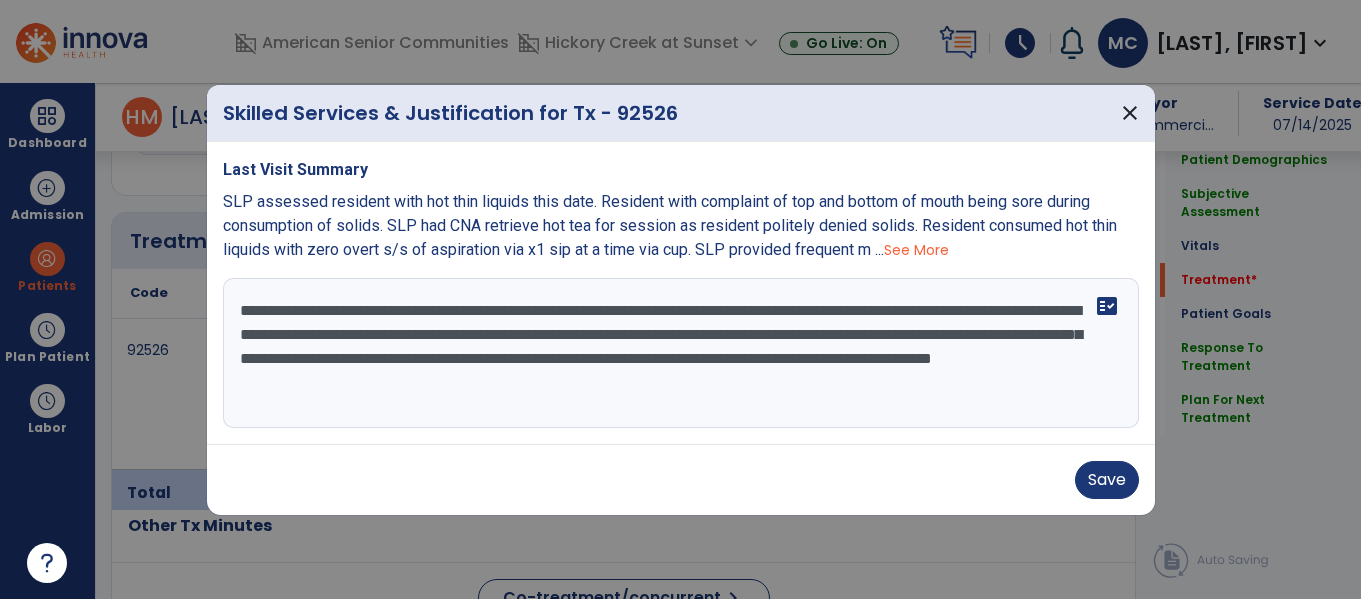 click on "**********" at bounding box center (681, 353) 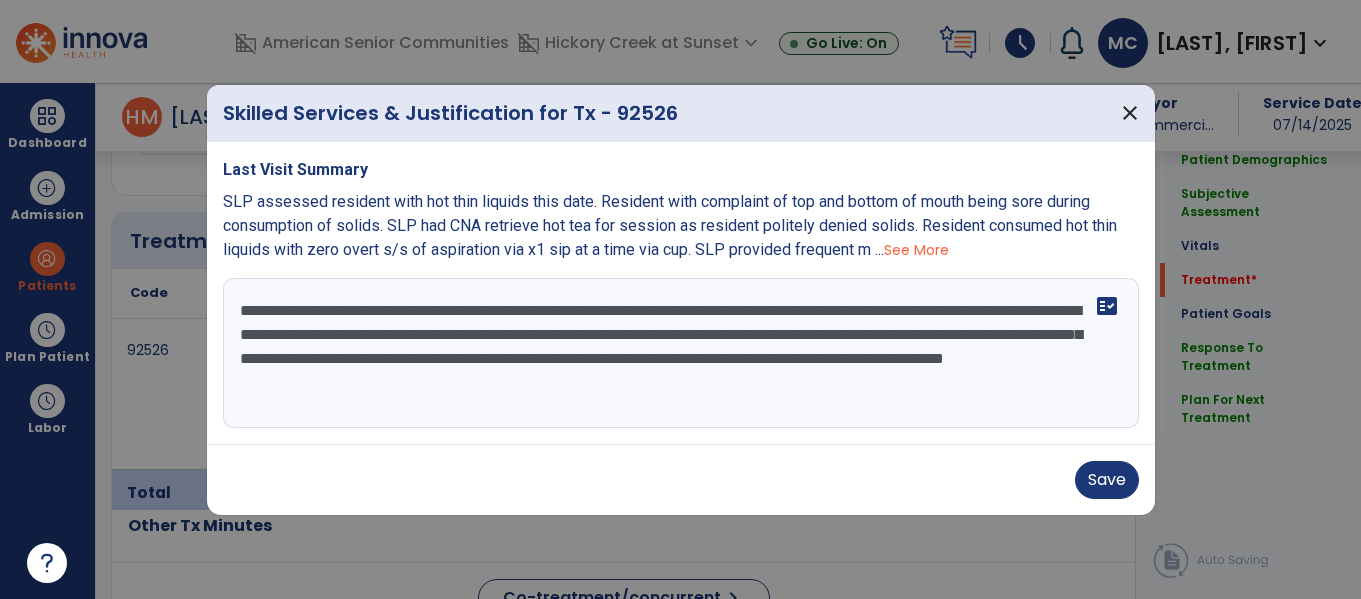 click on "**********" at bounding box center [681, 353] 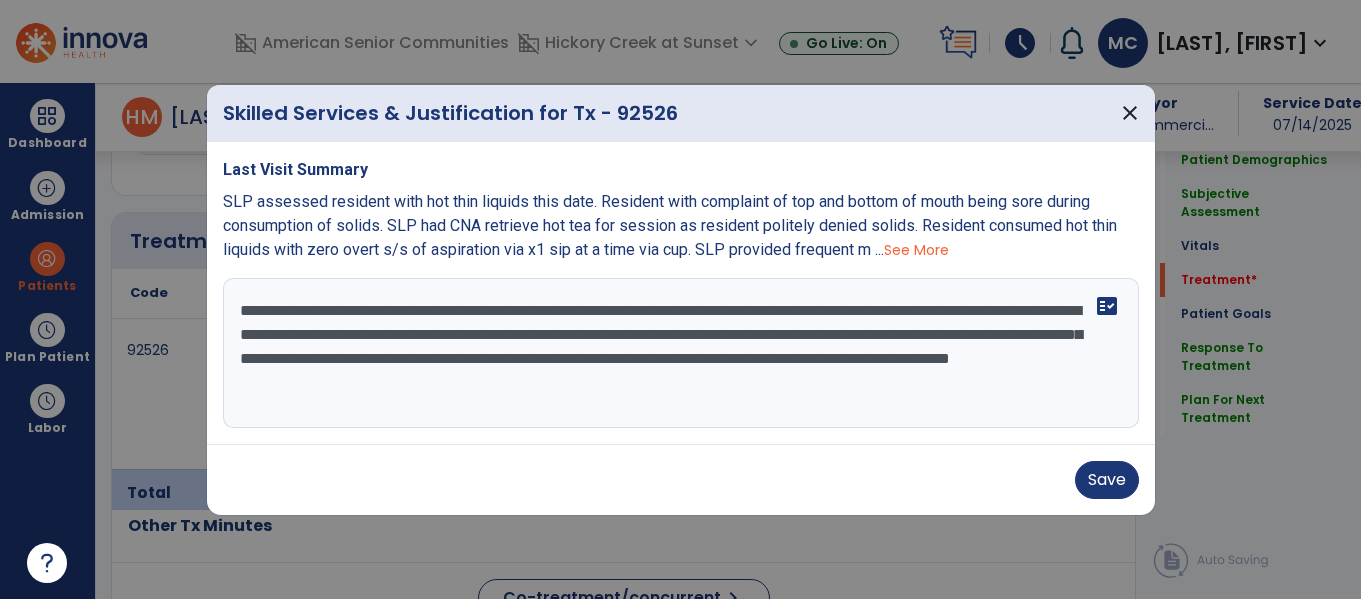 click on "**********" at bounding box center (681, 353) 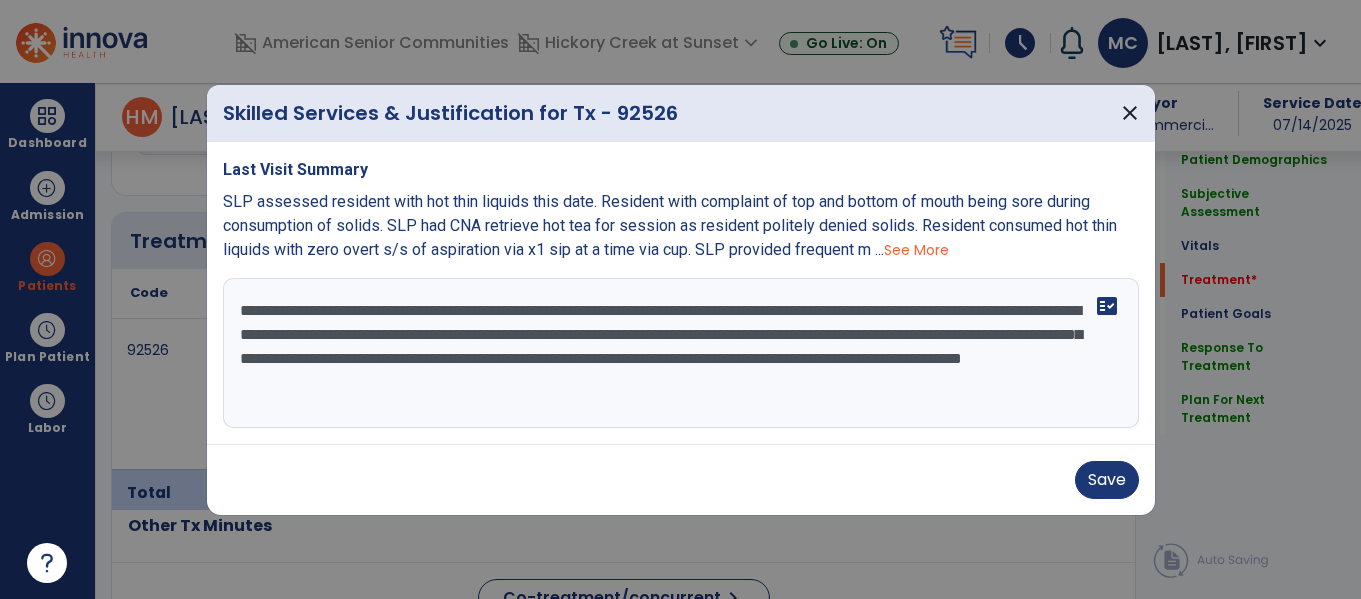 click on "**********" at bounding box center (681, 353) 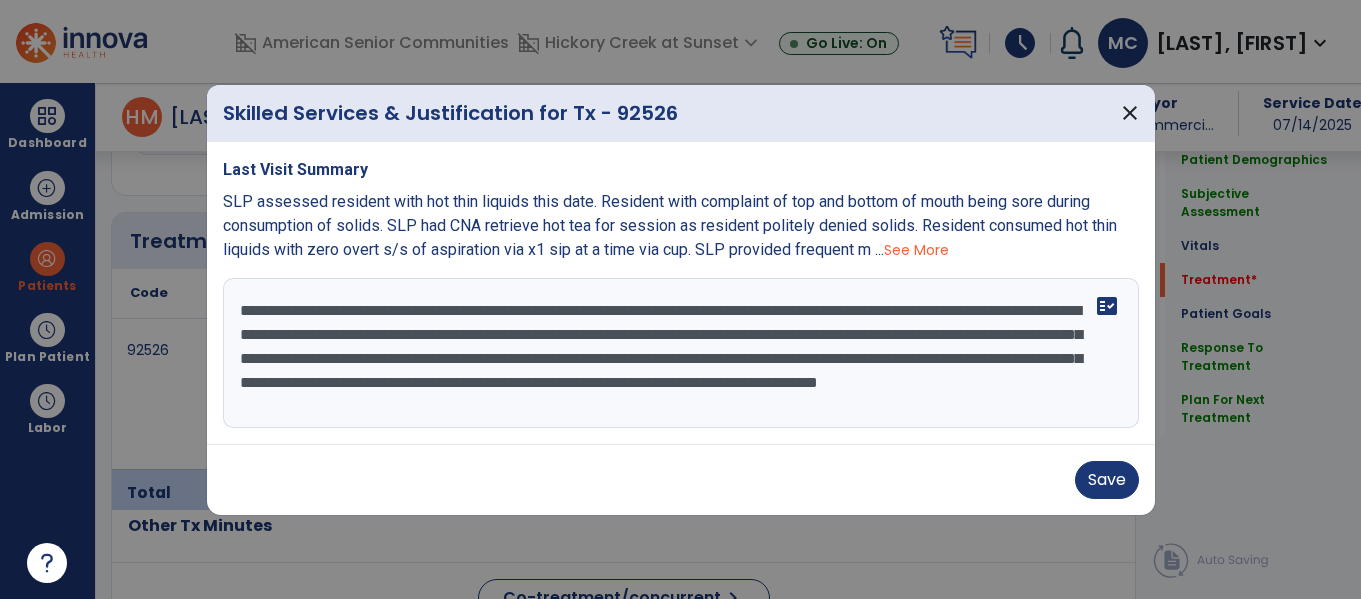 scroll, scrollTop: 16, scrollLeft: 0, axis: vertical 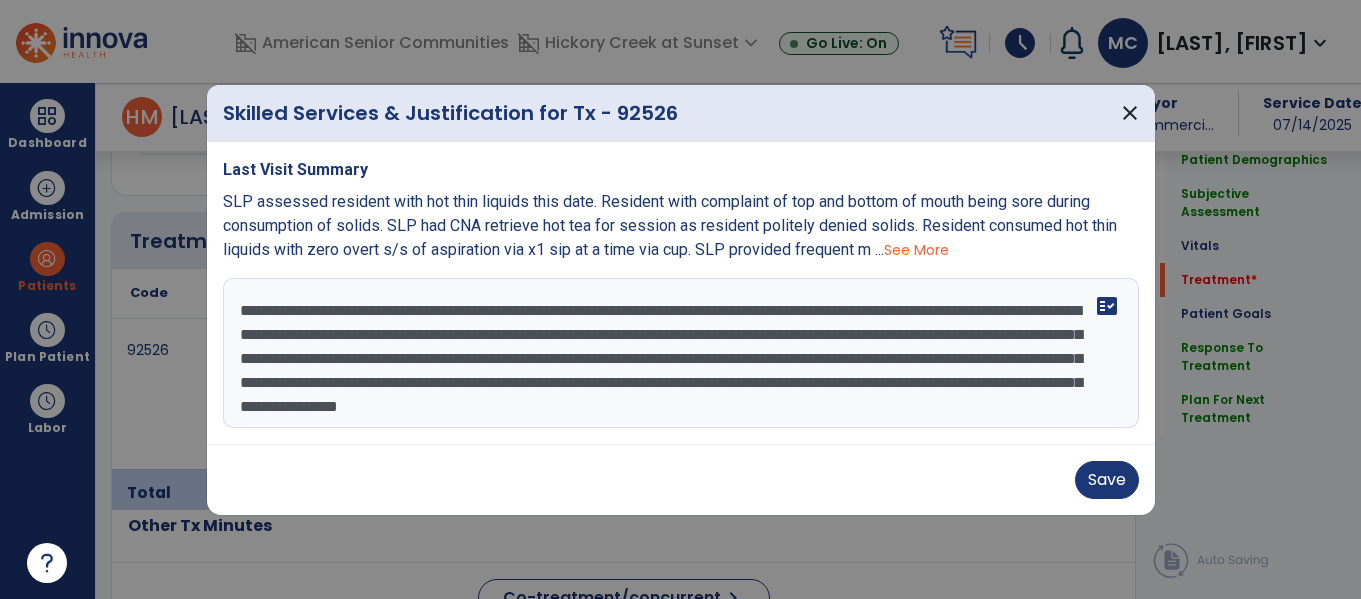 click on "**********" at bounding box center [681, 353] 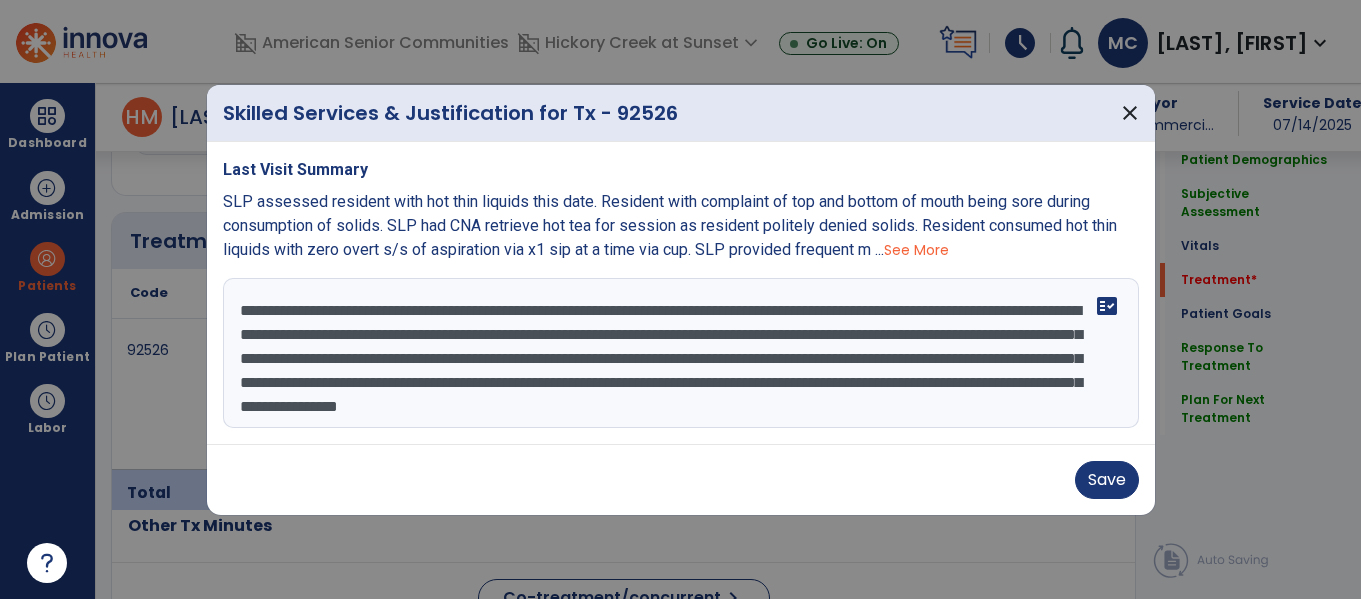 type on "**********" 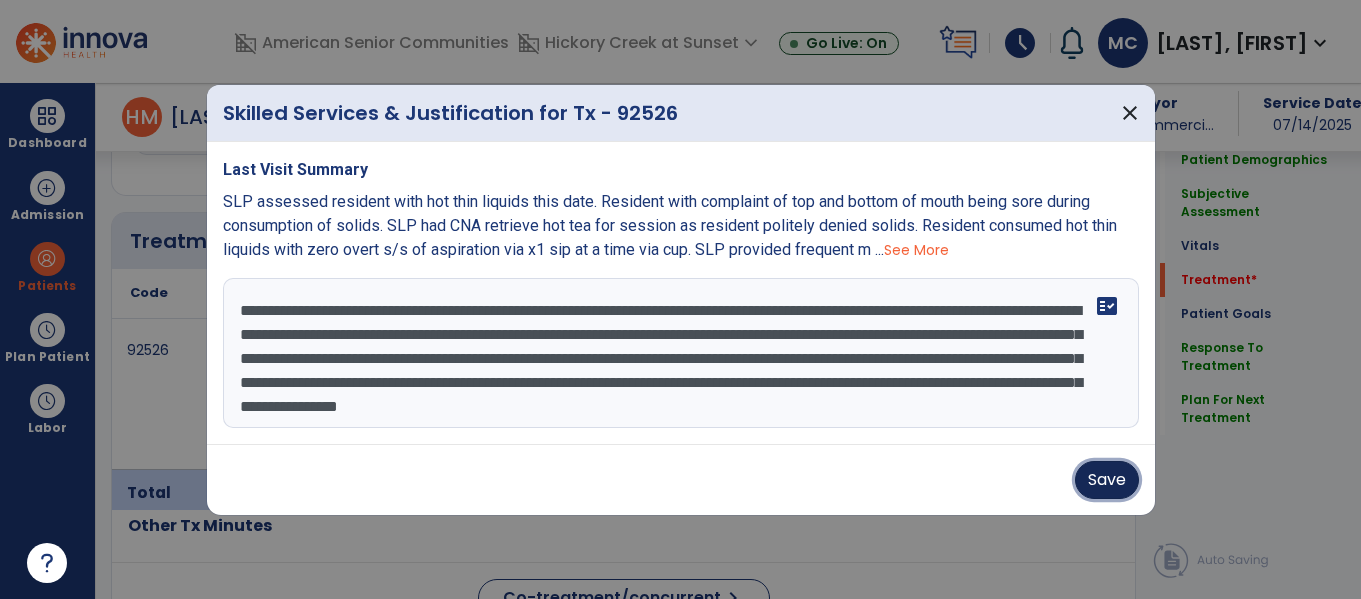 click on "Save" at bounding box center (1107, 480) 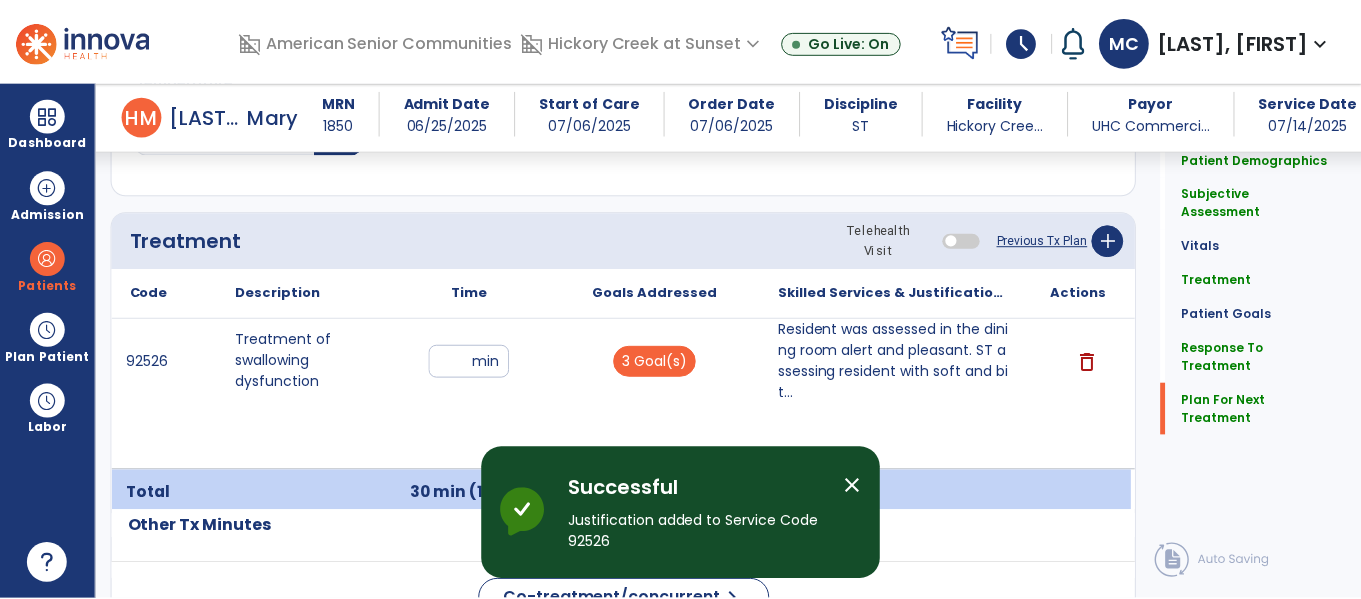scroll, scrollTop: 2650, scrollLeft: 0, axis: vertical 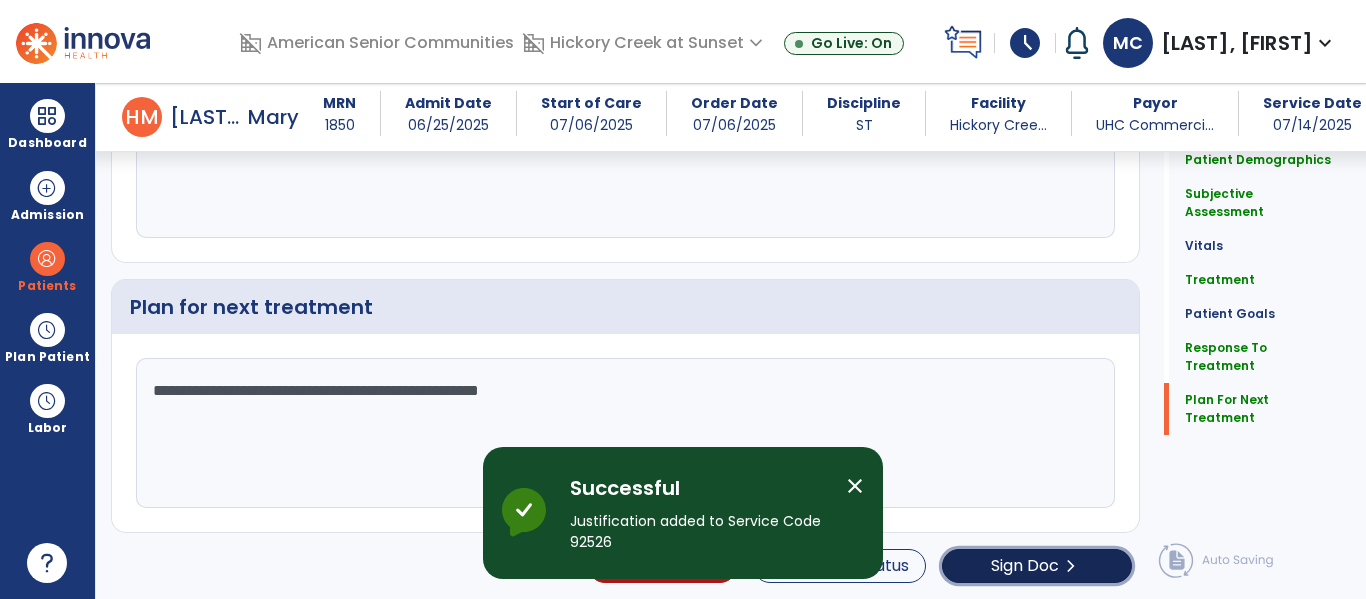 click on "chevron_right" 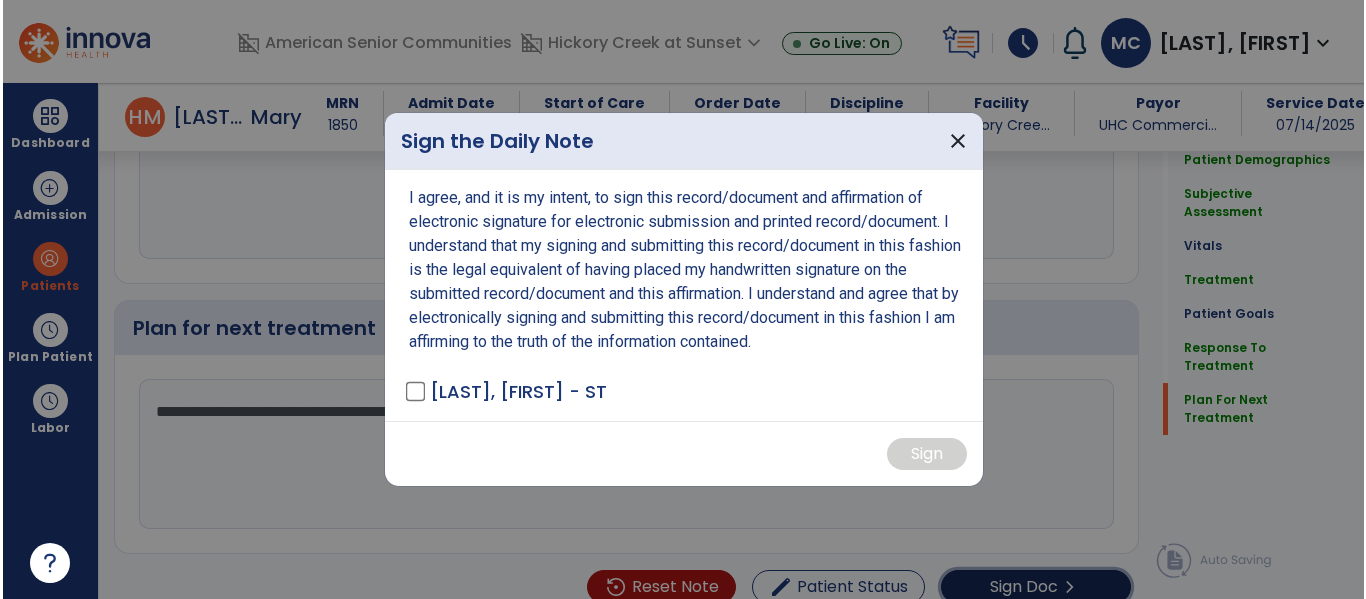 scroll, scrollTop: 2650, scrollLeft: 0, axis: vertical 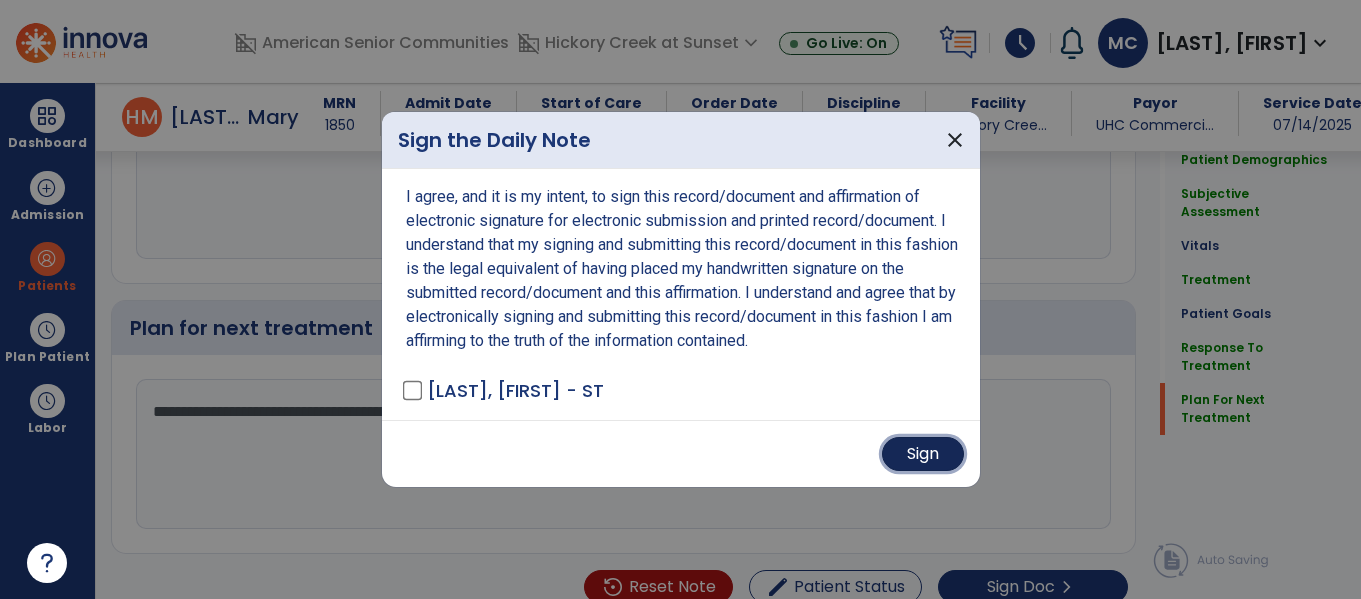 click on "Sign" at bounding box center [923, 454] 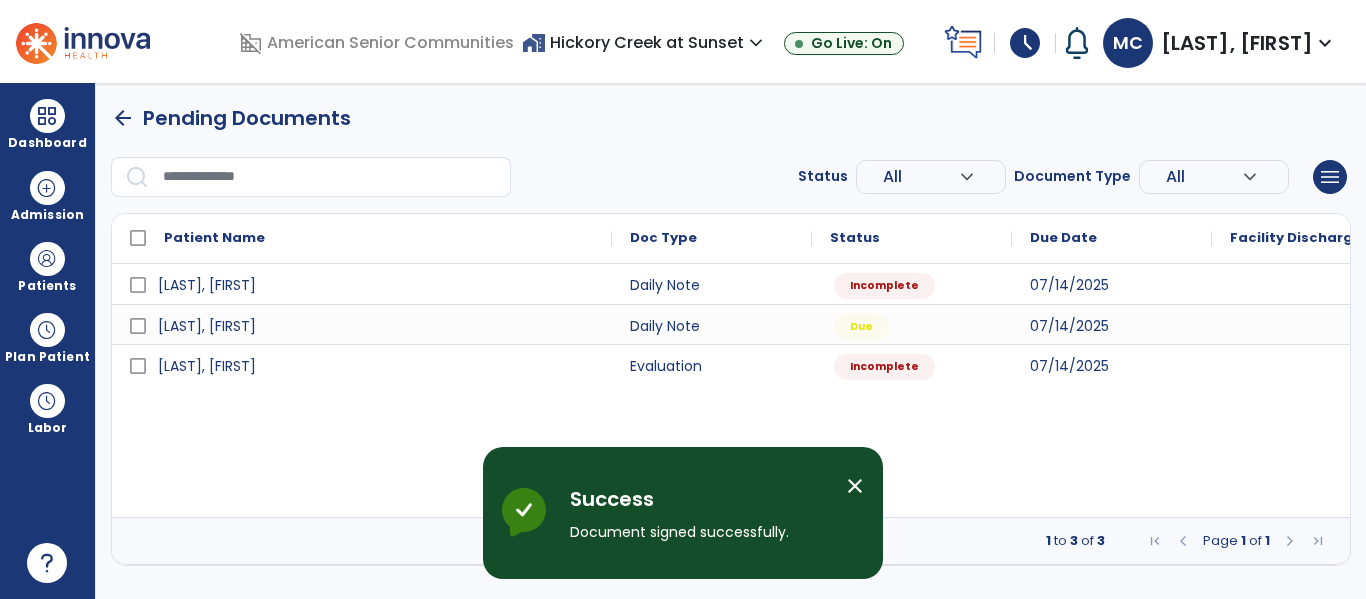 scroll, scrollTop: 0, scrollLeft: 0, axis: both 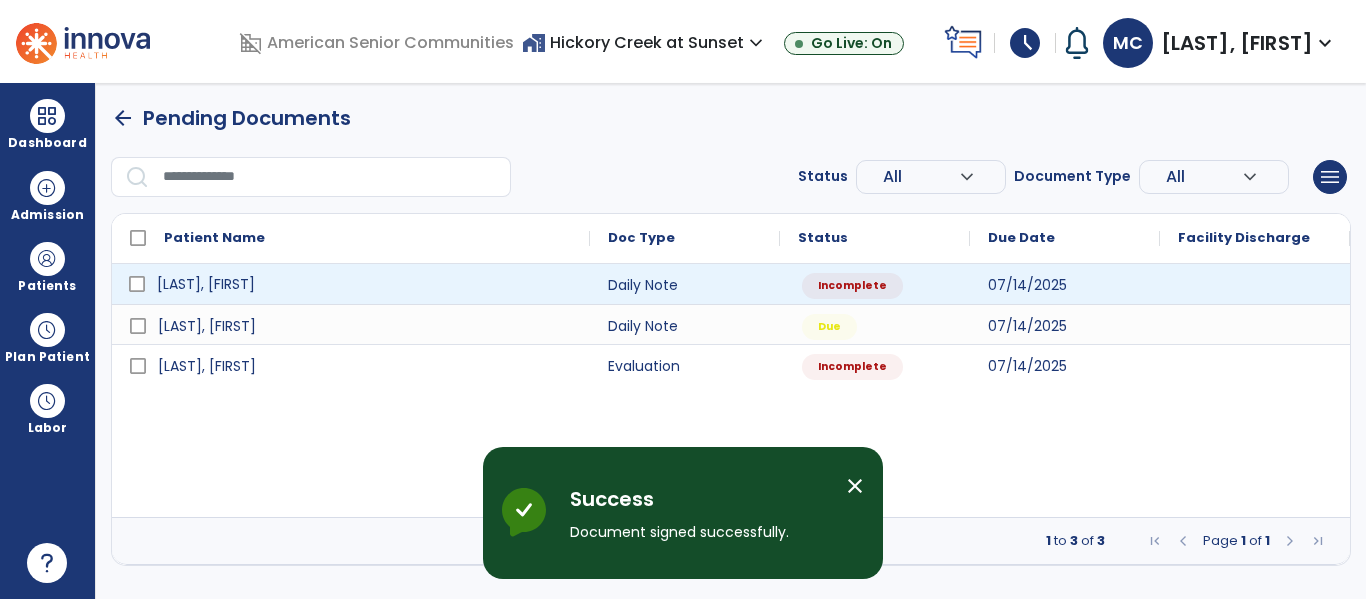 click on "[LAST], [FIRST]" at bounding box center (365, 284) 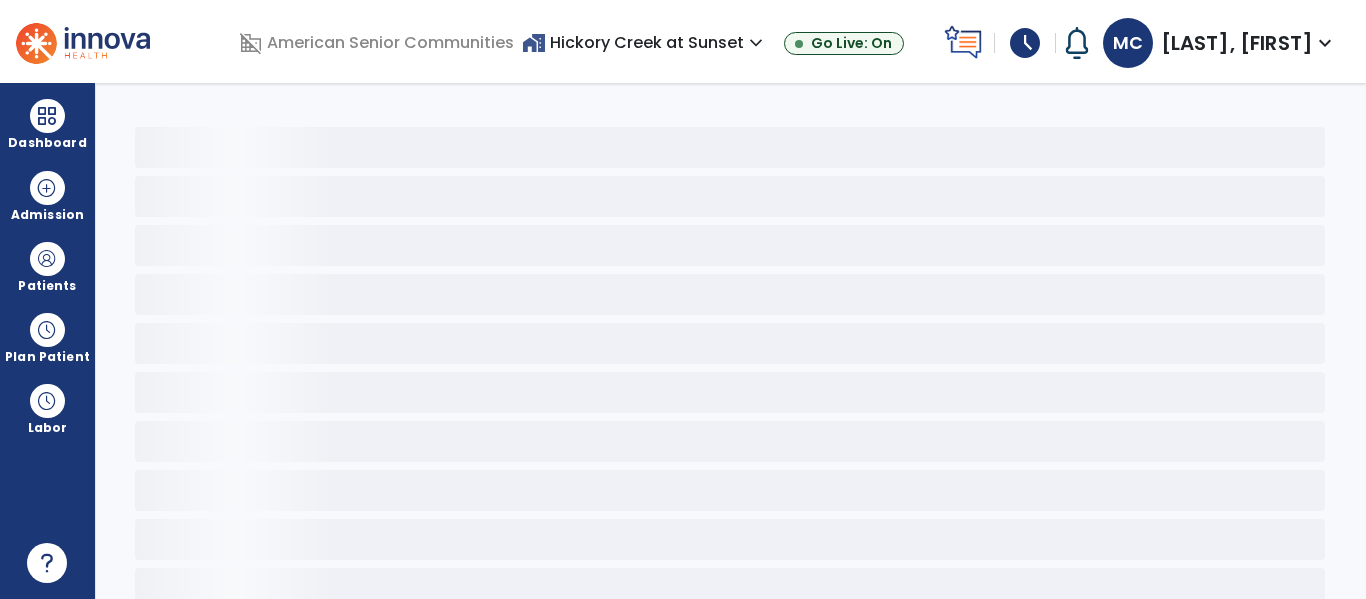 select on "*" 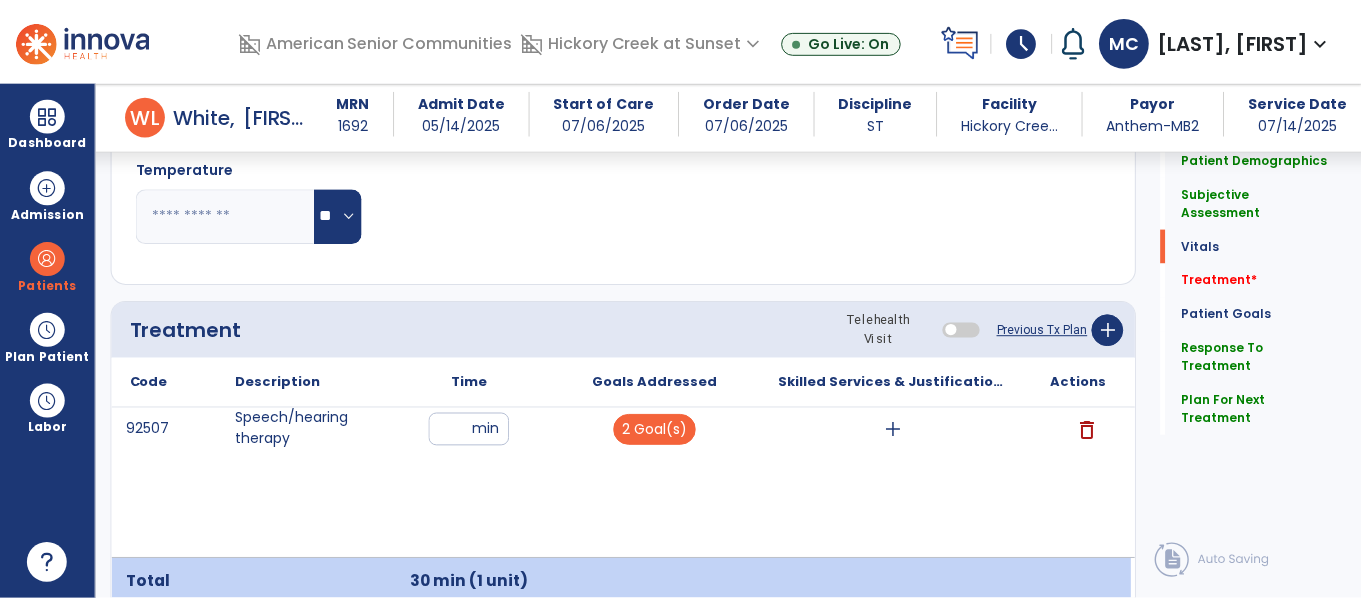scroll, scrollTop: 1022, scrollLeft: 0, axis: vertical 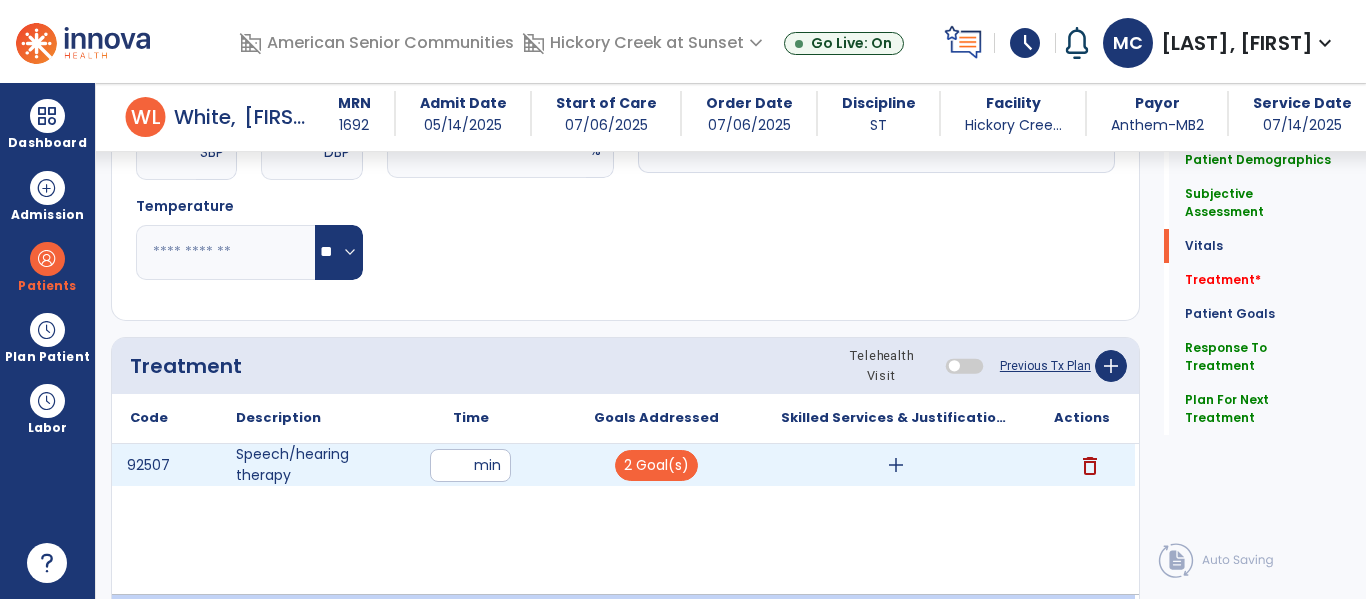 click on "add" at bounding box center [896, 465] 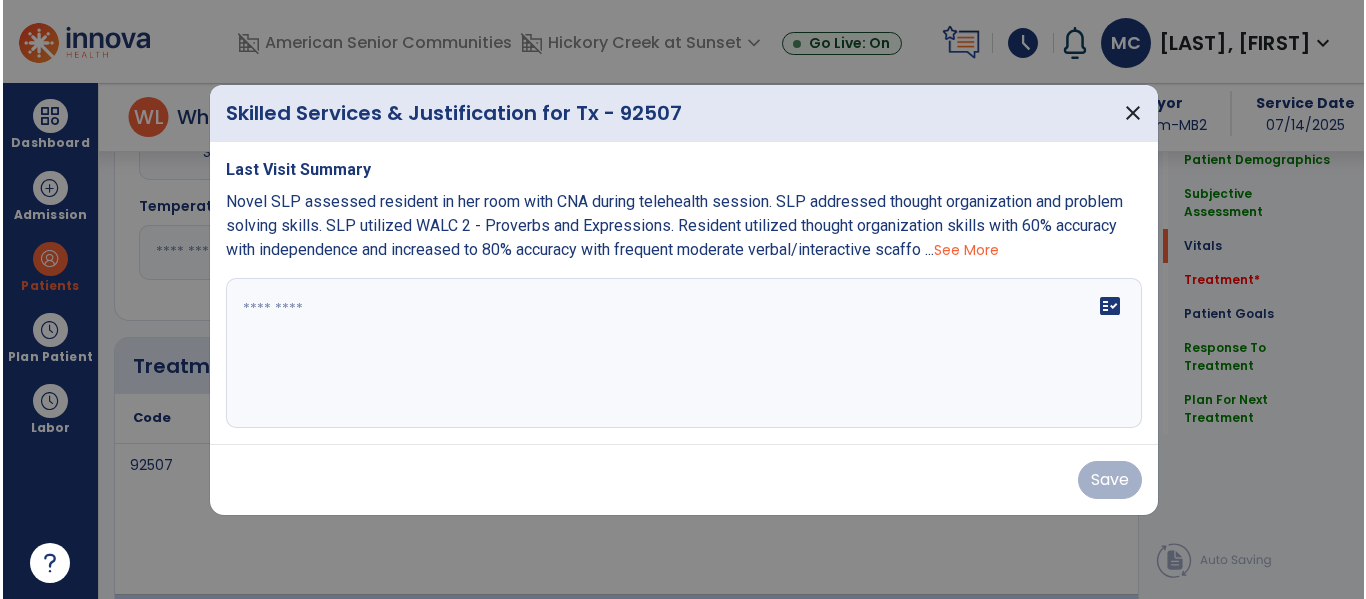 scroll, scrollTop: 1022, scrollLeft: 0, axis: vertical 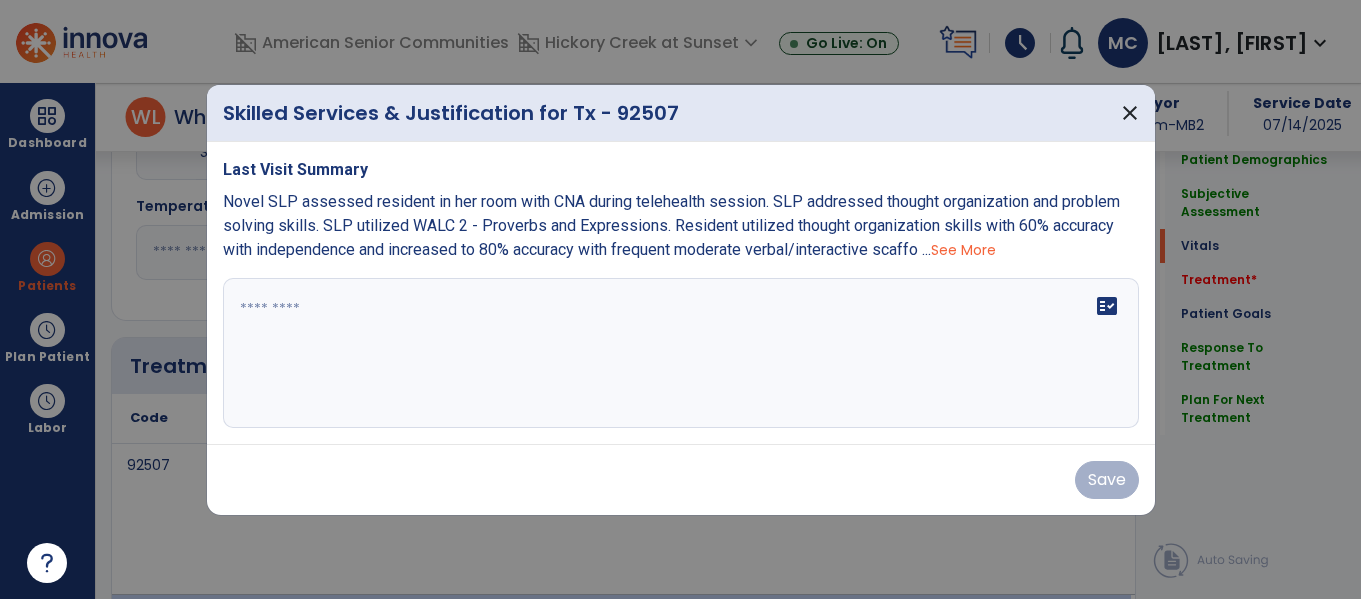 click on "fact_check" at bounding box center (681, 353) 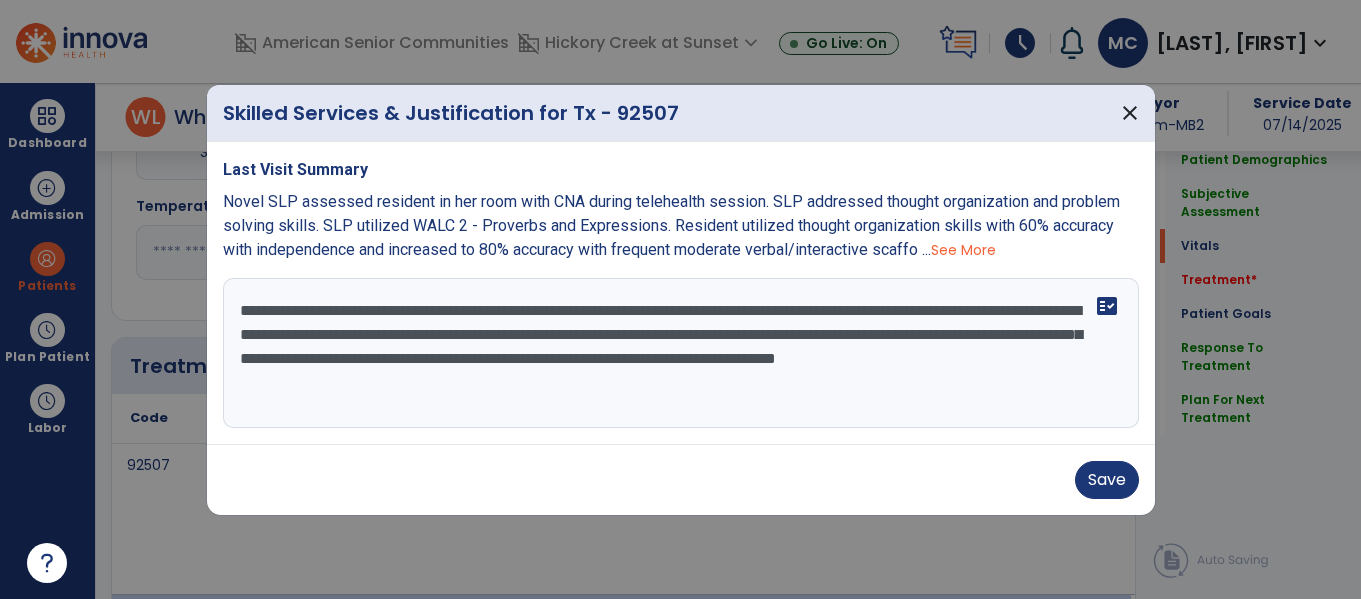 click on "**********" at bounding box center [681, 353] 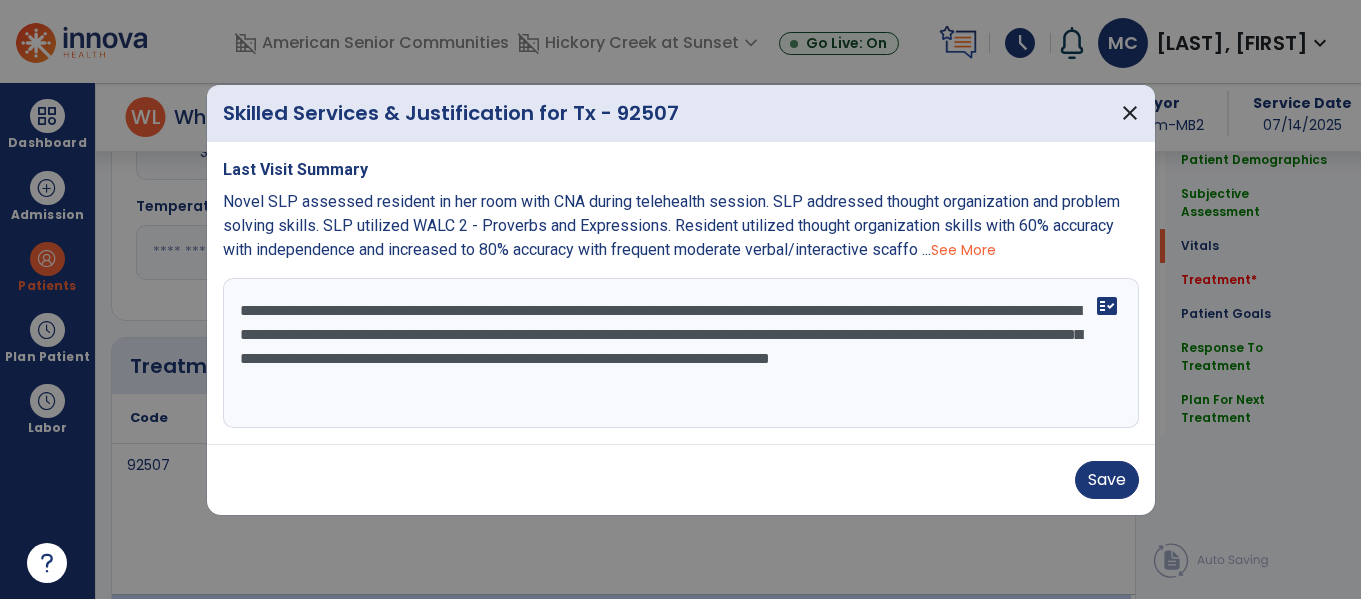 click on "**********" at bounding box center [681, 353] 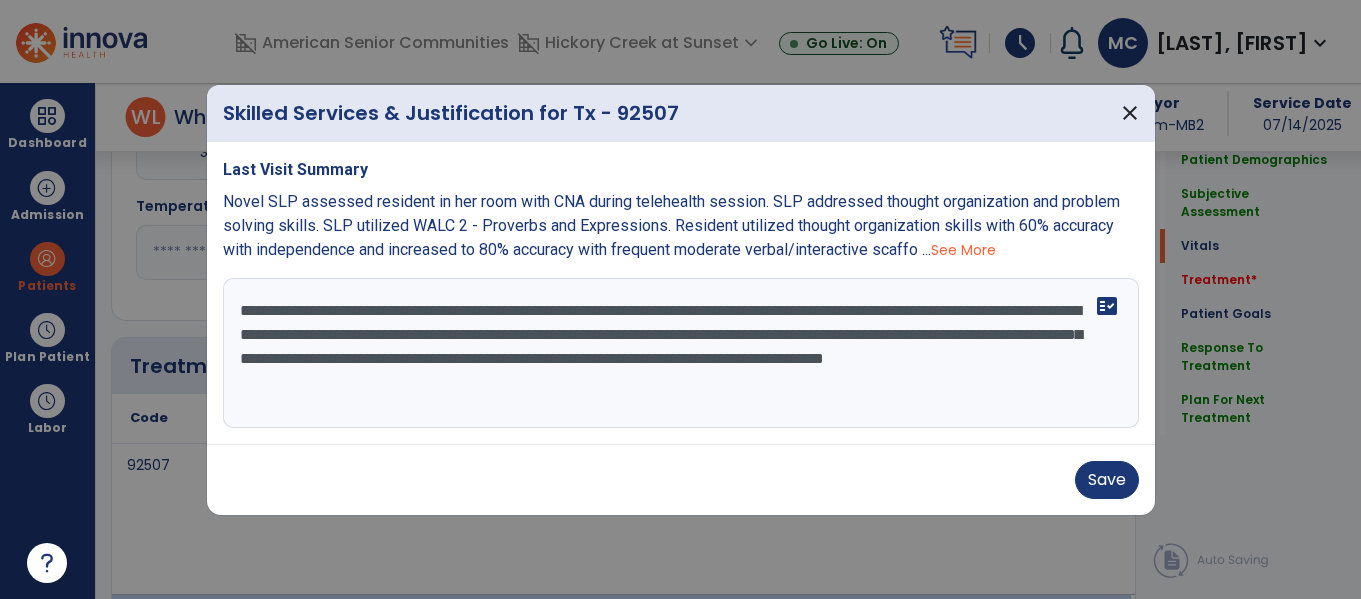 click on "**********" at bounding box center (681, 353) 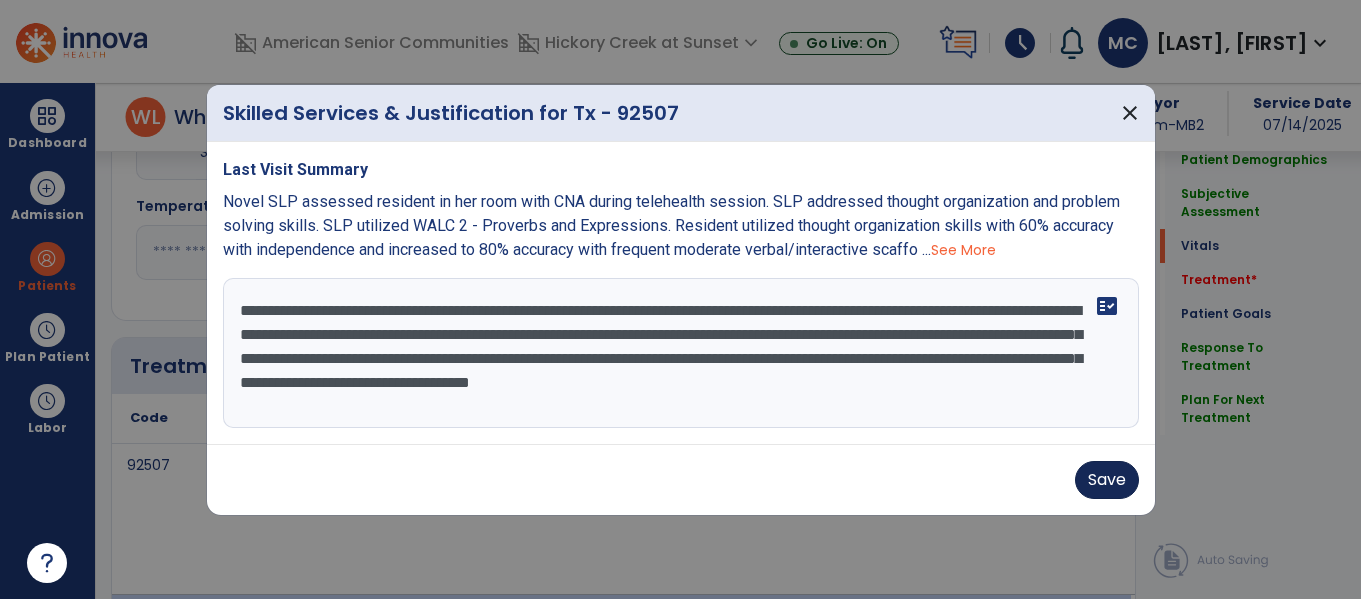 type on "**********" 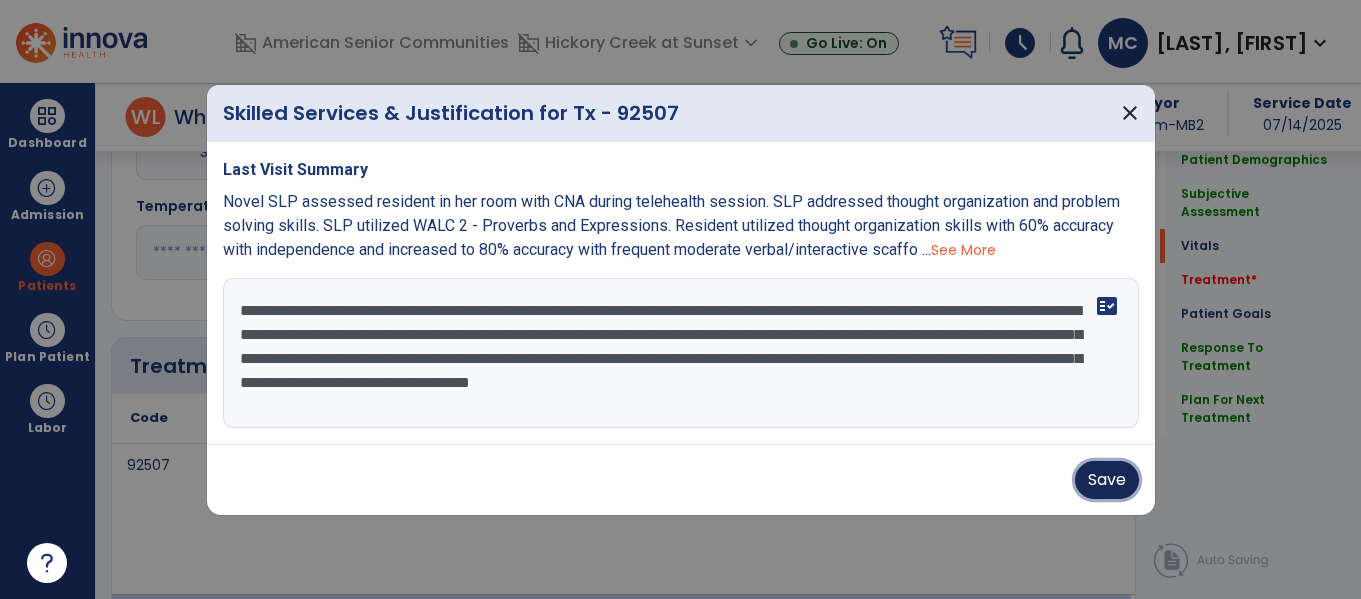 click on "Save" at bounding box center (1107, 480) 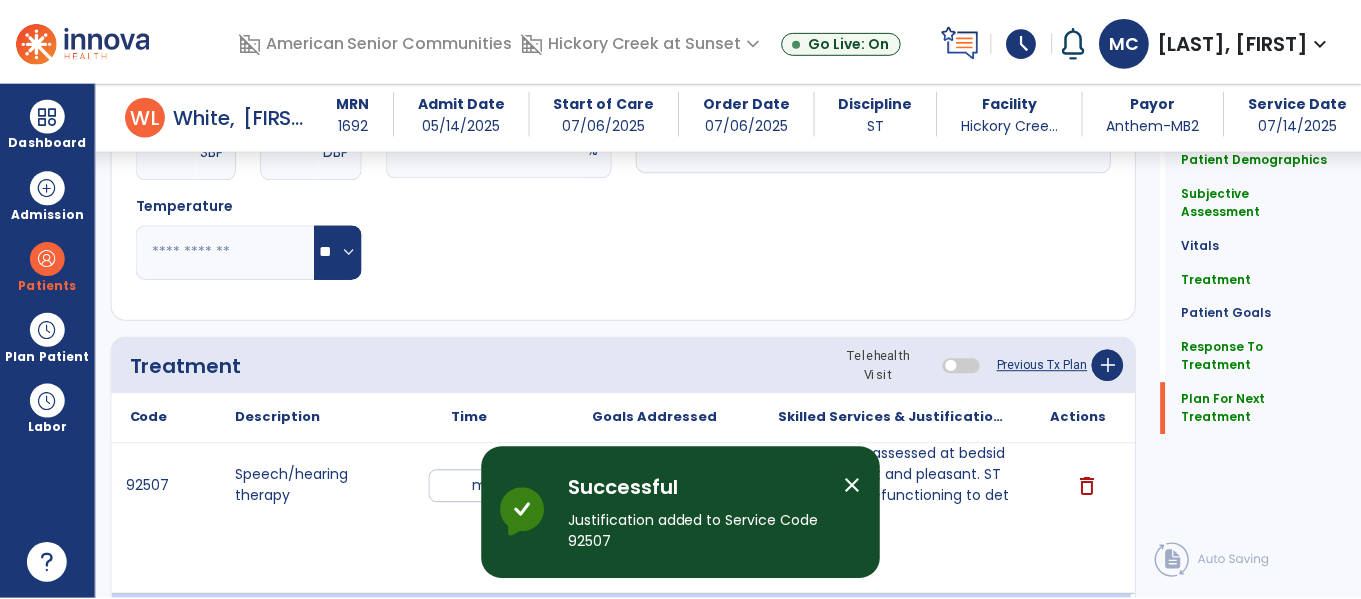 scroll, scrollTop: 2562, scrollLeft: 0, axis: vertical 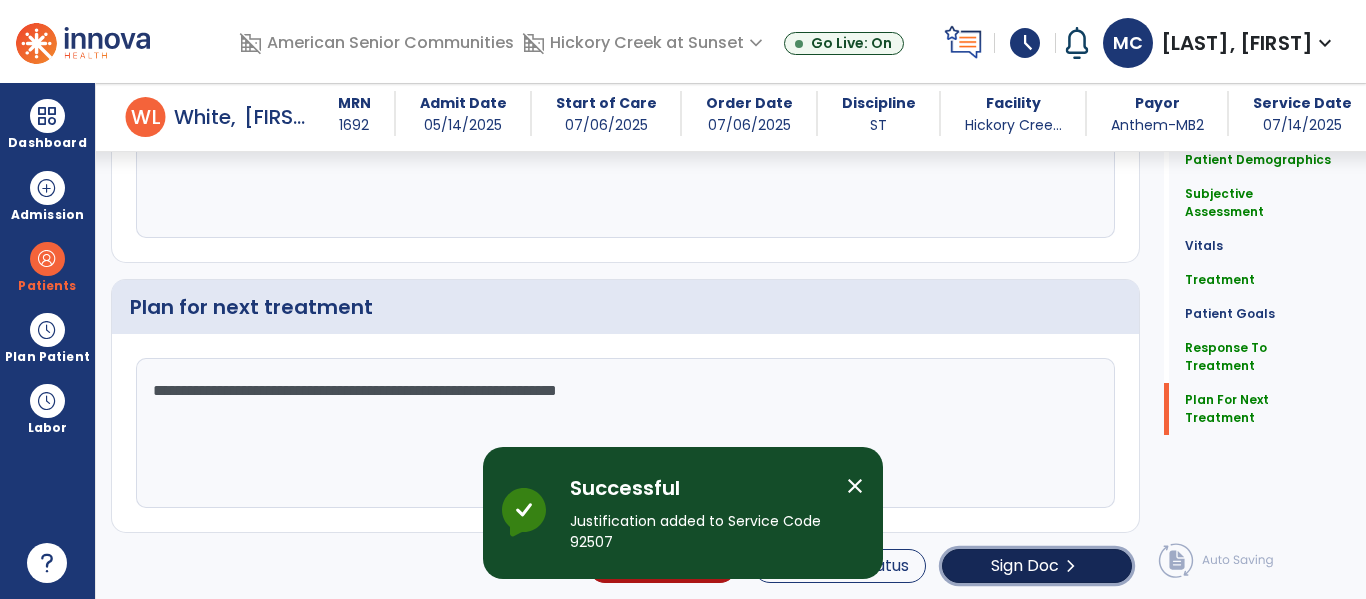 click on "chevron_right" 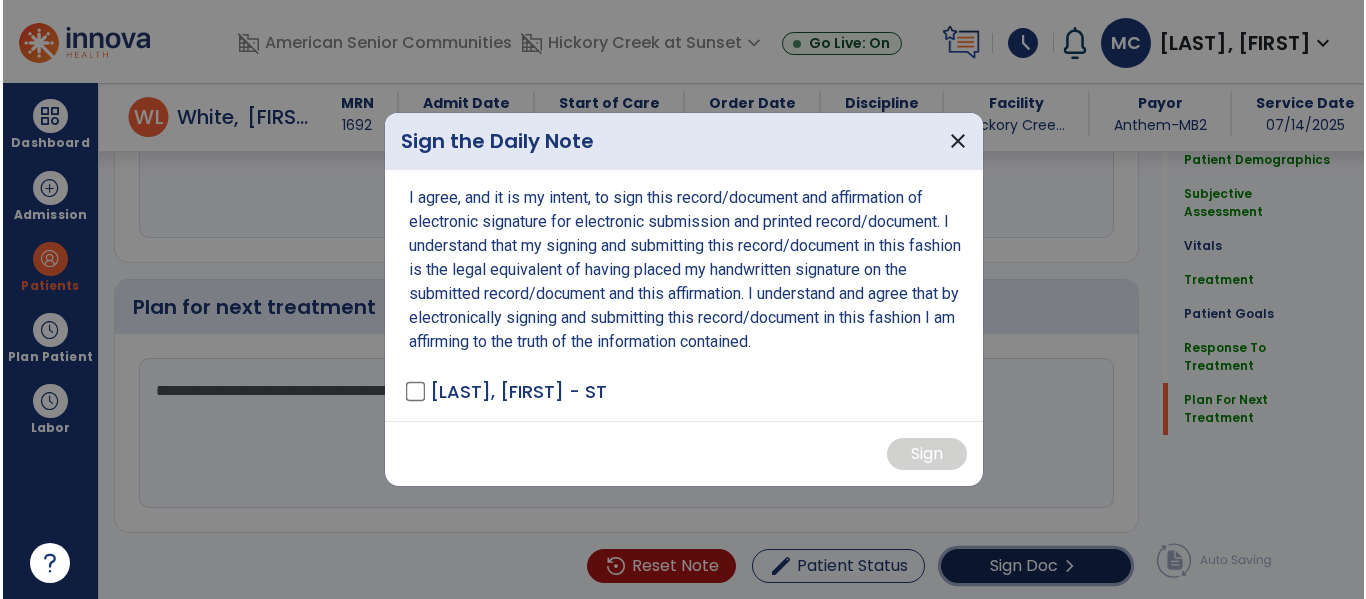 scroll, scrollTop: 2562, scrollLeft: 0, axis: vertical 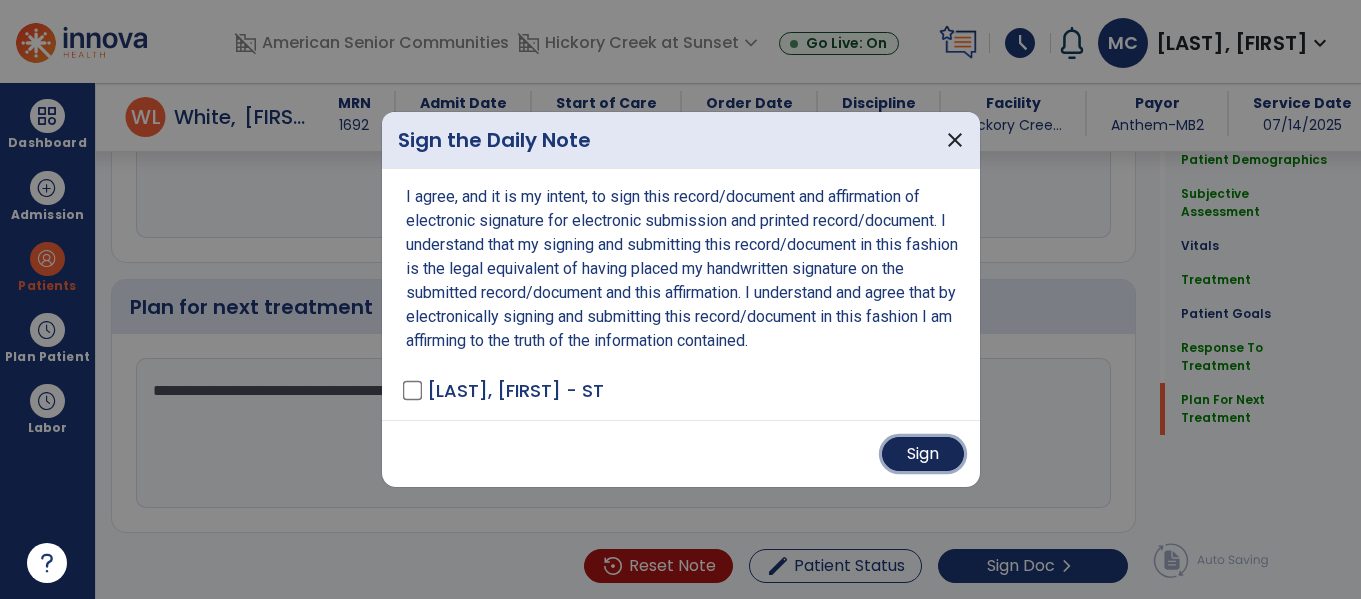 click on "Sign" at bounding box center (923, 454) 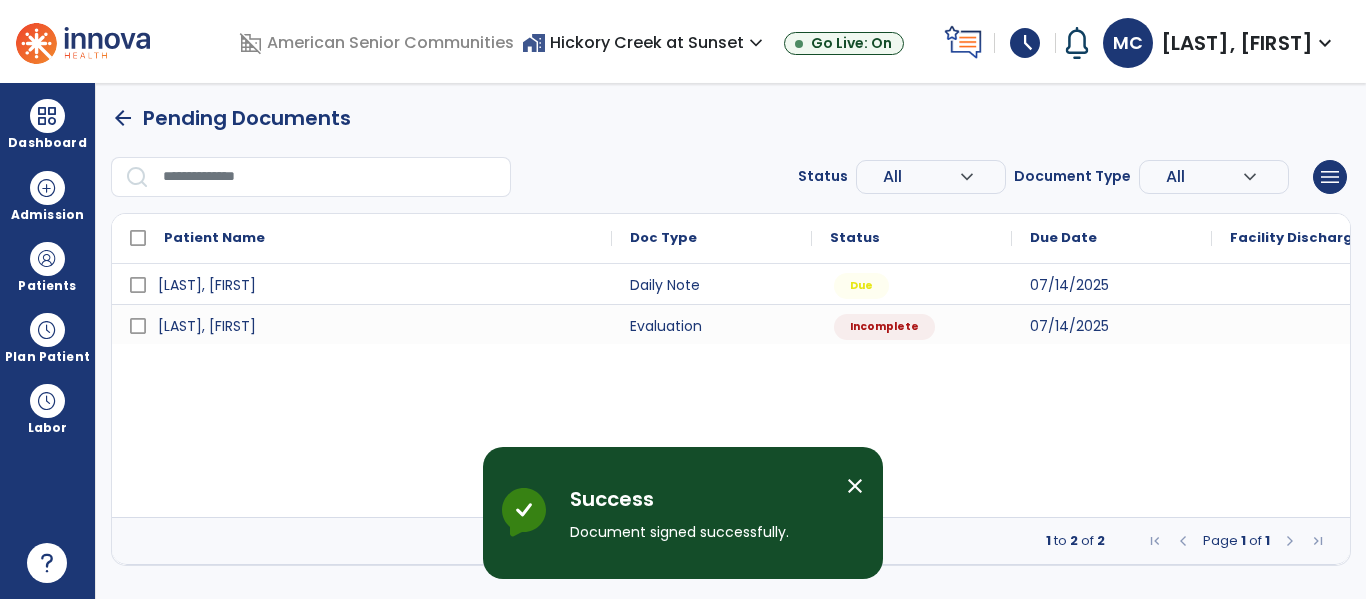 scroll, scrollTop: 0, scrollLeft: 0, axis: both 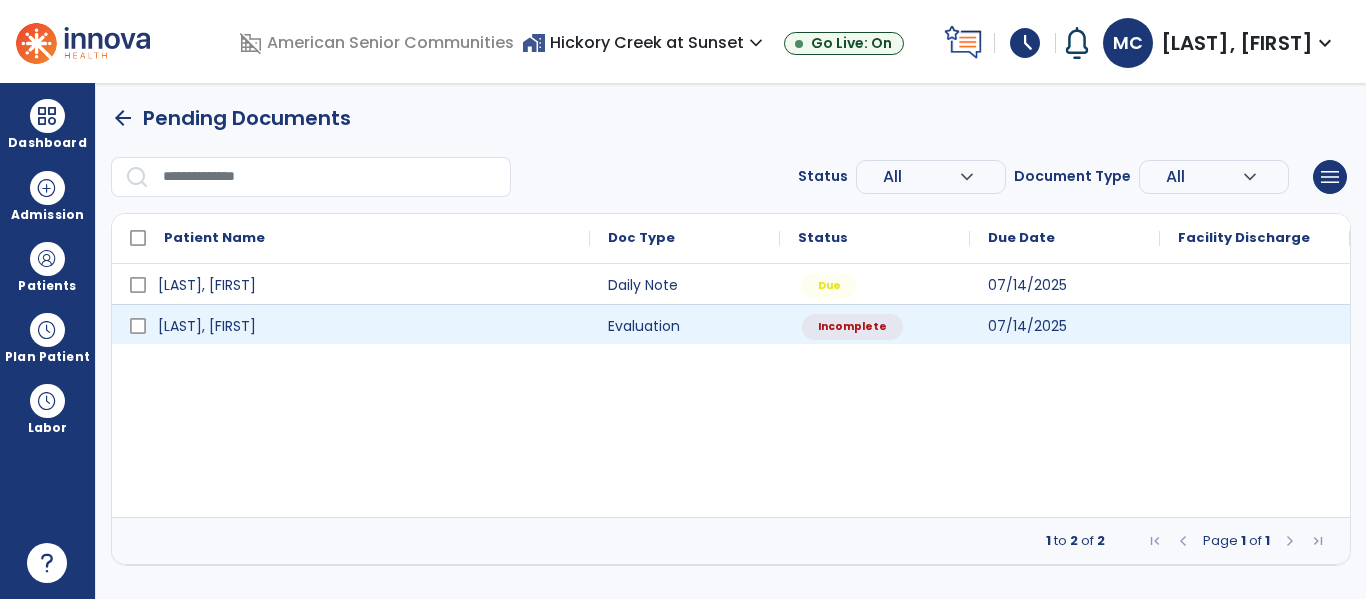 click at bounding box center (1255, 324) 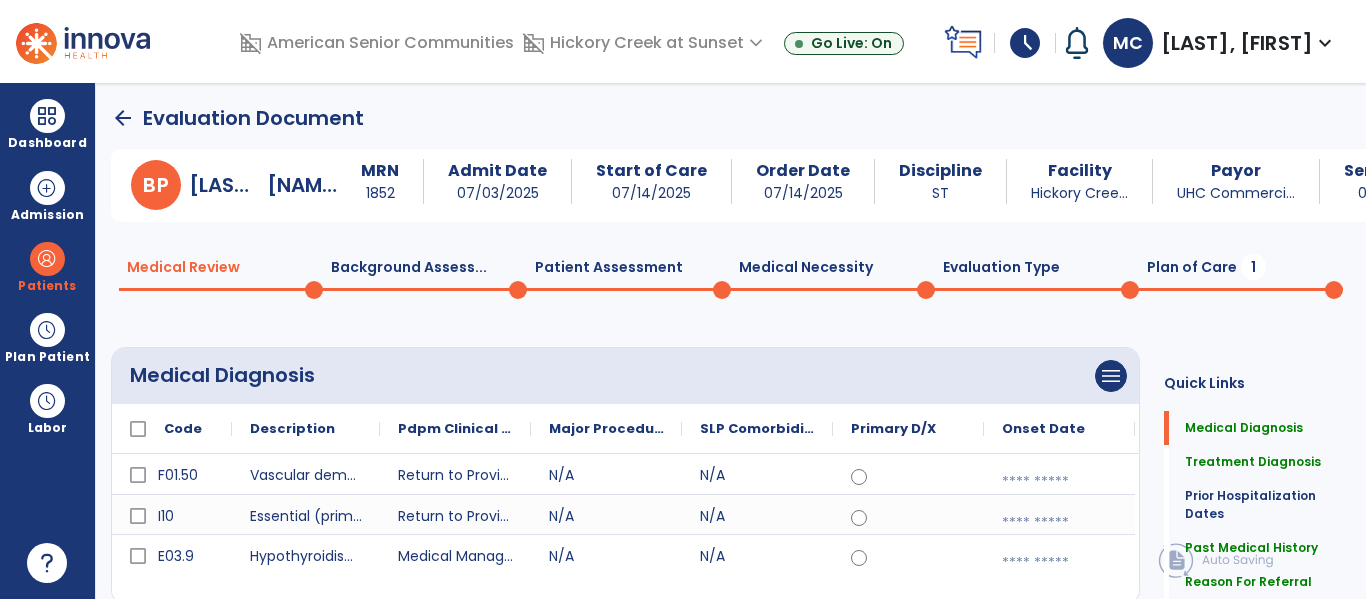 click on "Plan of Care  1" 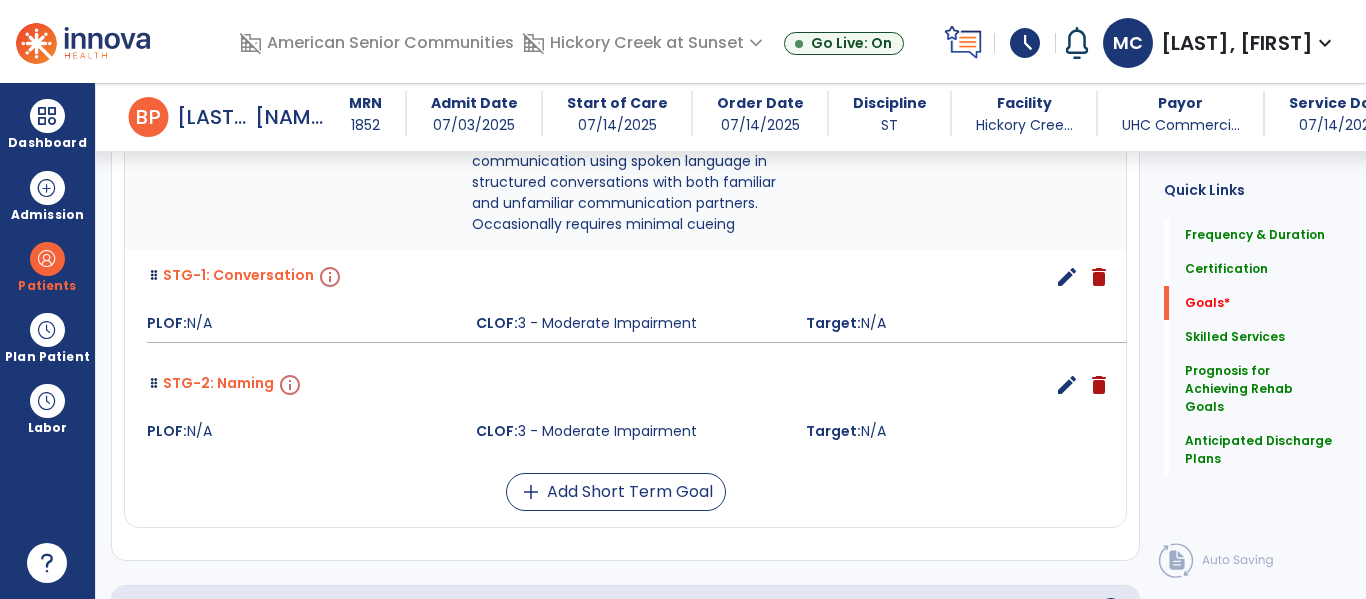 scroll, scrollTop: 1229, scrollLeft: 0, axis: vertical 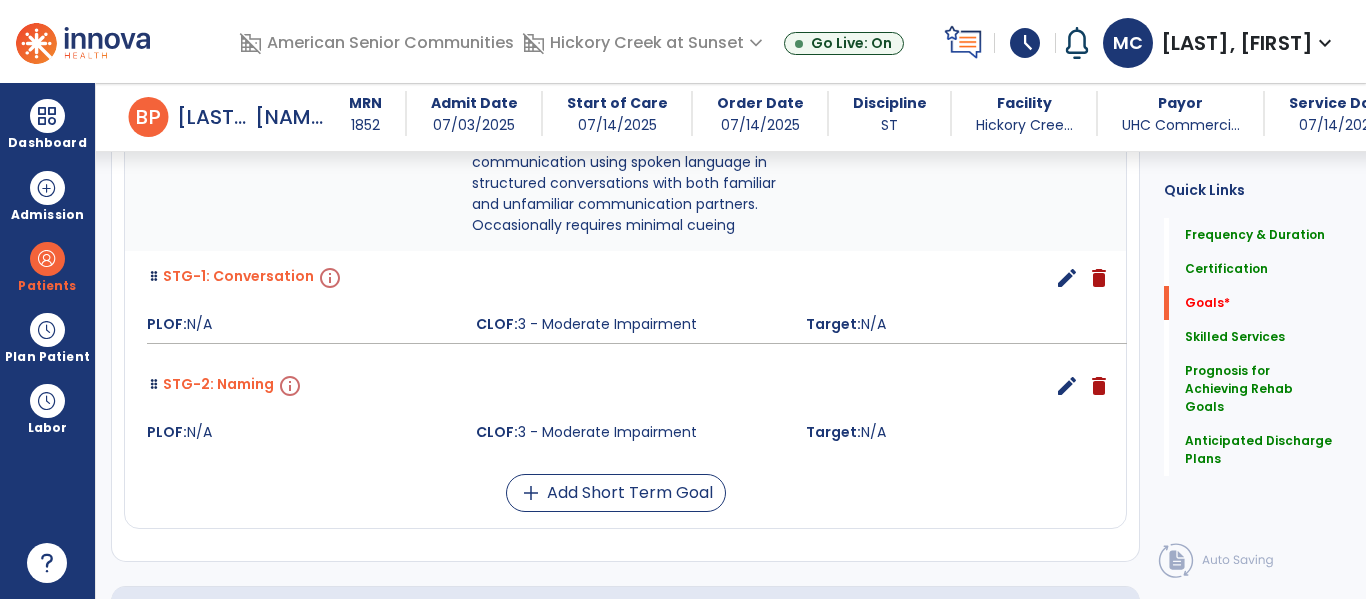 click on "edit" at bounding box center [1067, 386] 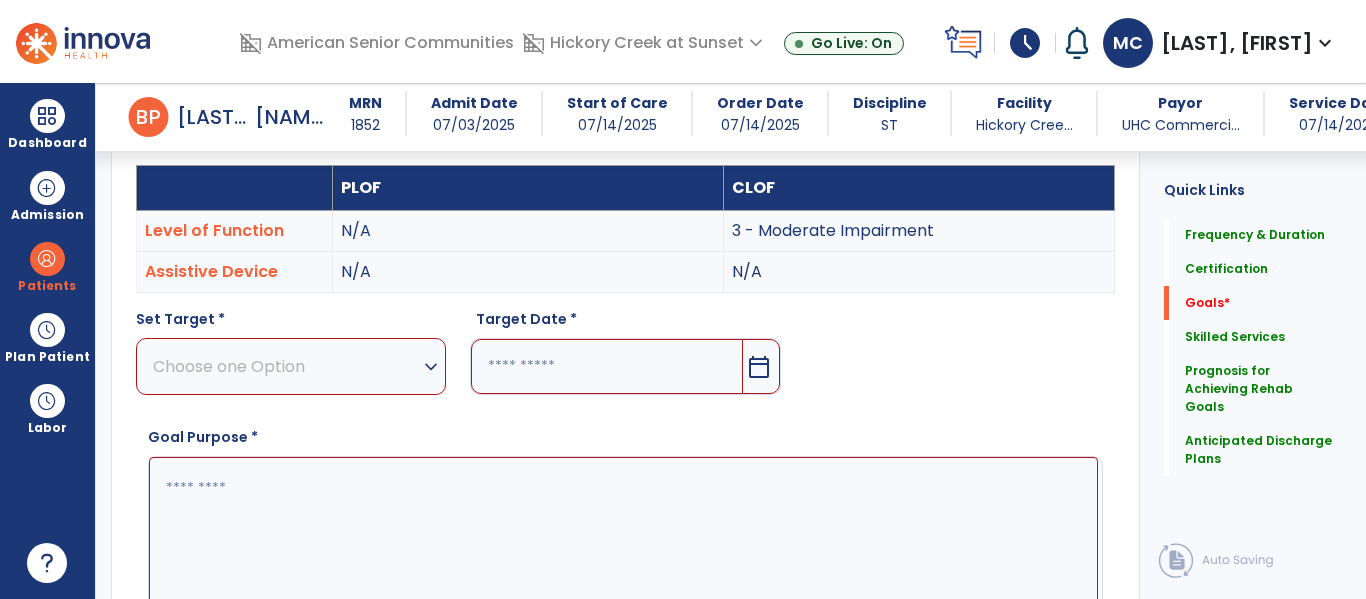 scroll, scrollTop: 573, scrollLeft: 0, axis: vertical 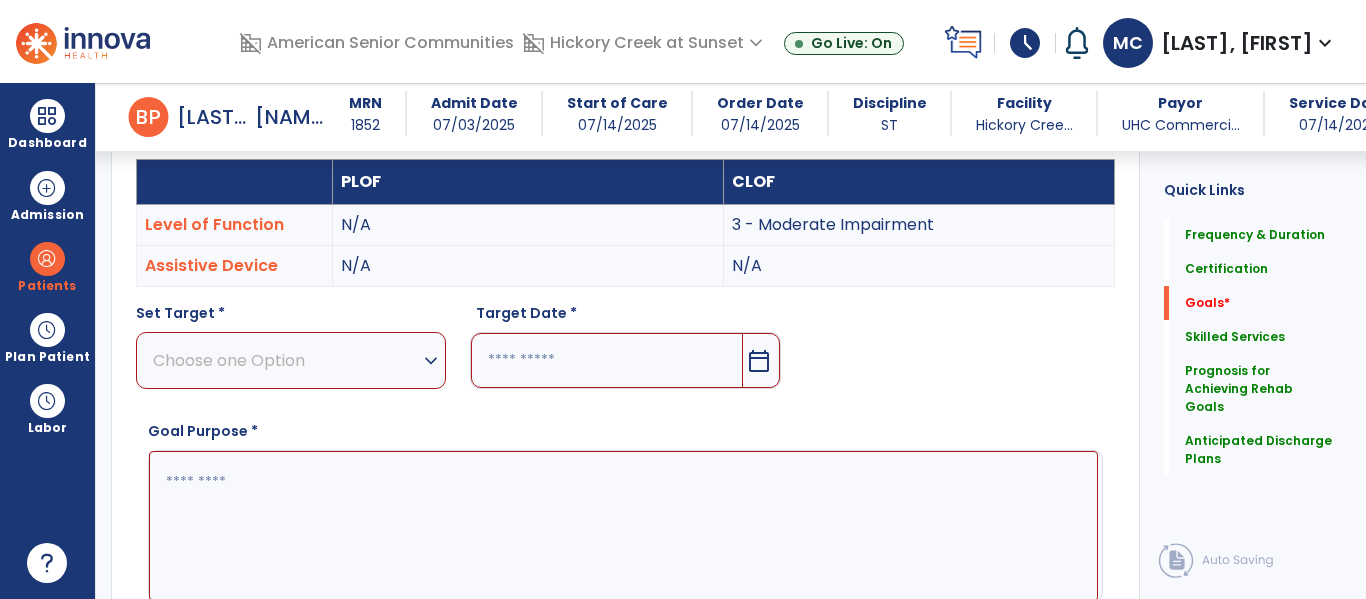 click at bounding box center [623, 526] 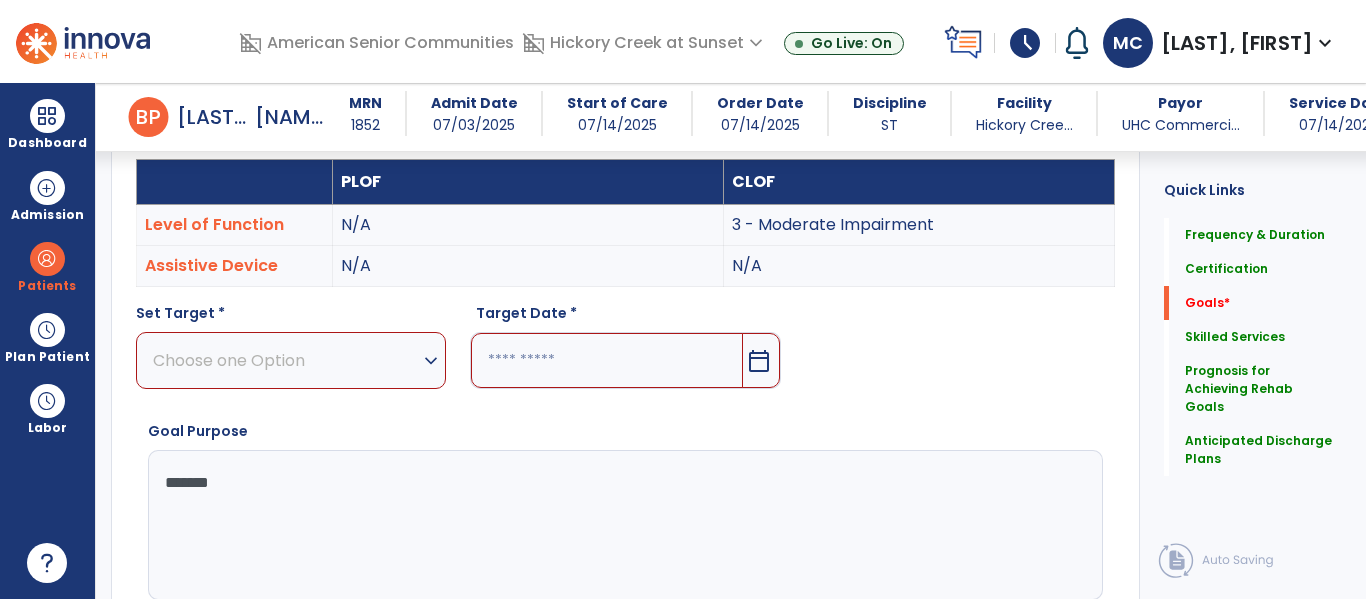 type on "********" 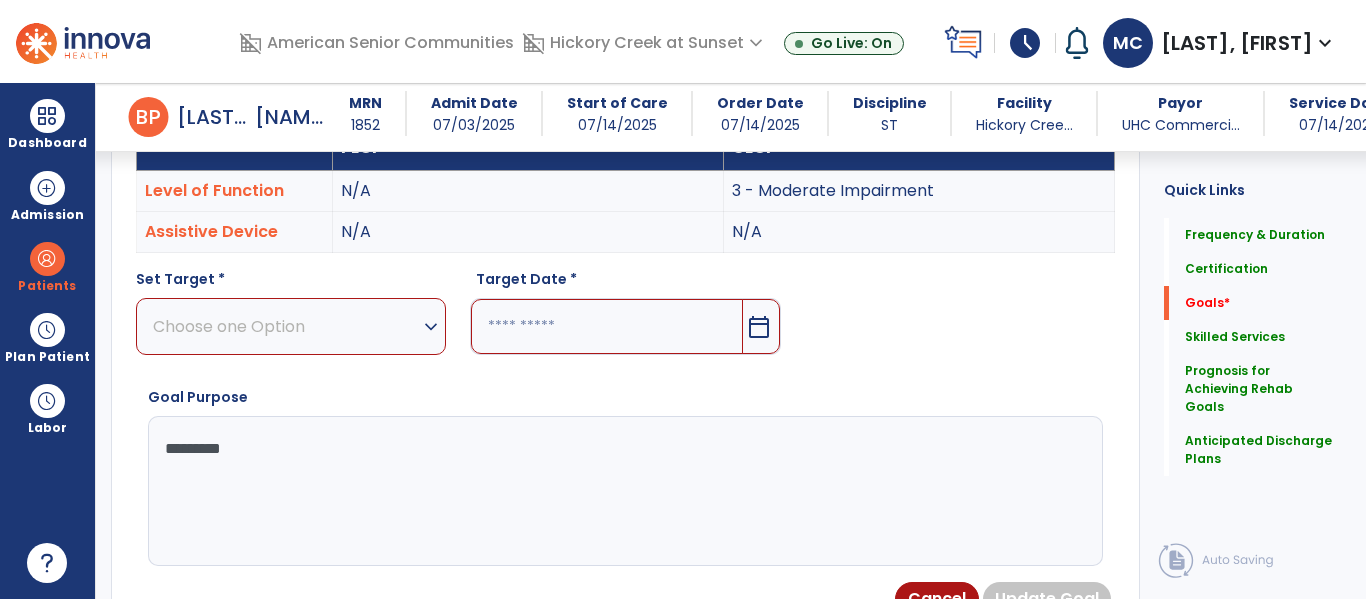 scroll, scrollTop: 616, scrollLeft: 0, axis: vertical 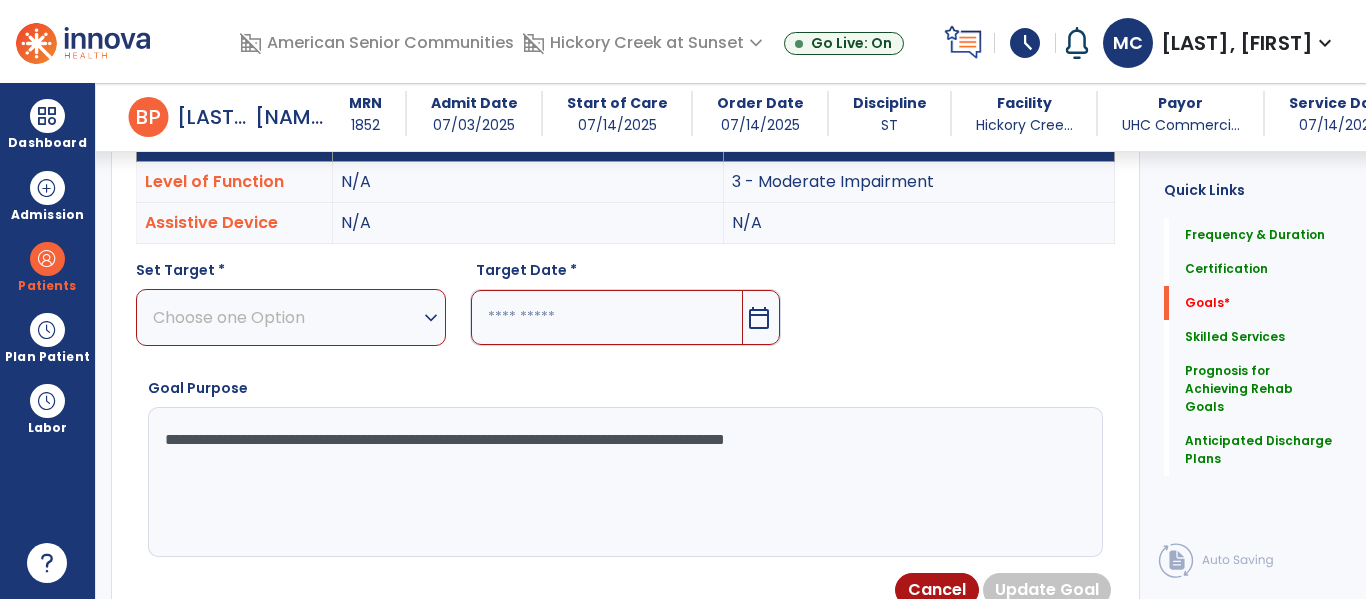 type on "**********" 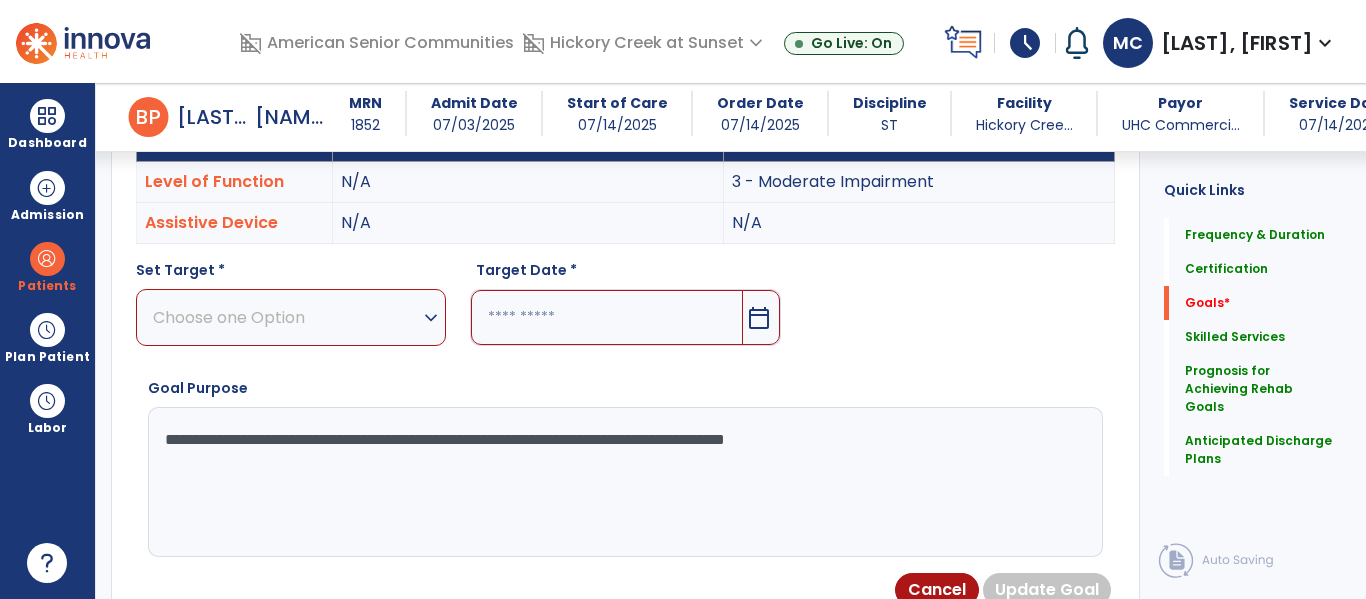 click at bounding box center [606, 317] 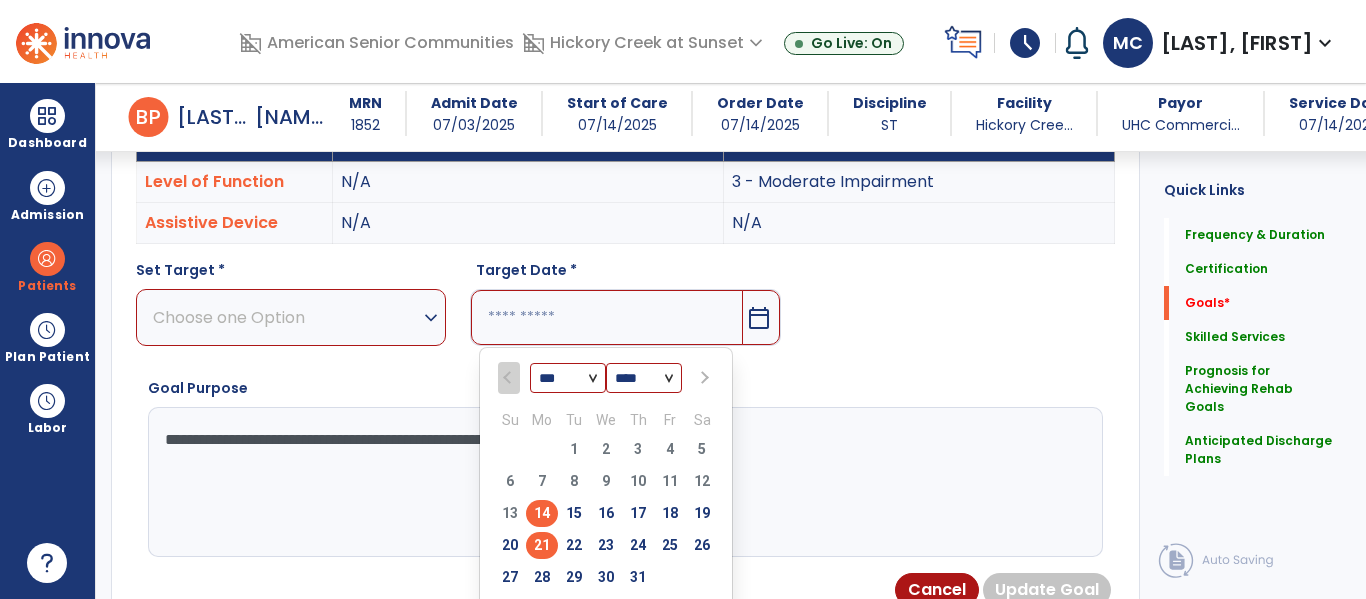 click on "21" at bounding box center (542, 545) 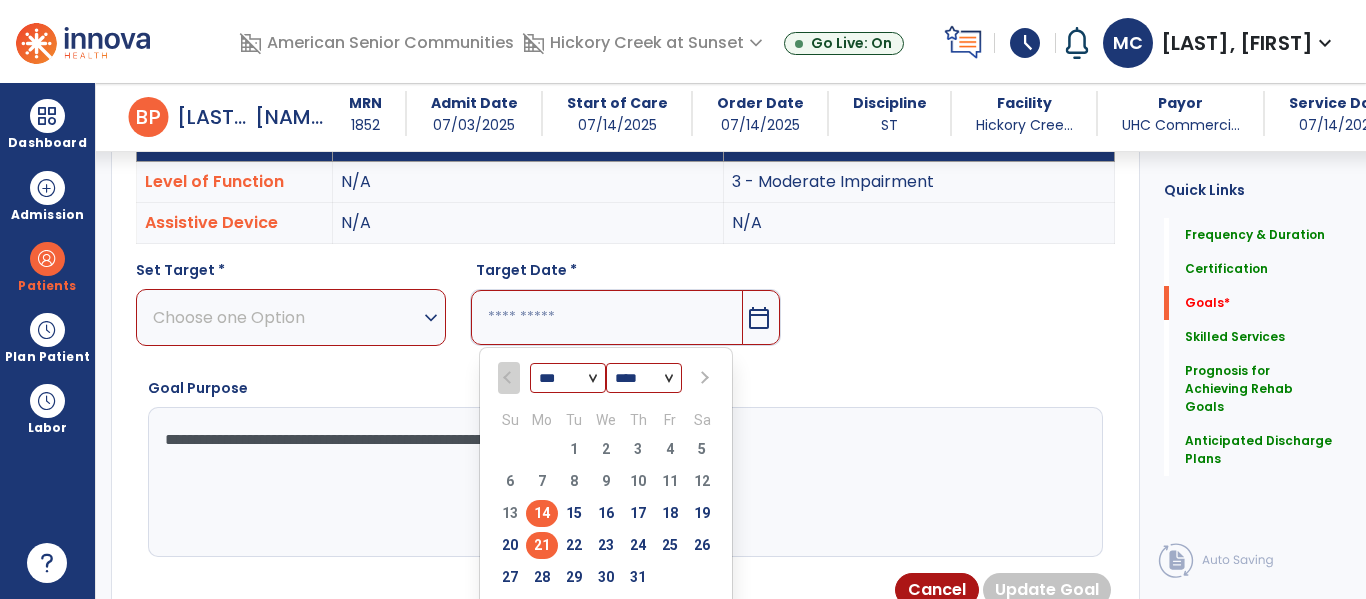 type on "*********" 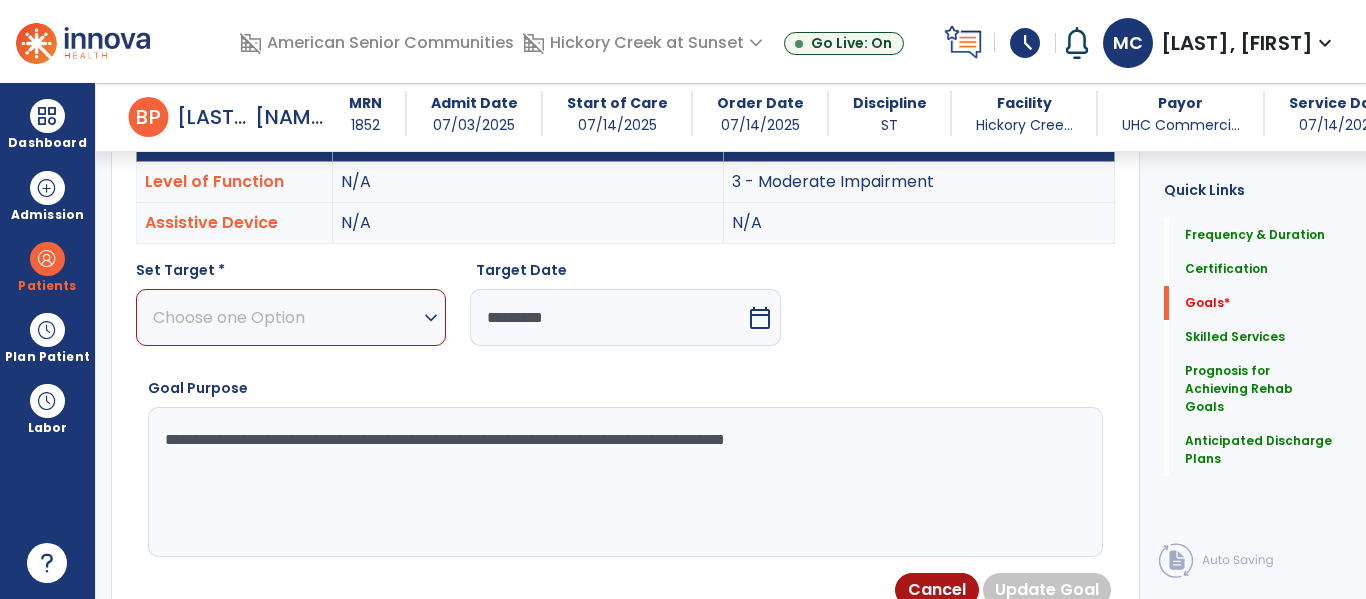 click on "calendar_today" at bounding box center (760, 318) 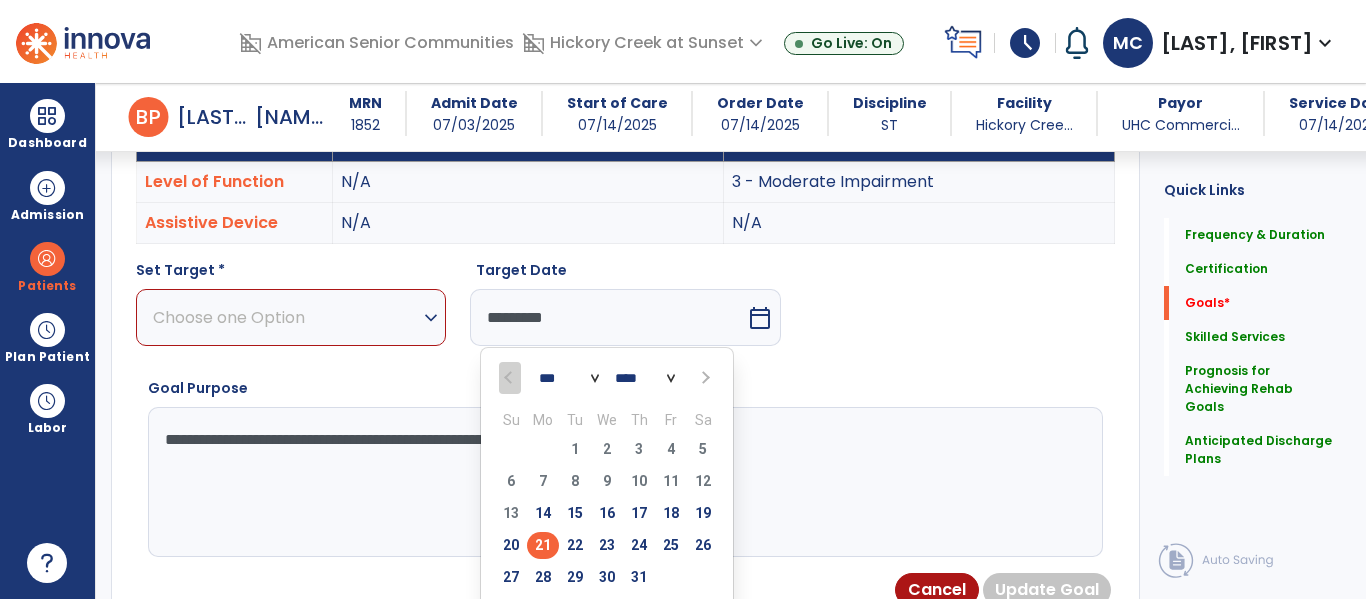 click on "**********" at bounding box center (625, 467) 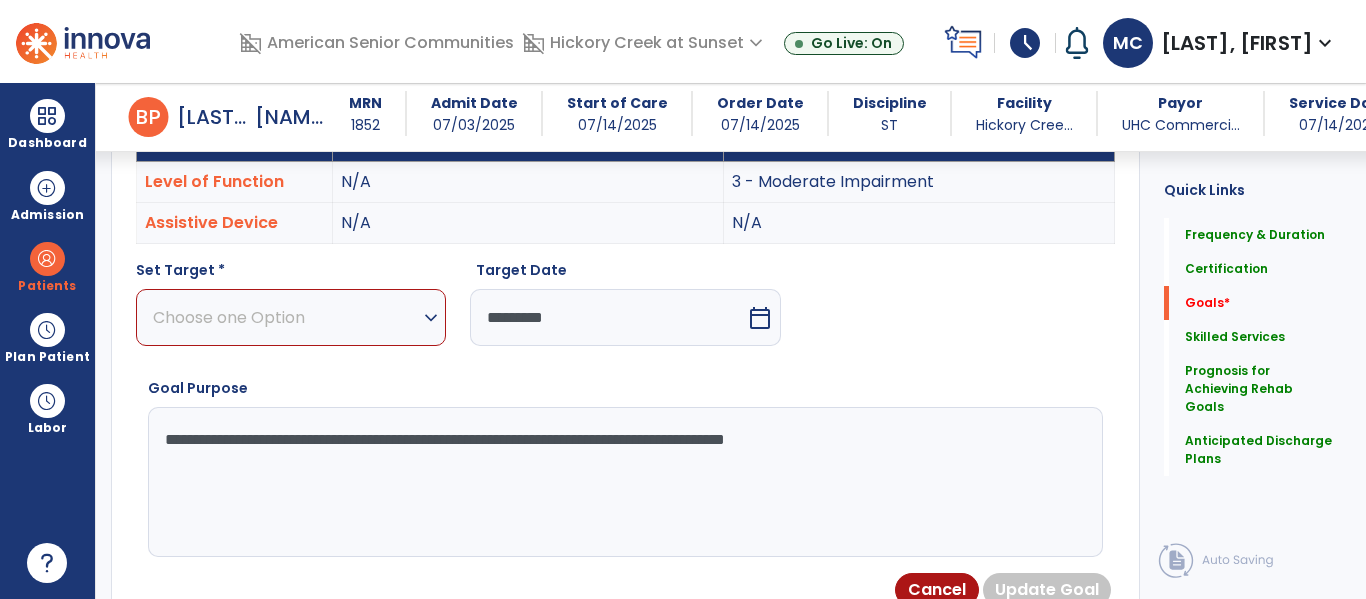 click on "Choose one Option   expand_more" at bounding box center (291, 317) 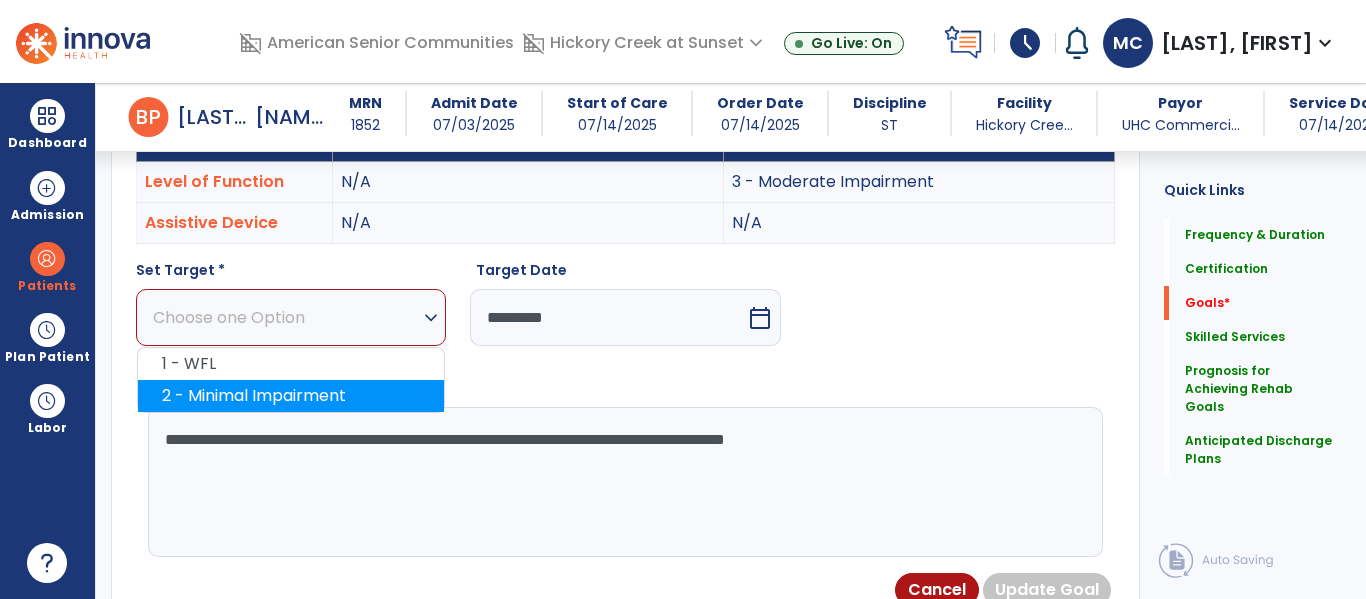 click on "2 - Minimal Impairment" at bounding box center [291, 396] 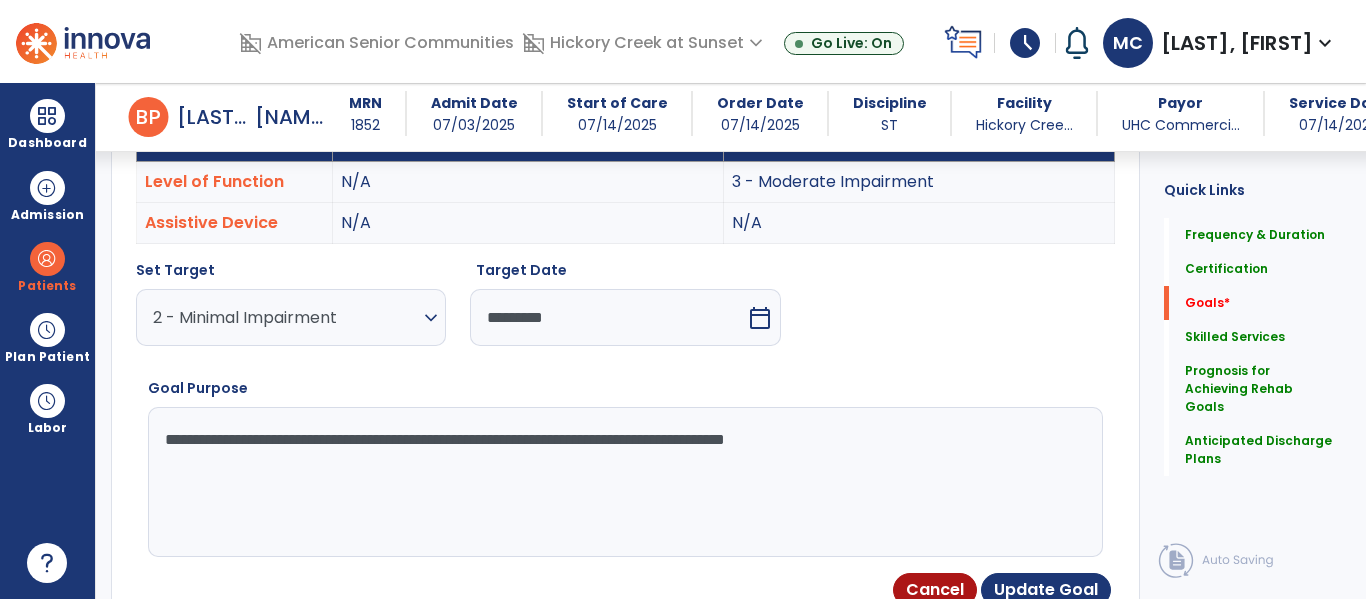 click on "**********" at bounding box center (623, 482) 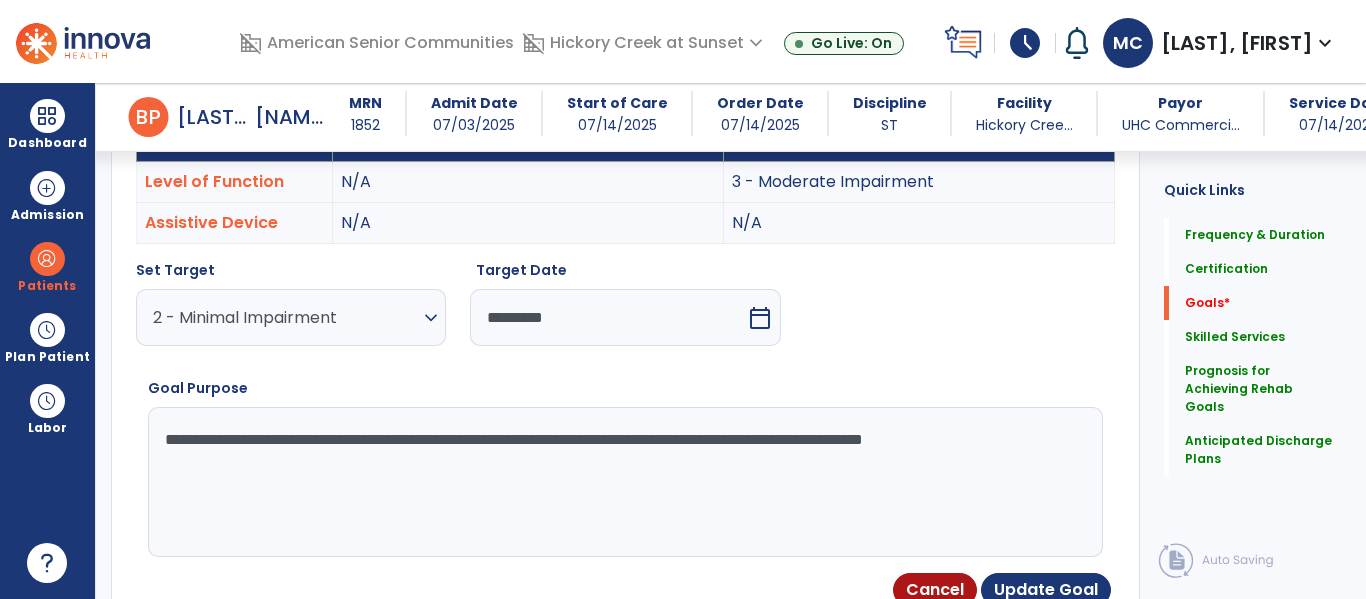 type on "**********" 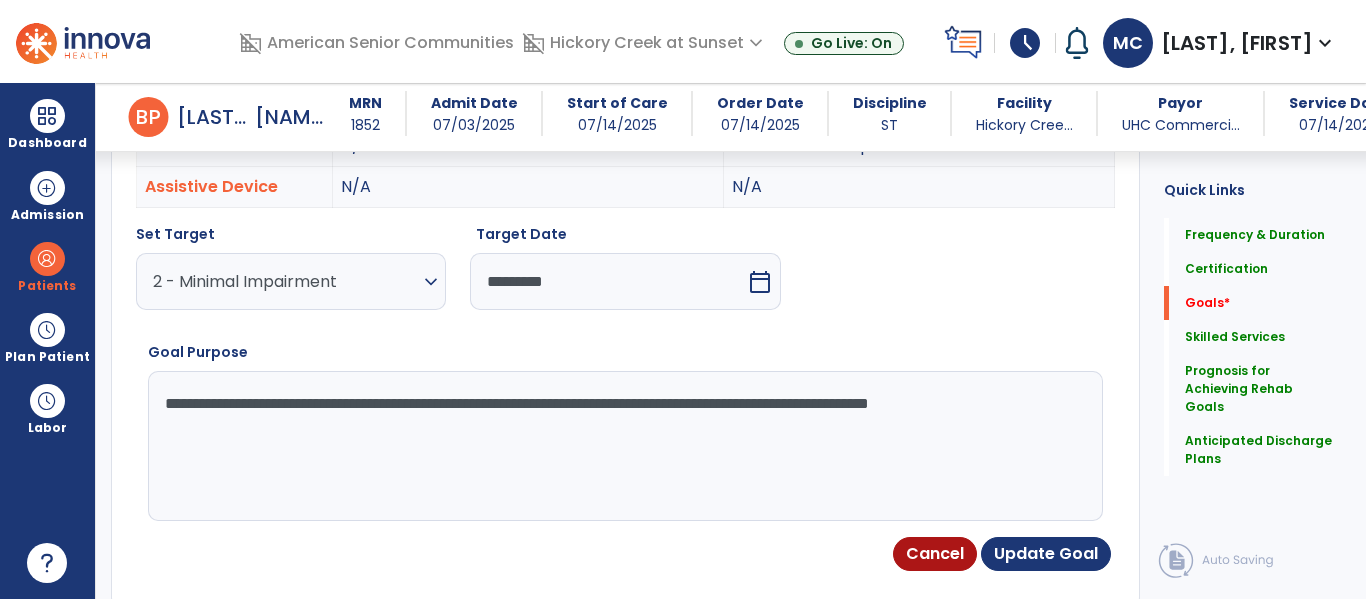 scroll, scrollTop: 663, scrollLeft: 0, axis: vertical 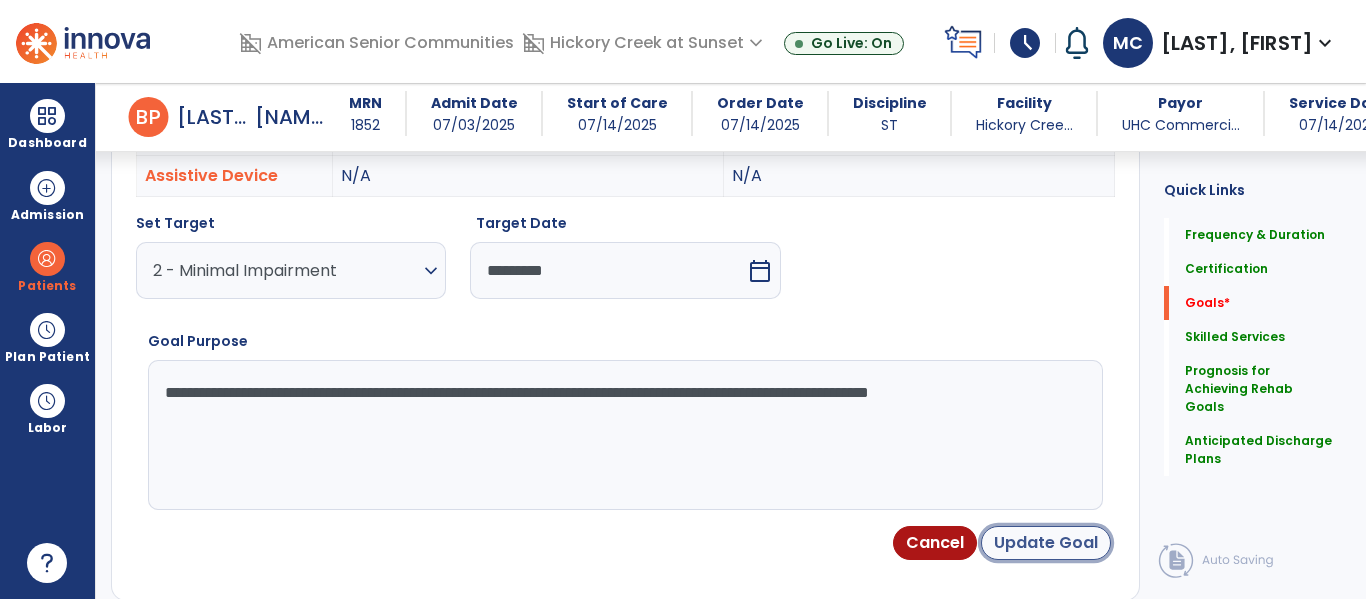 click on "Update Goal" at bounding box center [1046, 543] 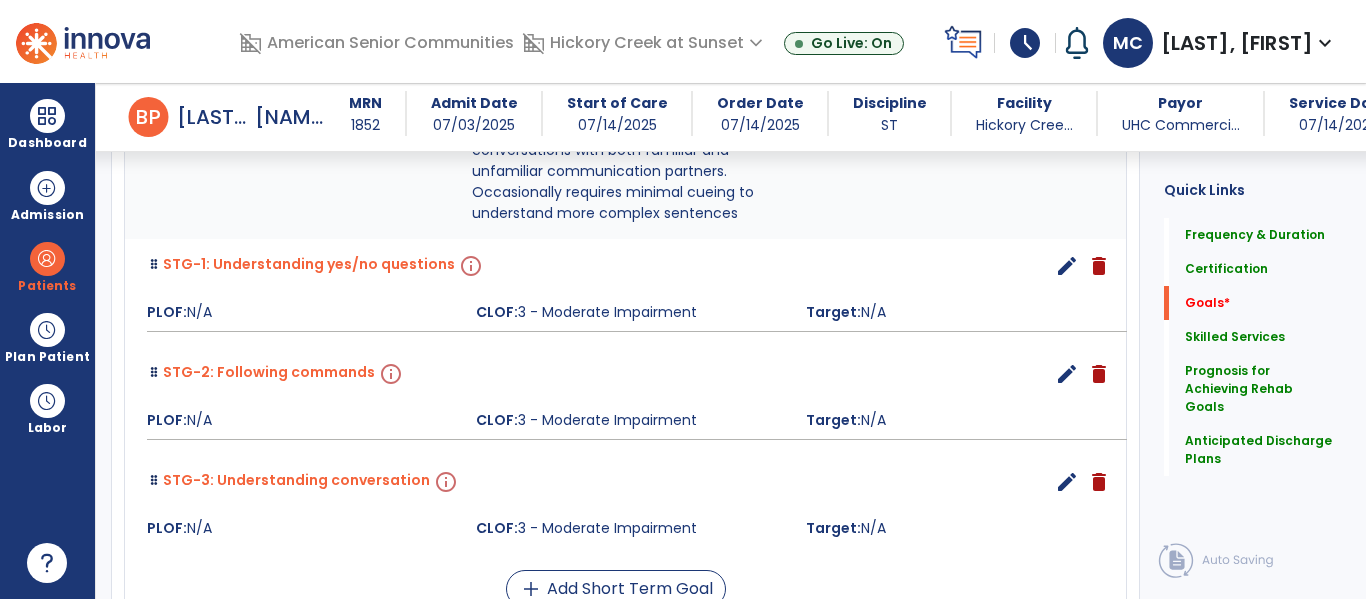 scroll, scrollTop: 665, scrollLeft: 0, axis: vertical 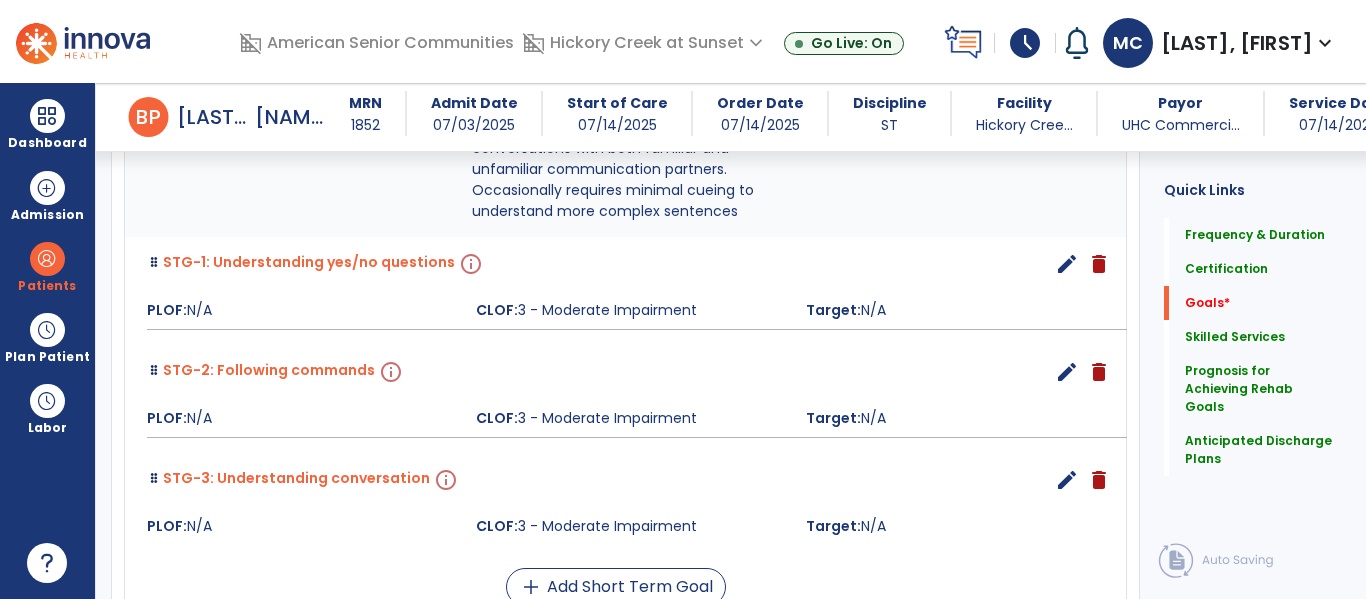 click on "edit" at bounding box center (1067, 480) 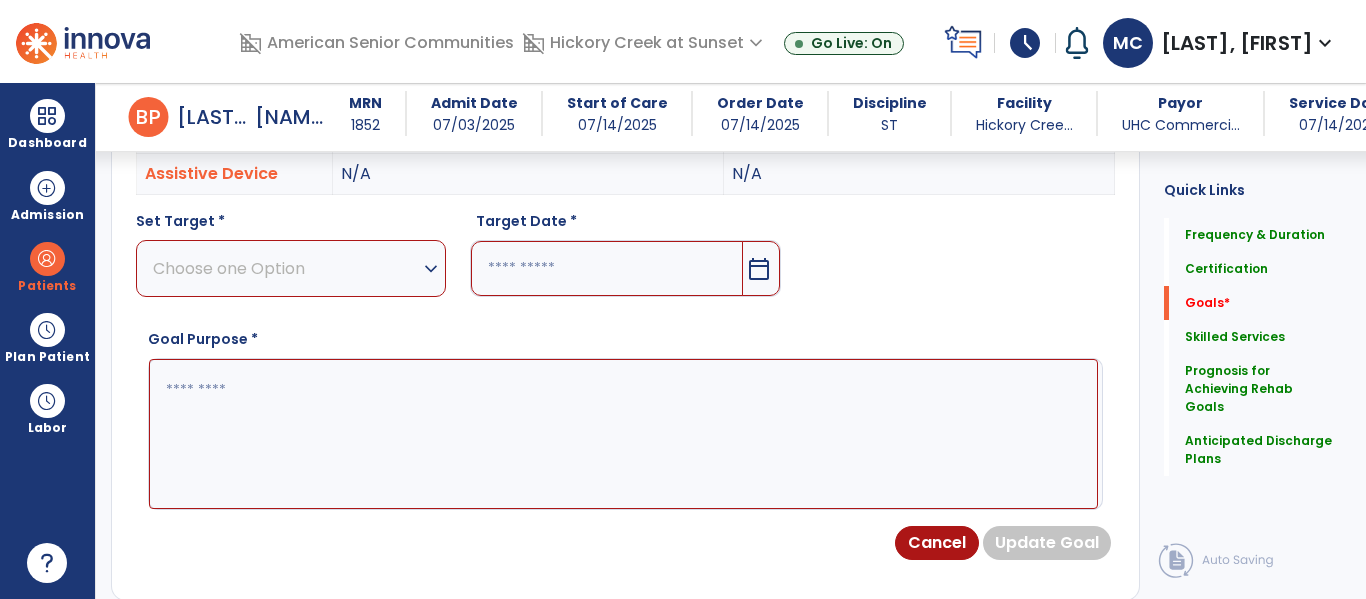 scroll, scrollTop: 83, scrollLeft: 0, axis: vertical 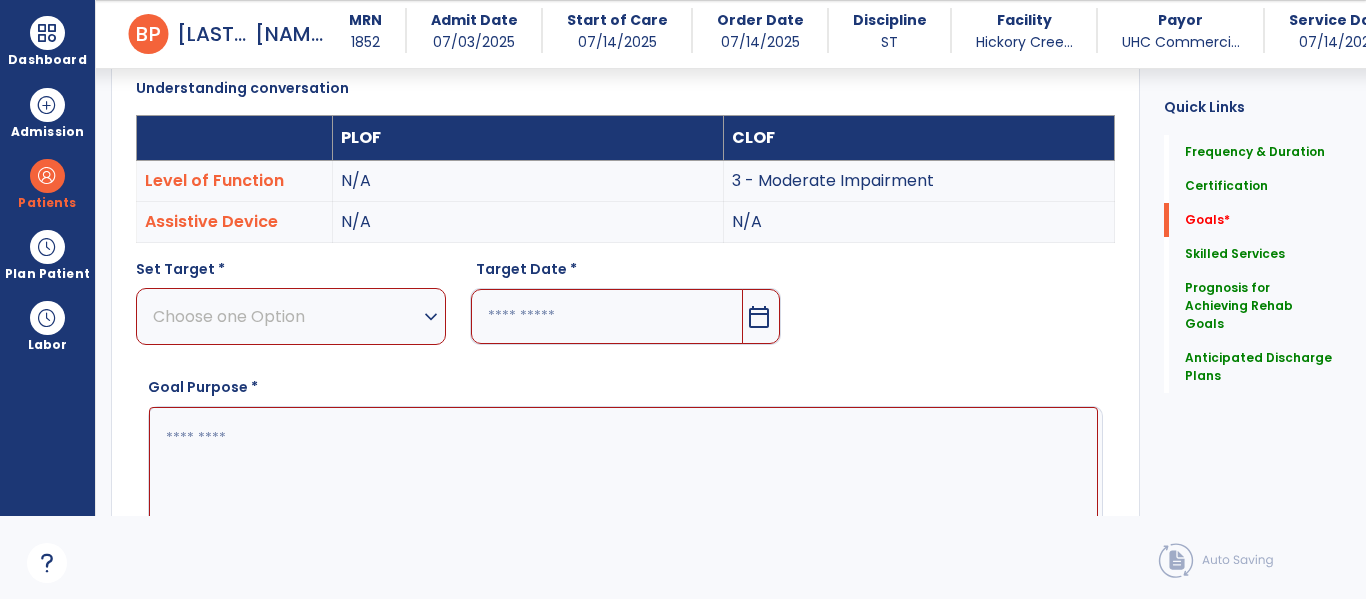 click at bounding box center (623, 482) 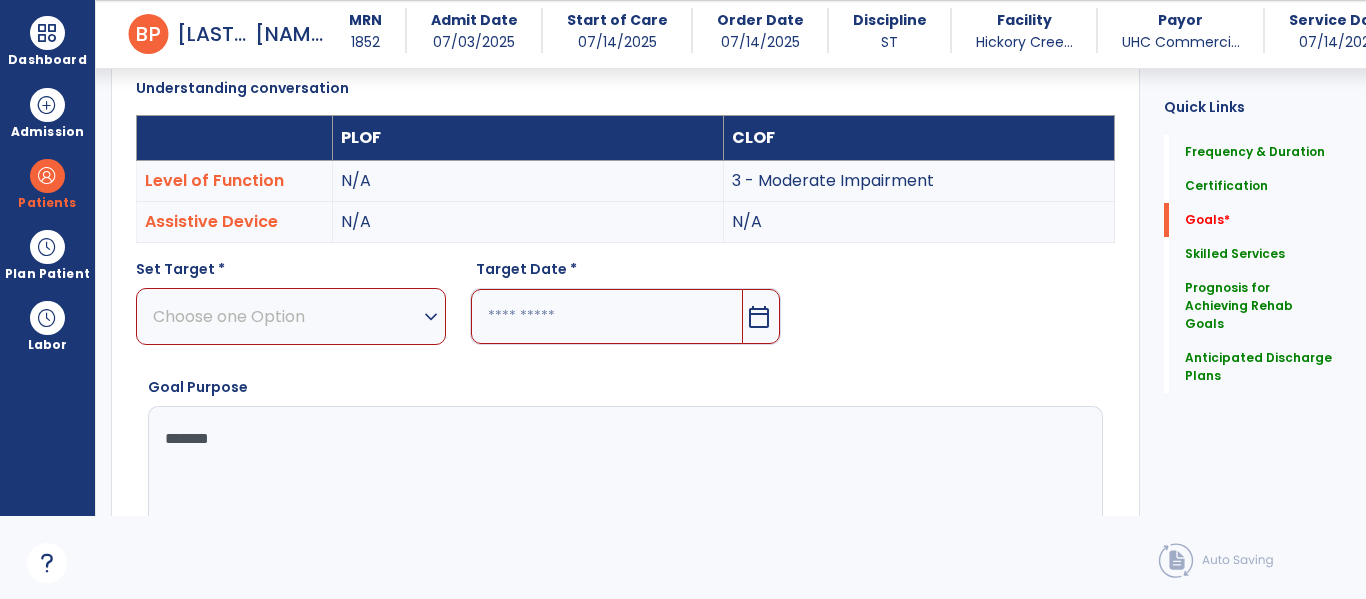 type on "********" 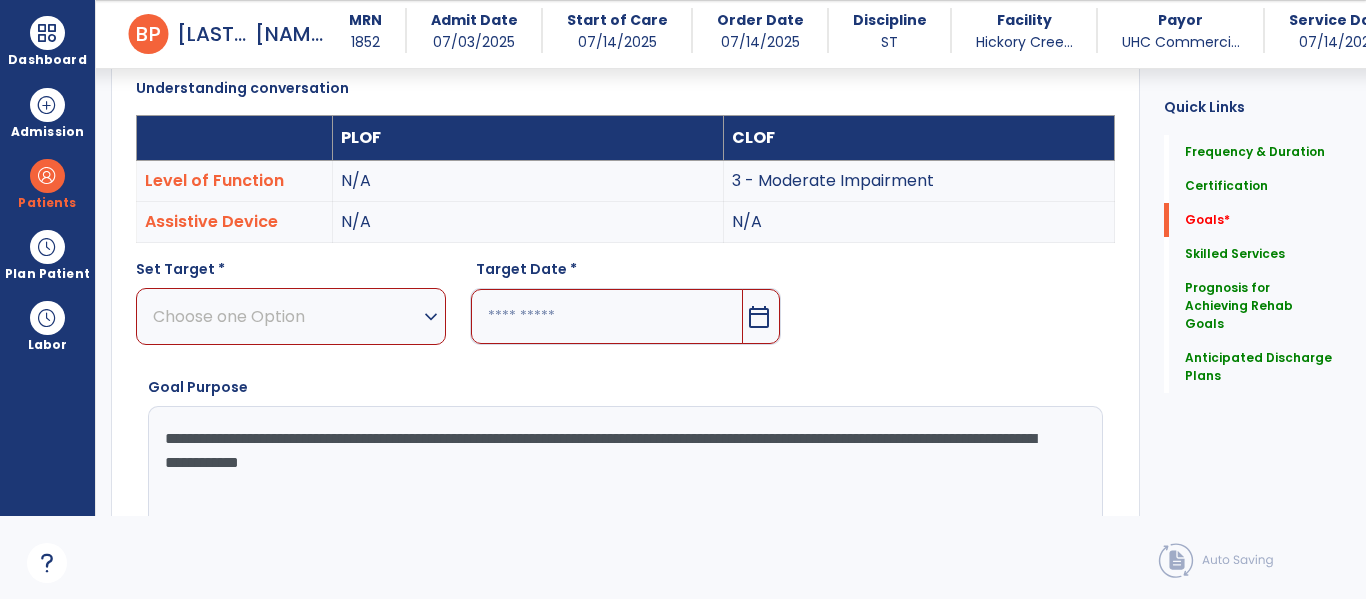 type on "**********" 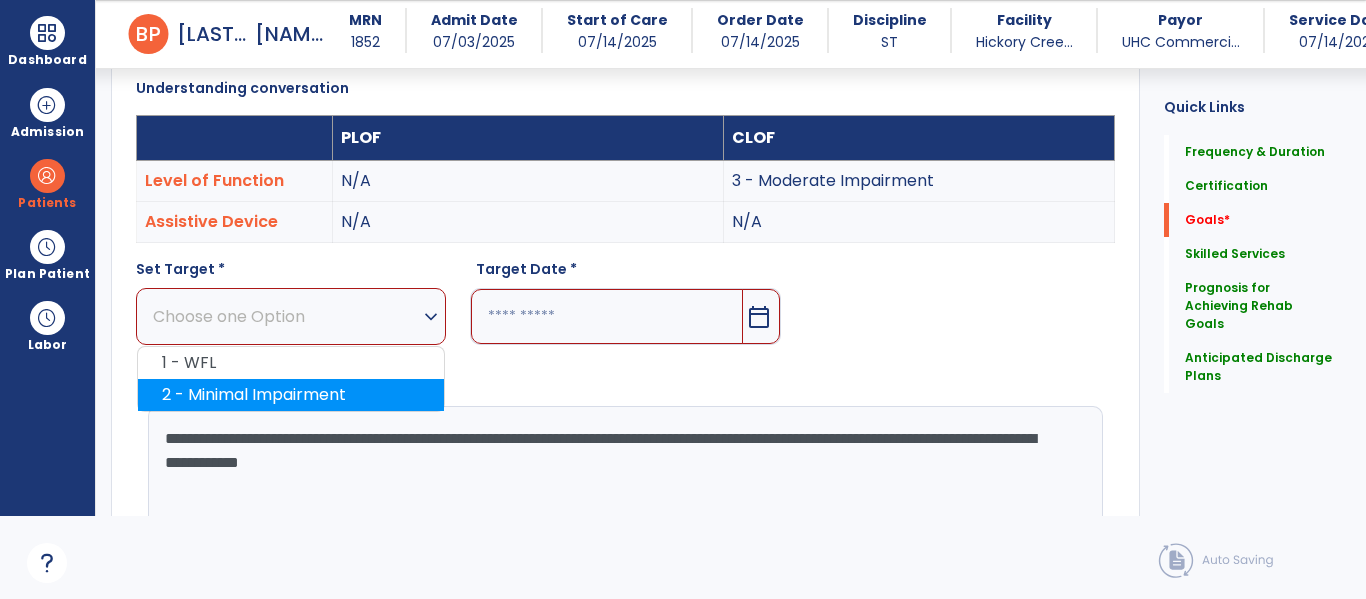click on "2 - Minimal Impairment" at bounding box center (291, 395) 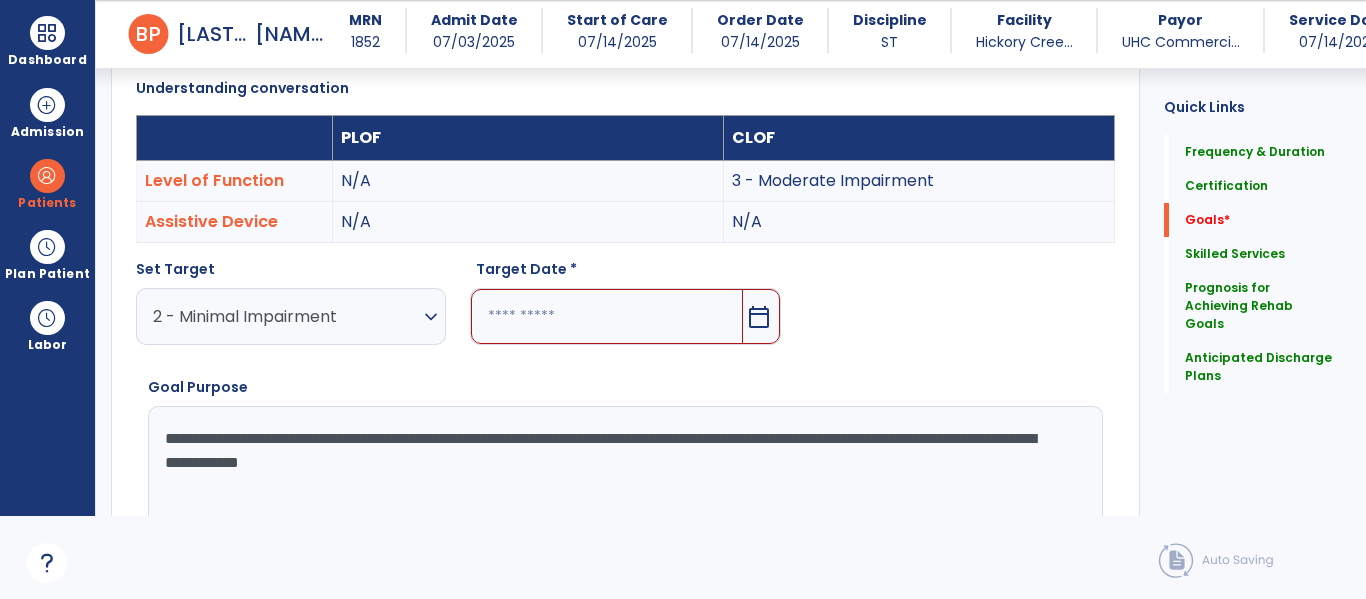 click at bounding box center (606, 316) 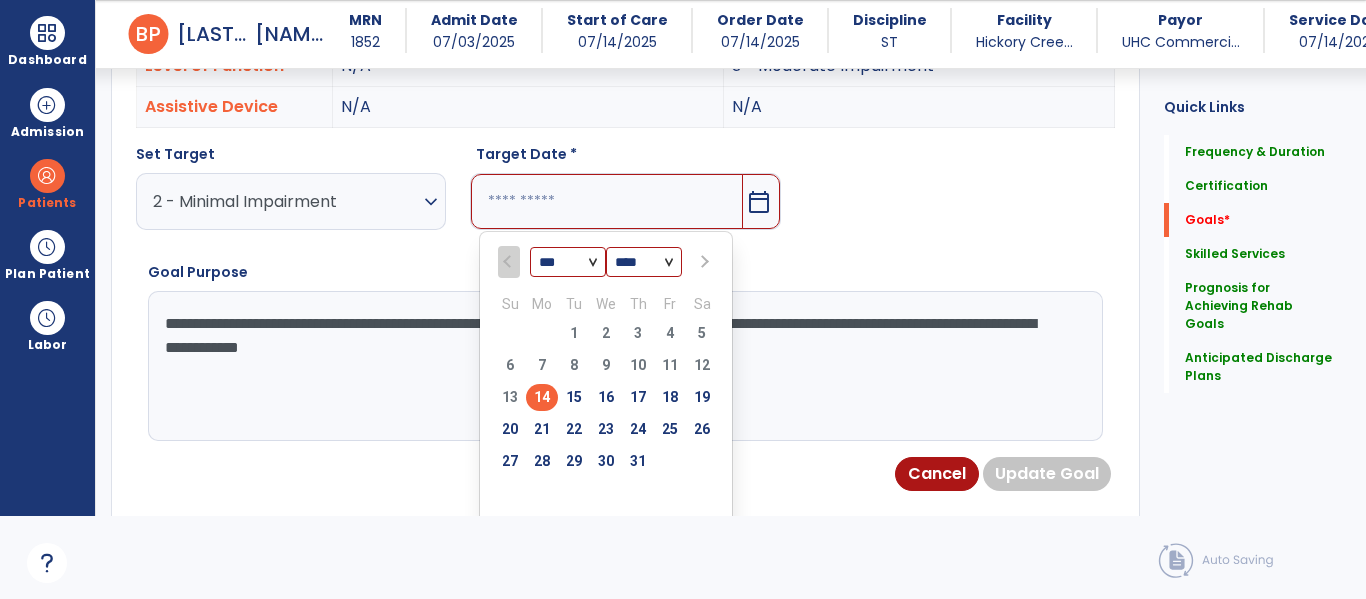scroll, scrollTop: 688, scrollLeft: 0, axis: vertical 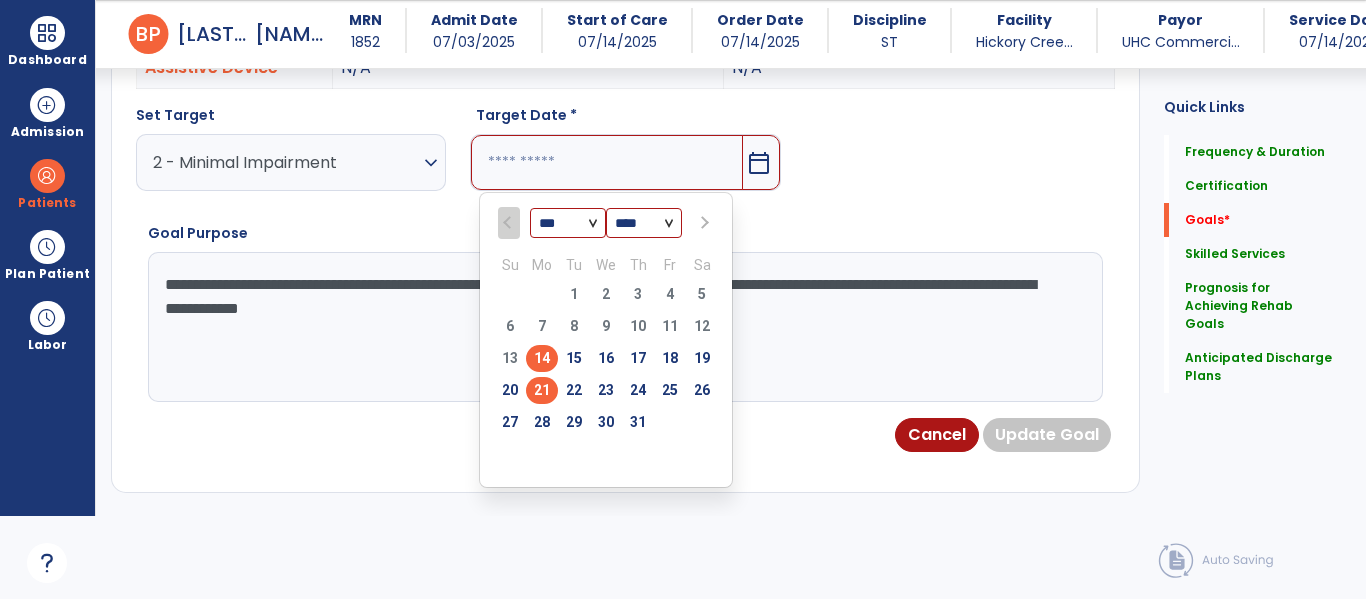 click on "21" at bounding box center [542, 390] 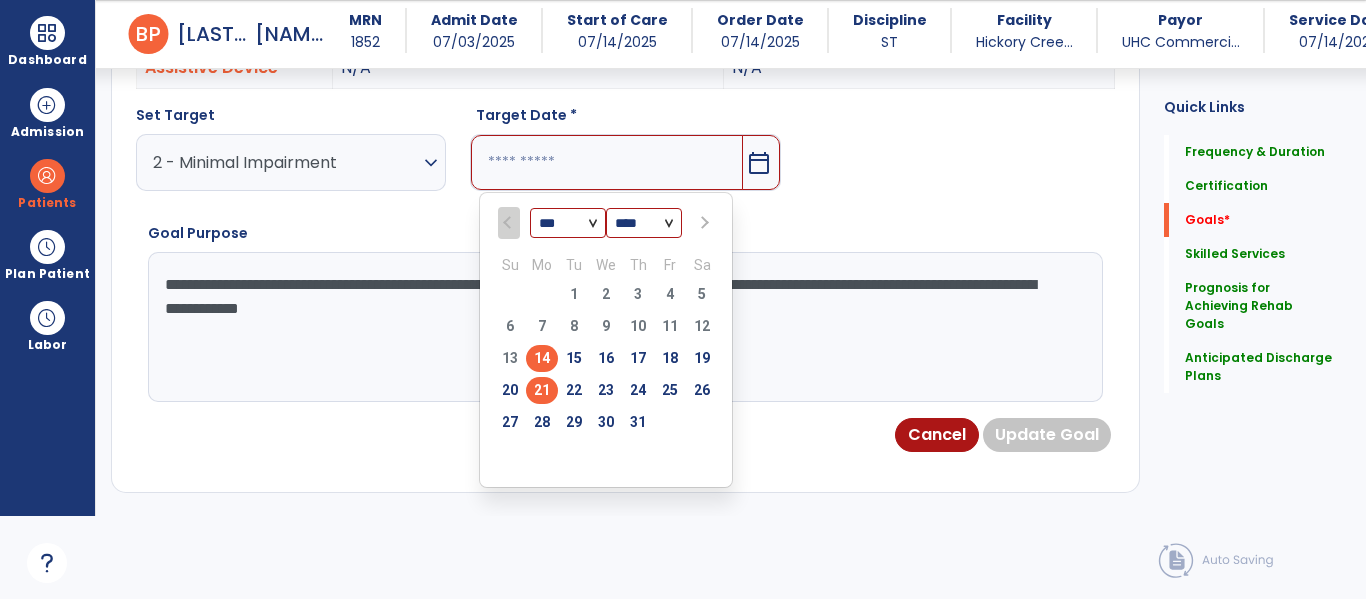 type on "*********" 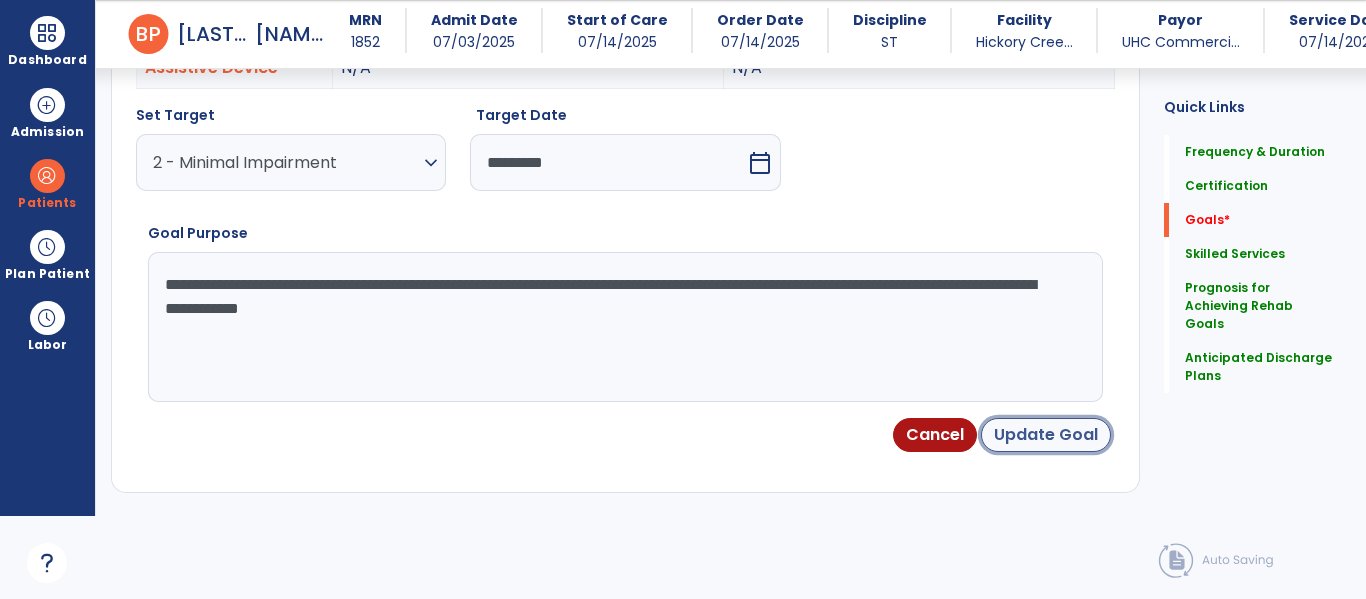 click on "Update Goal" at bounding box center (1046, 435) 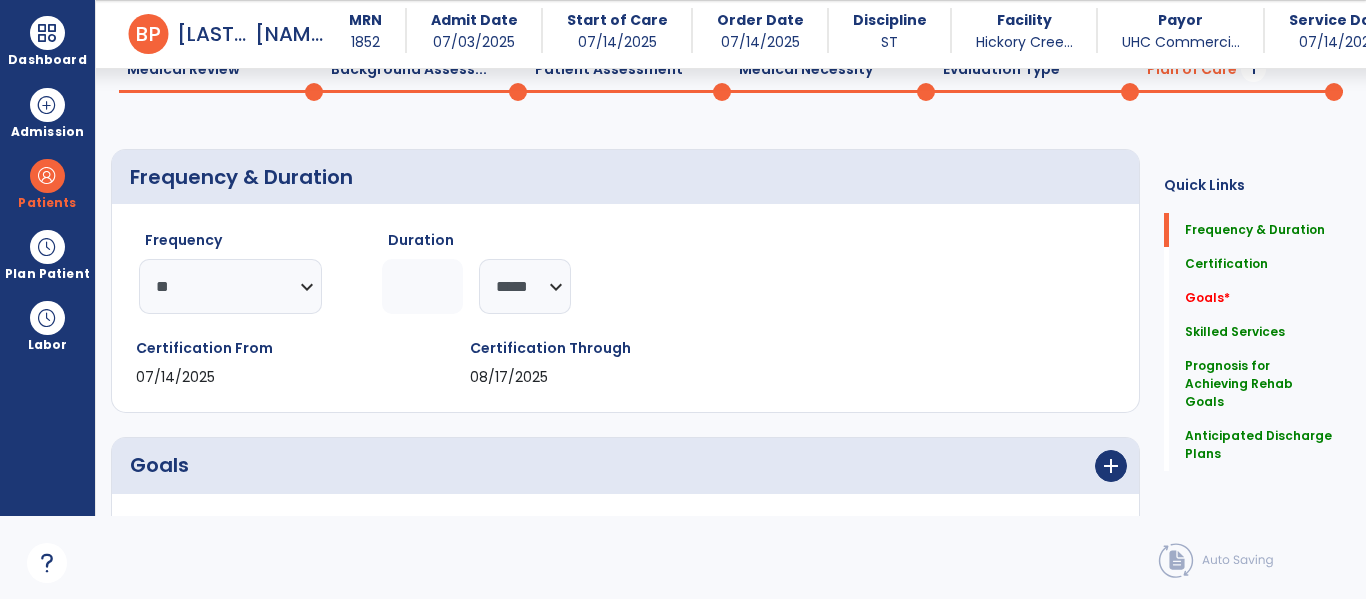scroll, scrollTop: 98, scrollLeft: 0, axis: vertical 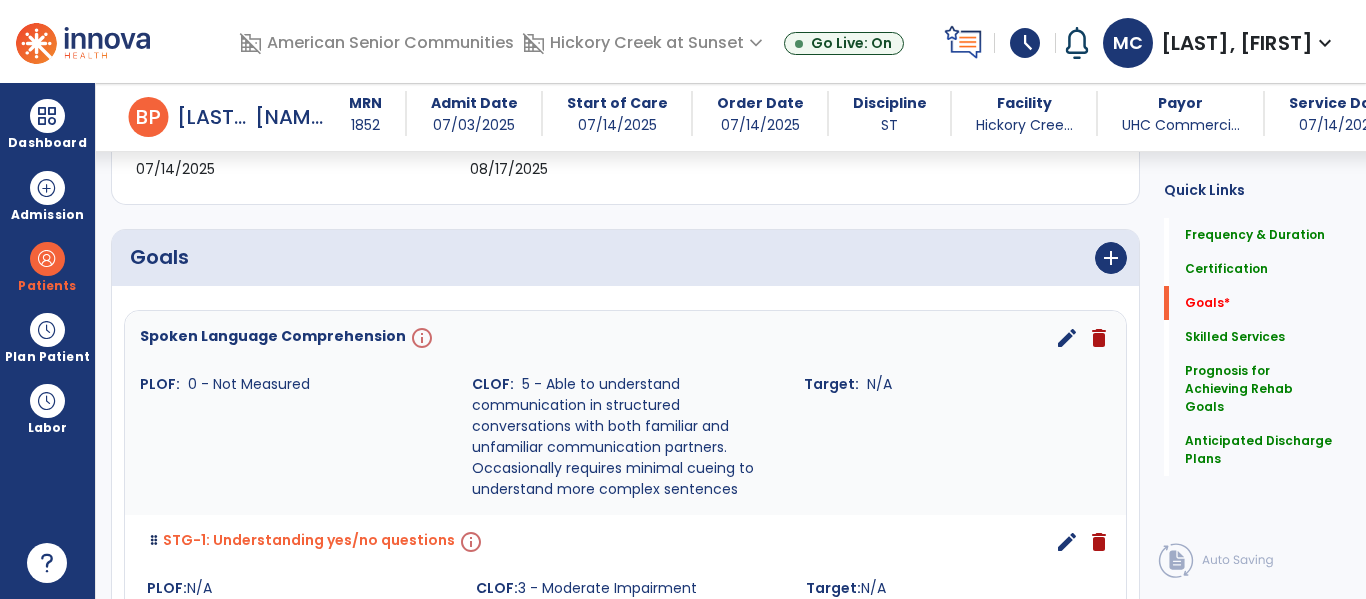 click on "edit" at bounding box center (1067, 338) 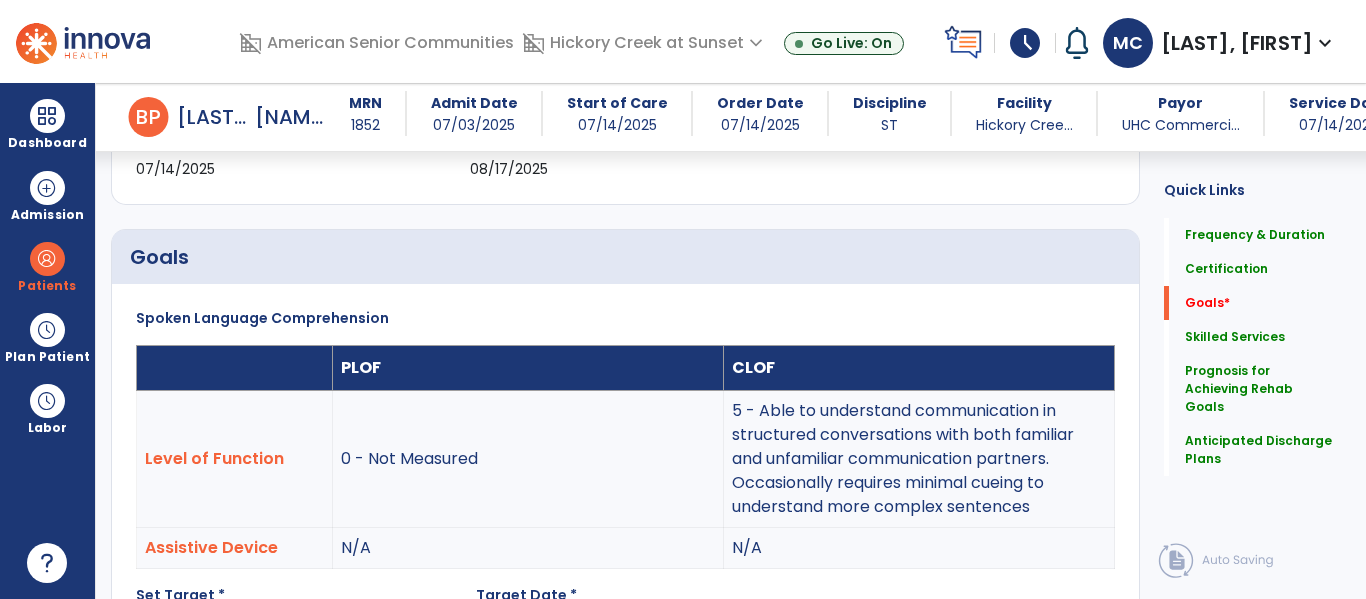 scroll, scrollTop: 80, scrollLeft: 0, axis: vertical 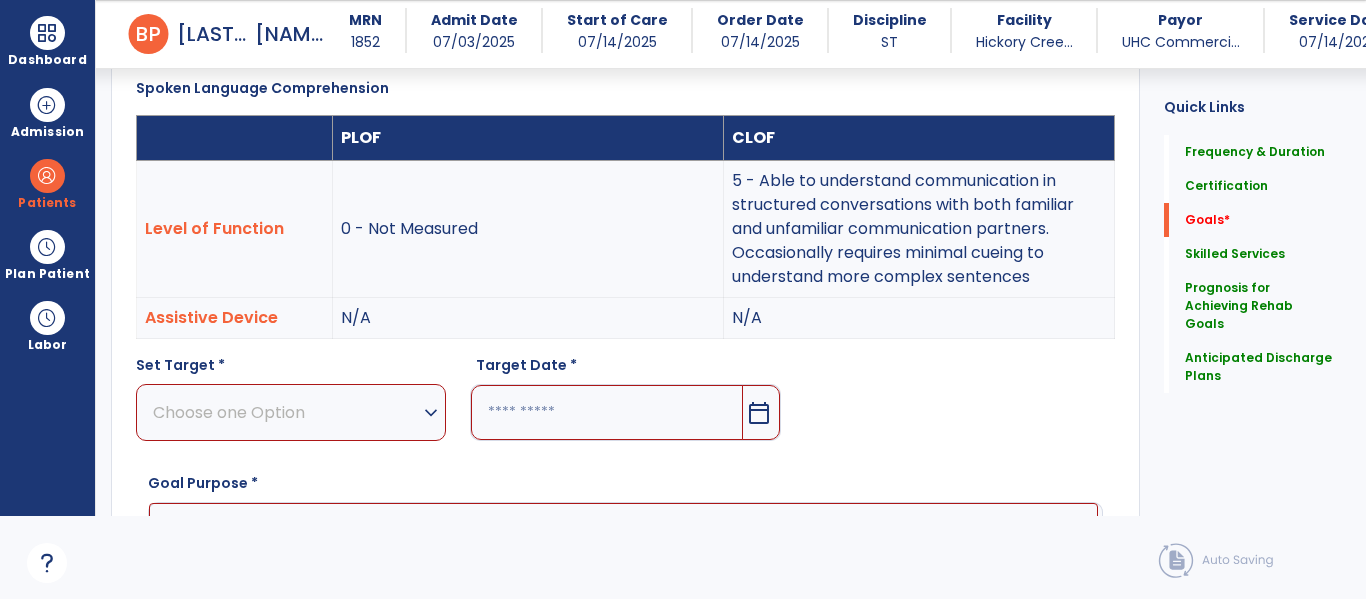 click on "domain_disabled   American Senior Communities   domain_disabled   Hickory Creek at Sunset   expand_more   American Village   Ben Hur Health and Rehab   Brownsburg Meadows   Core-Brownsburg Meadows  Show All Go Live: On schedule My Time:   Monday, Jul 14   Open your timecard  arrow_right Notifications  No Notifications yet   MC   Clements, Makenzie   expand_more   home   Home   person   Profile   help   Help   logout   Log out  Dashboard  dashboard  Therapist Dashboard Admission Patients  format_list_bulleted  Patient List  space_dashboard  Patient Board  insert_chart  PDPM Board Plan Patient  event_note  Planner  content_paste_go  Scheduler  content_paste_go  Whiteboard Labor  content_paste_go  Timecards  arrow_back   Evaluation Document   arrow_back      B  P  Butt,   Phillip  MRN 1852 Admit Date 07/03/2025 Start of Care 07/14/2025 Order Date 07/14/2025 Discipline ST Facility Hickory Cree... Payor UHC Commerci... Service Date 07/14/2025  Medical Review  0  Background Assess...  0 0 0 0 1 **" at bounding box center [683, 216] 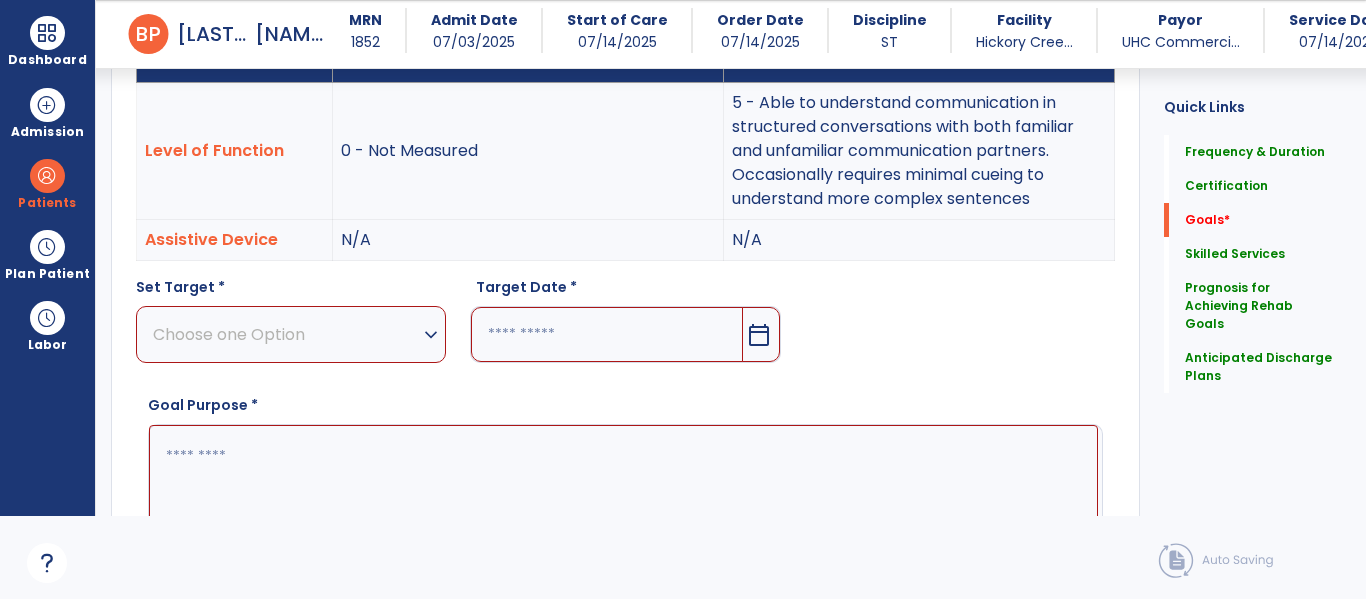 scroll, scrollTop: 614, scrollLeft: 0, axis: vertical 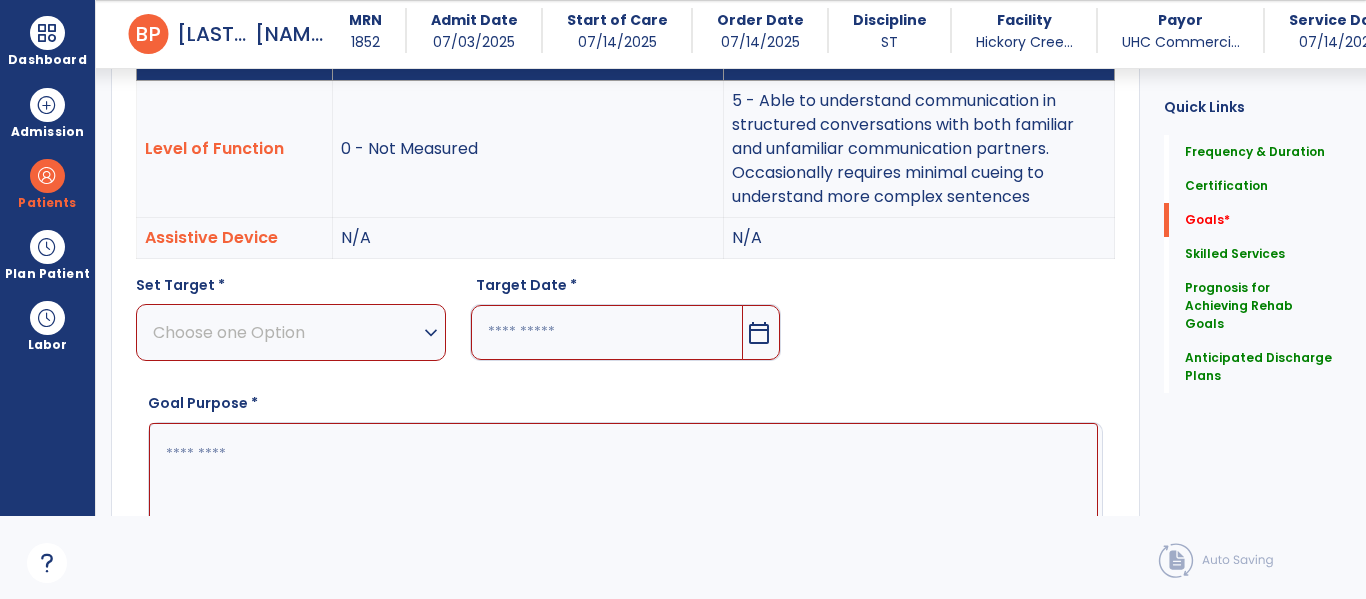 click at bounding box center (623, 498) 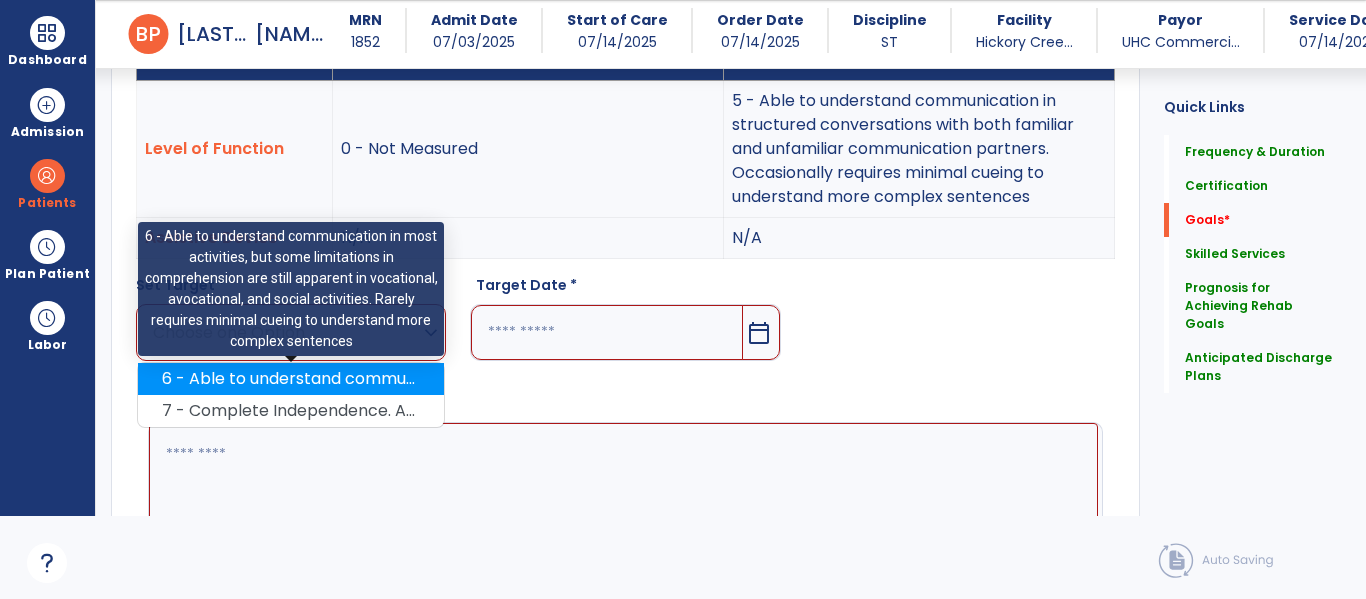 click on "6 - Able to understand communication in most activities, but some limitations in comprehension are still apparent in vocational, avocational, and social activities. Rarely requires minimal cueing to understand more complex sentences" at bounding box center (291, 379) 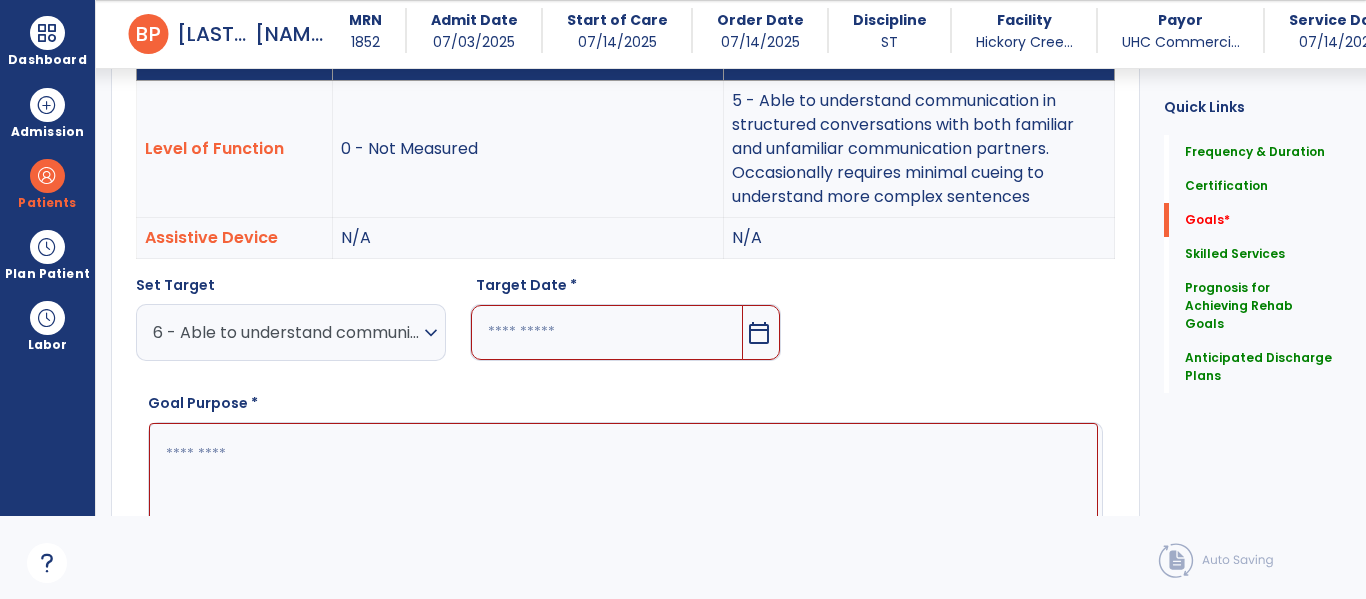 click at bounding box center [623, 498] 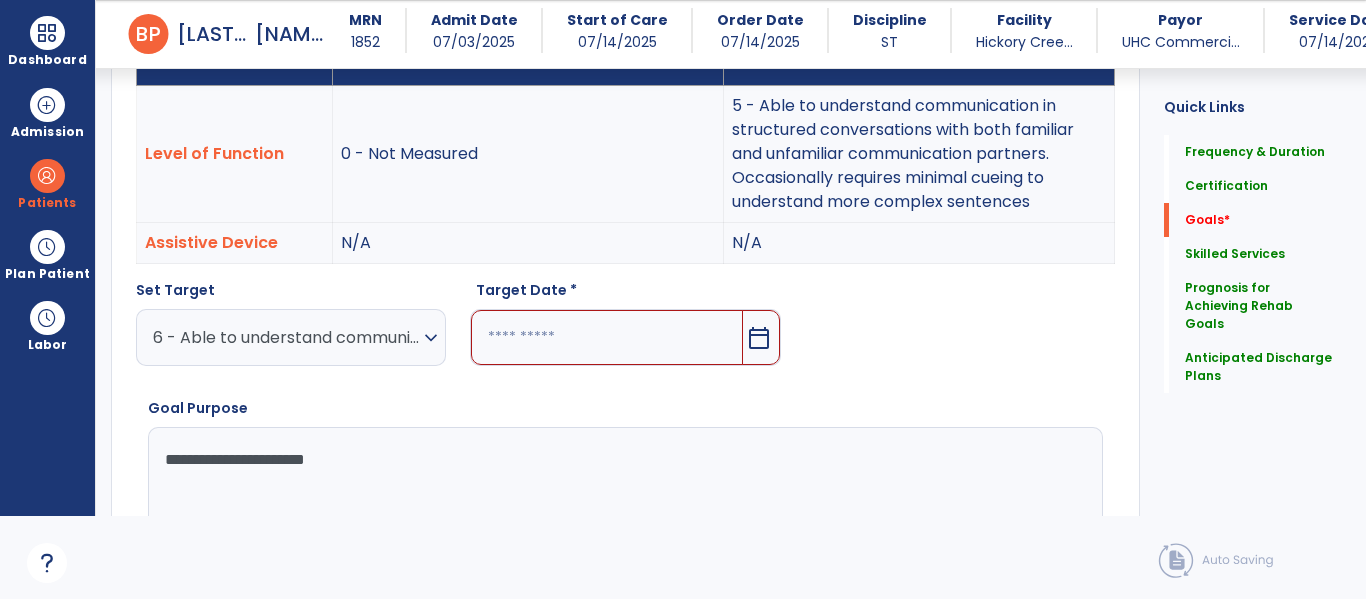scroll, scrollTop: 611, scrollLeft: 0, axis: vertical 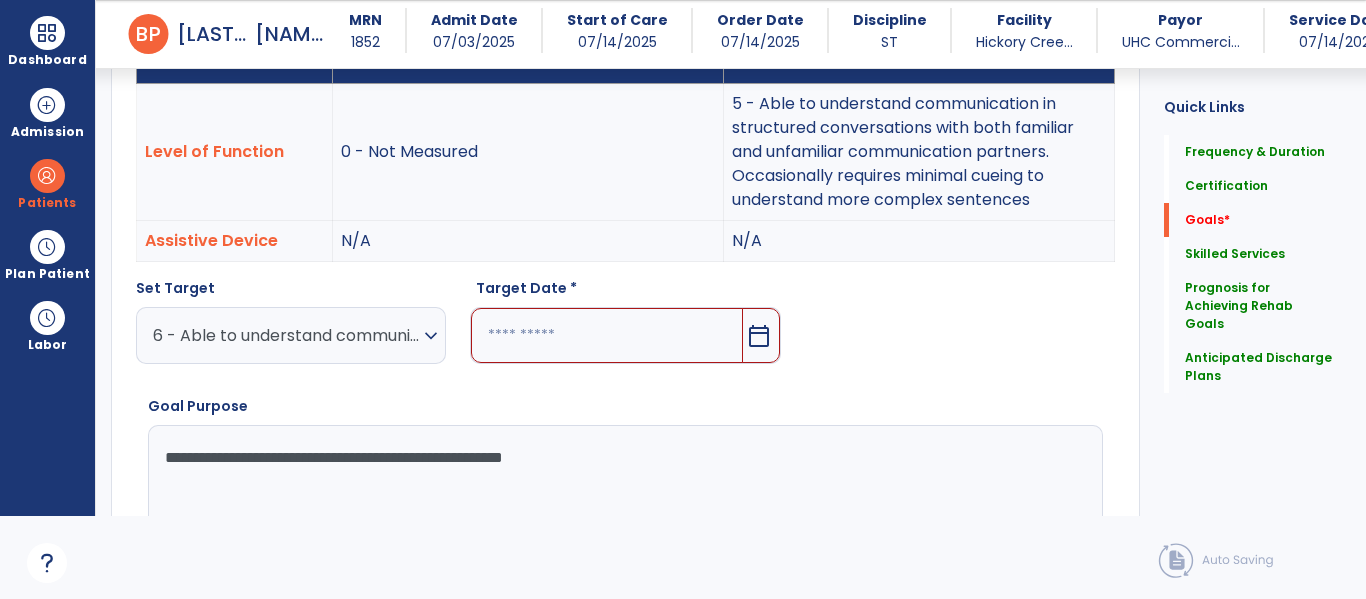 click on "6 - Able to understand communication in most activities, but some limitations in comprehension are still apparent in vocational, avocational, and social activities. Rarely requires minimal cueing to understand more complex sentences" at bounding box center [286, 335] 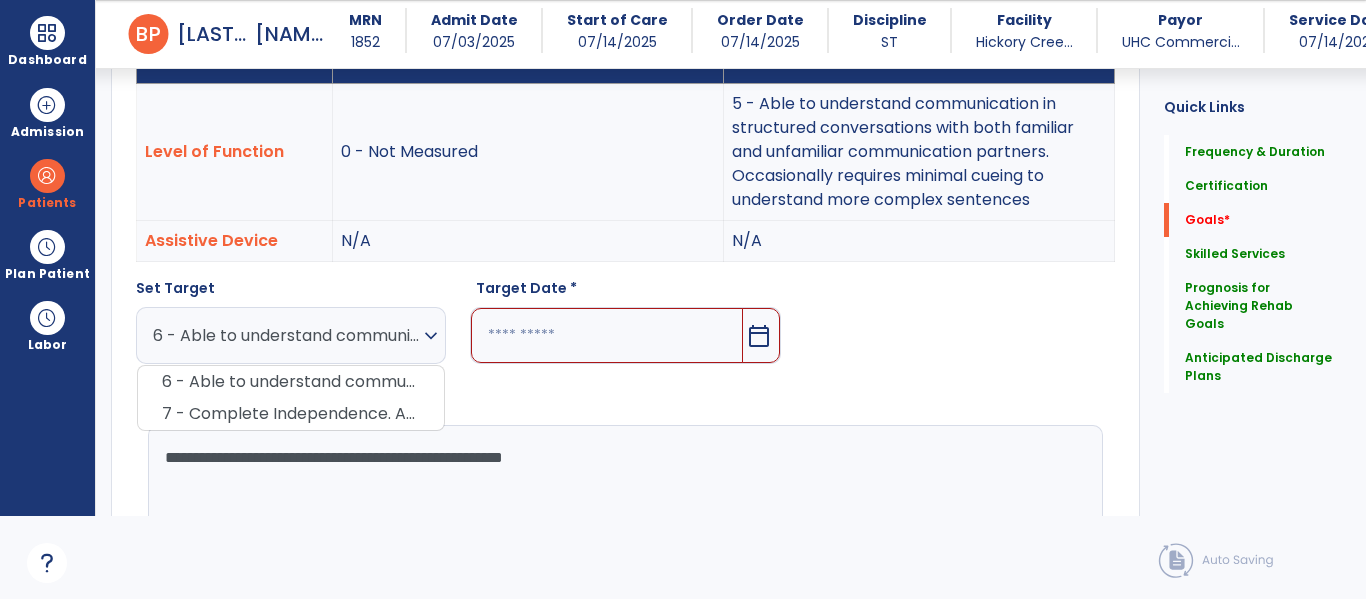 click on "**********" at bounding box center (623, 500) 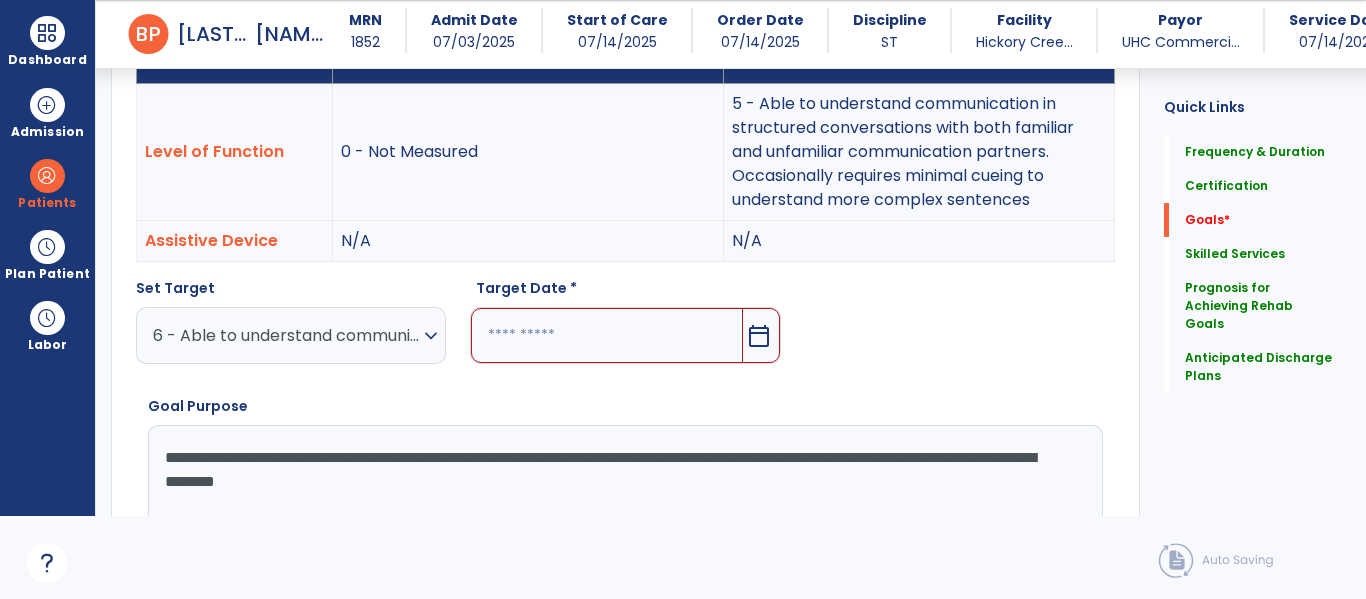 click on "**********" at bounding box center [623, 500] 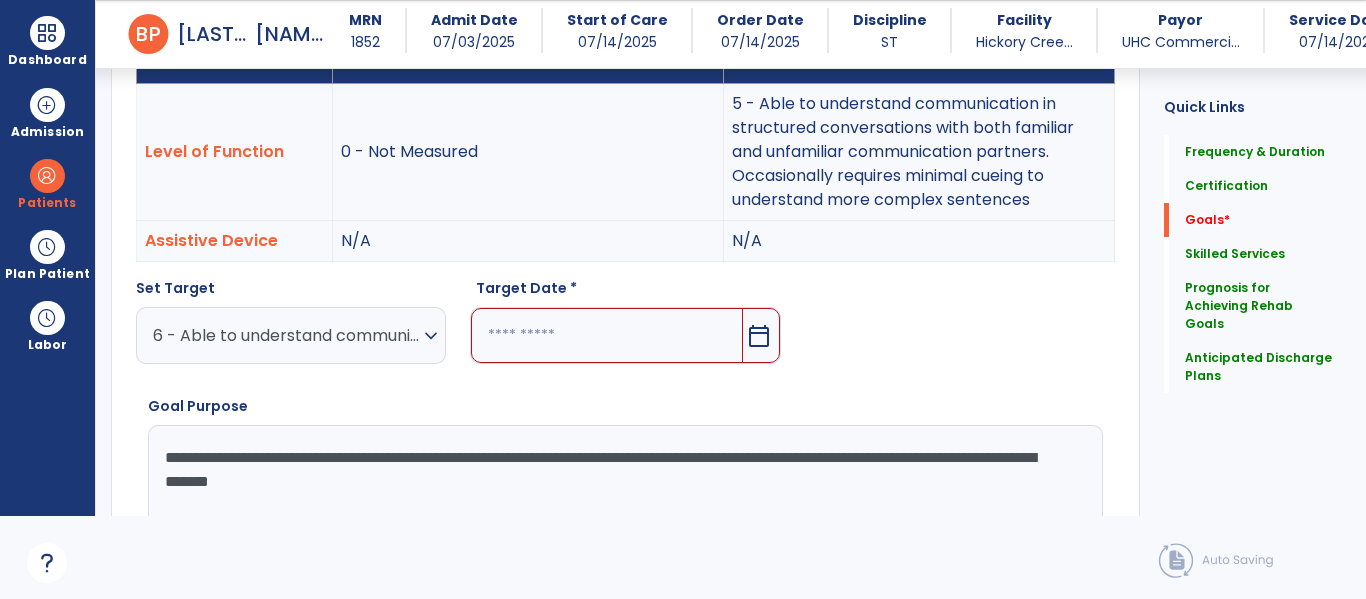 click on "**********" at bounding box center (623, 500) 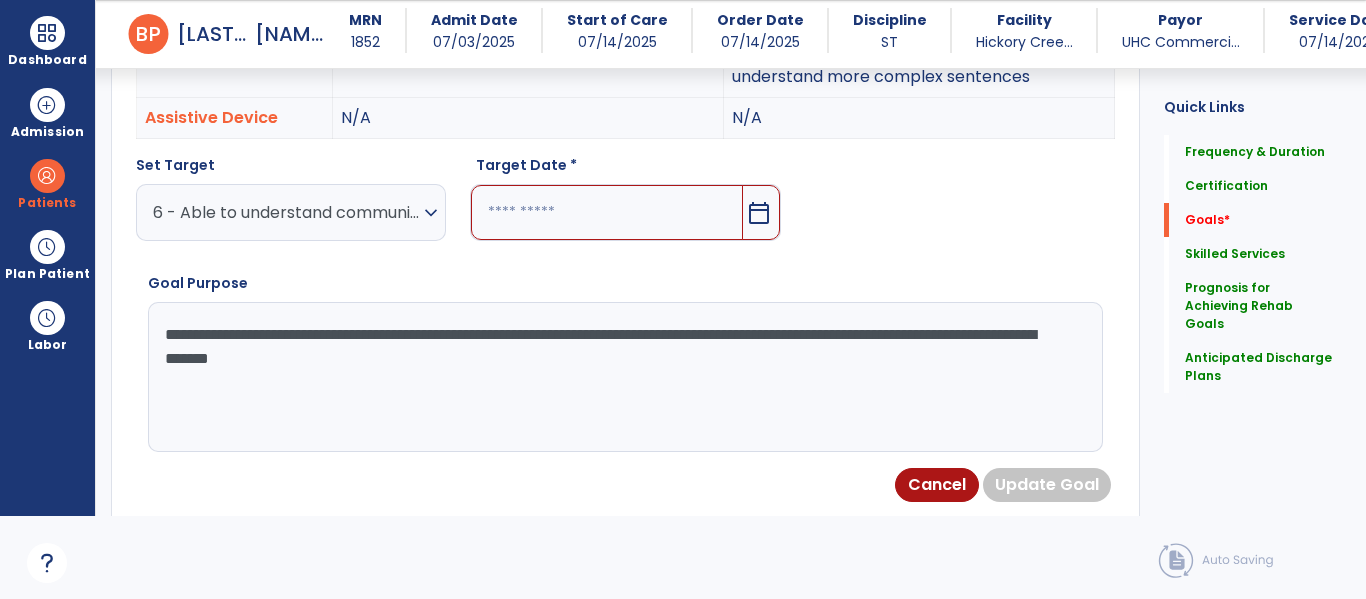 scroll, scrollTop: 708, scrollLeft: 0, axis: vertical 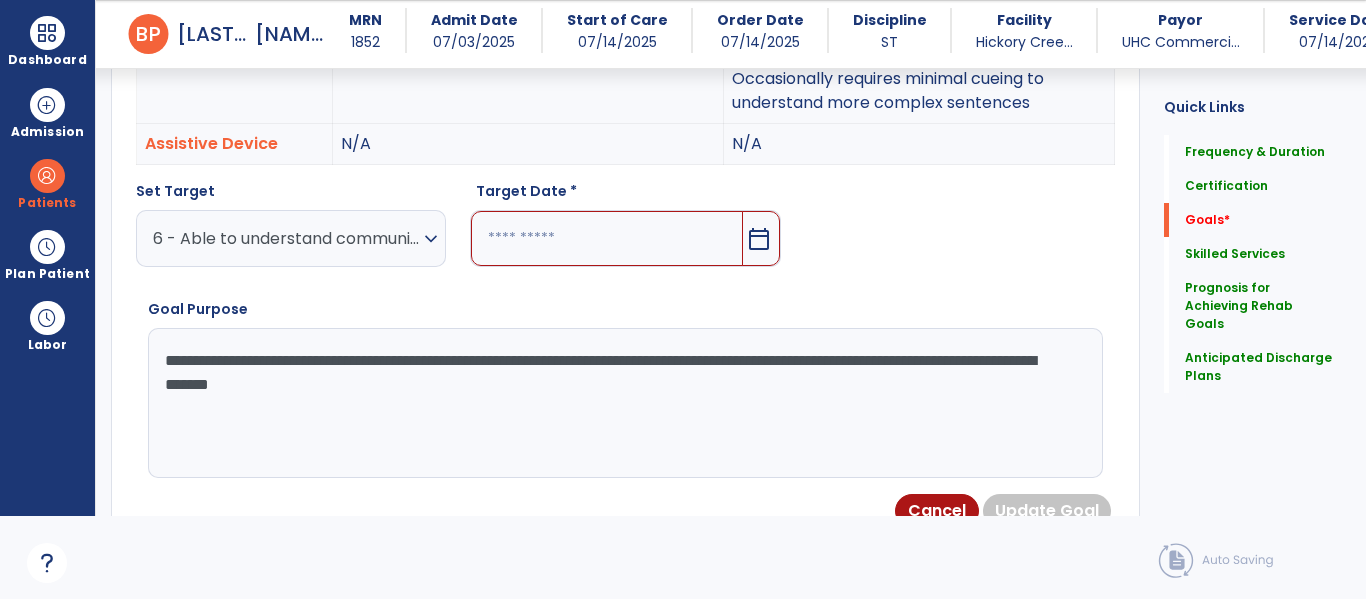 type on "**********" 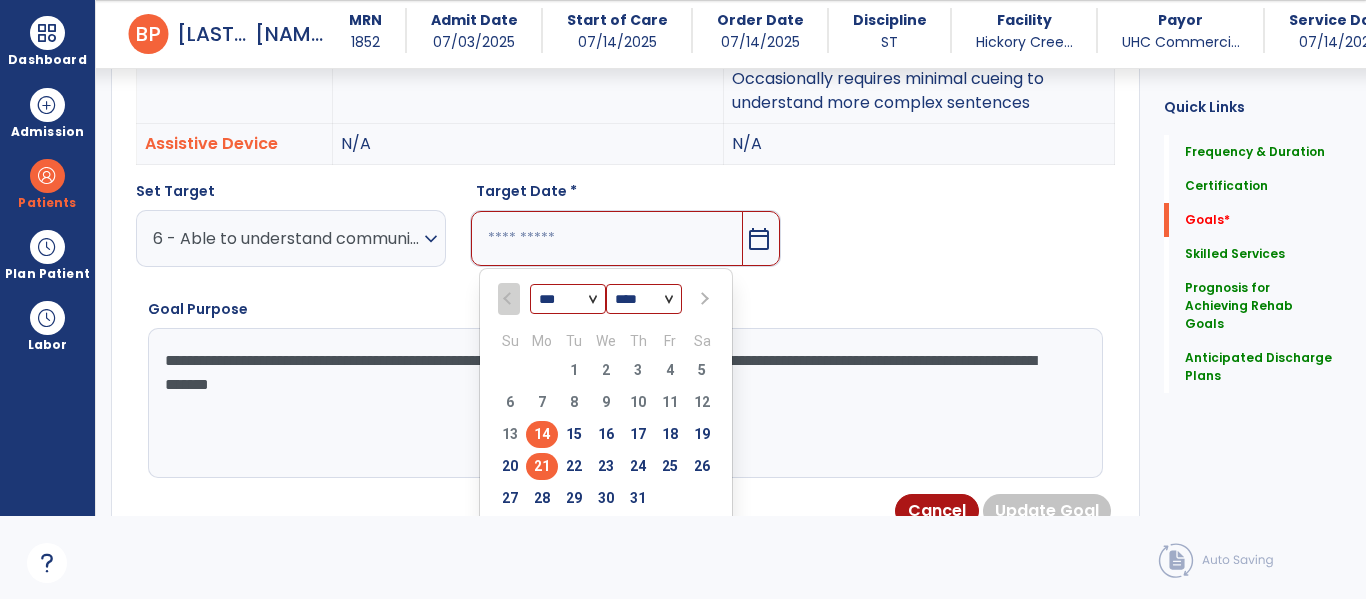 click on "21" at bounding box center [542, 466] 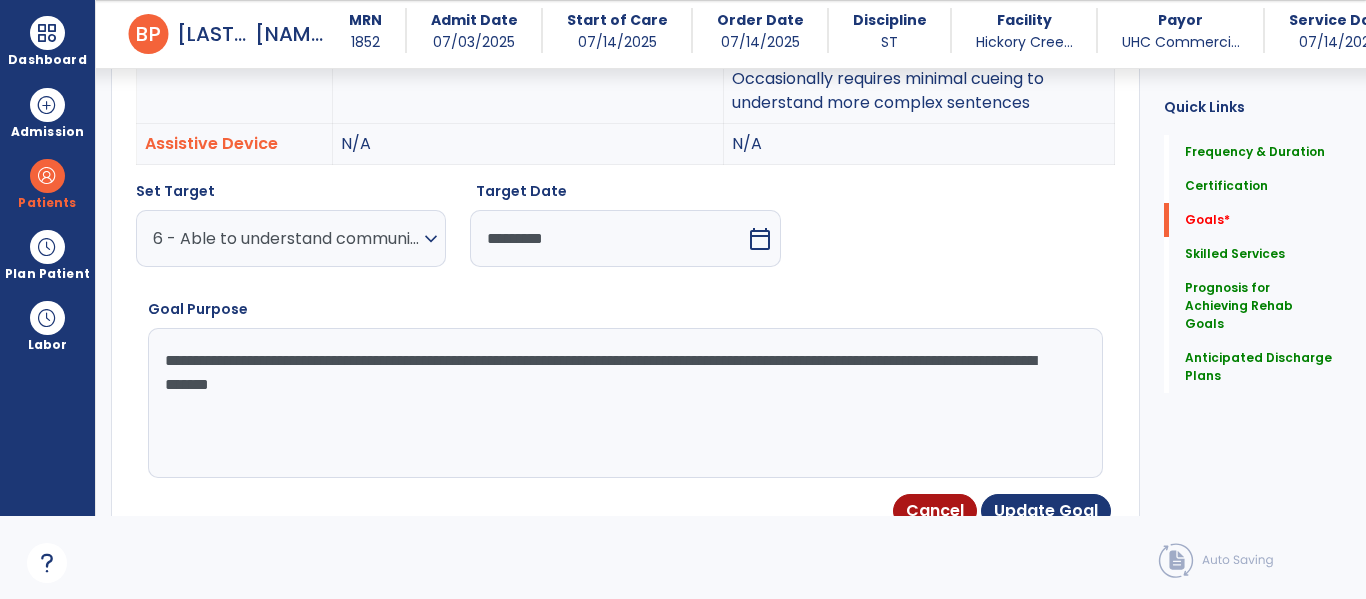 click on "calendar_today" at bounding box center (760, 239) 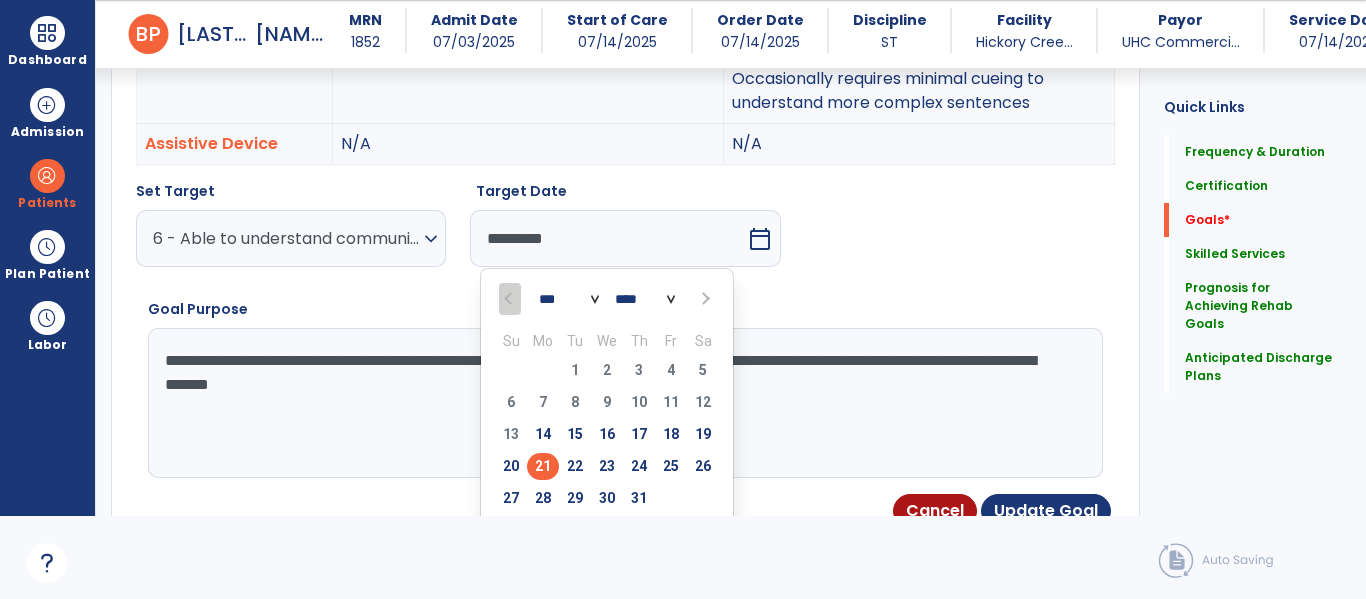 click at bounding box center (705, 299) 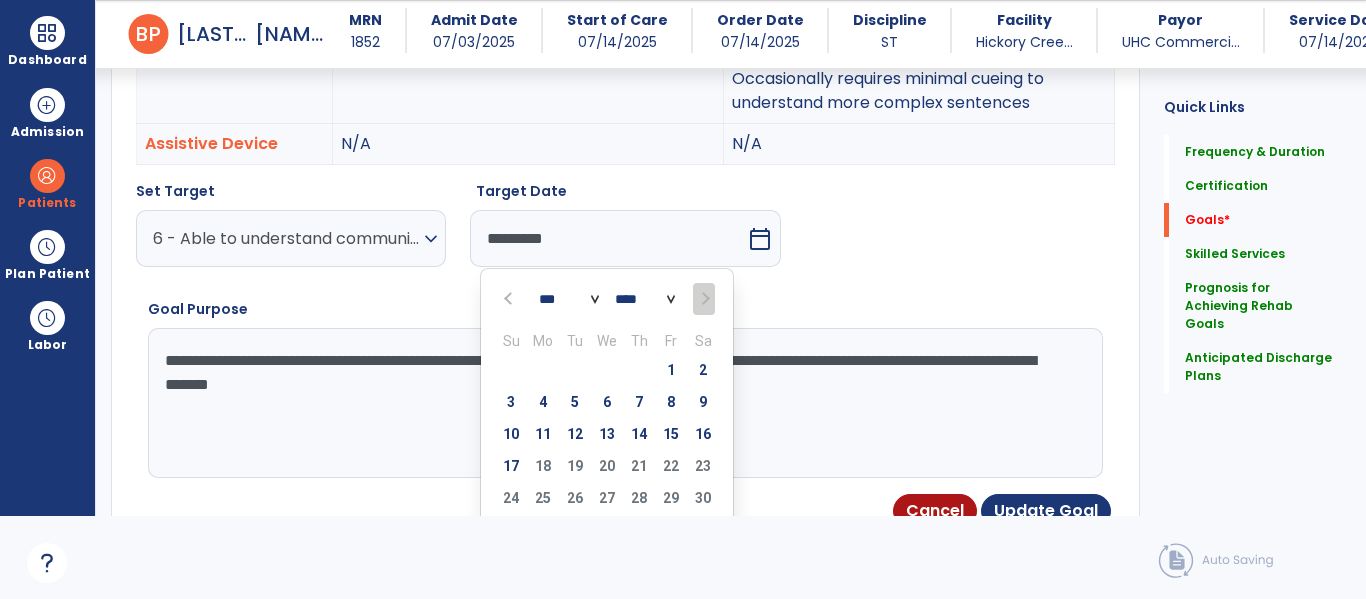 click at bounding box center (703, 299) 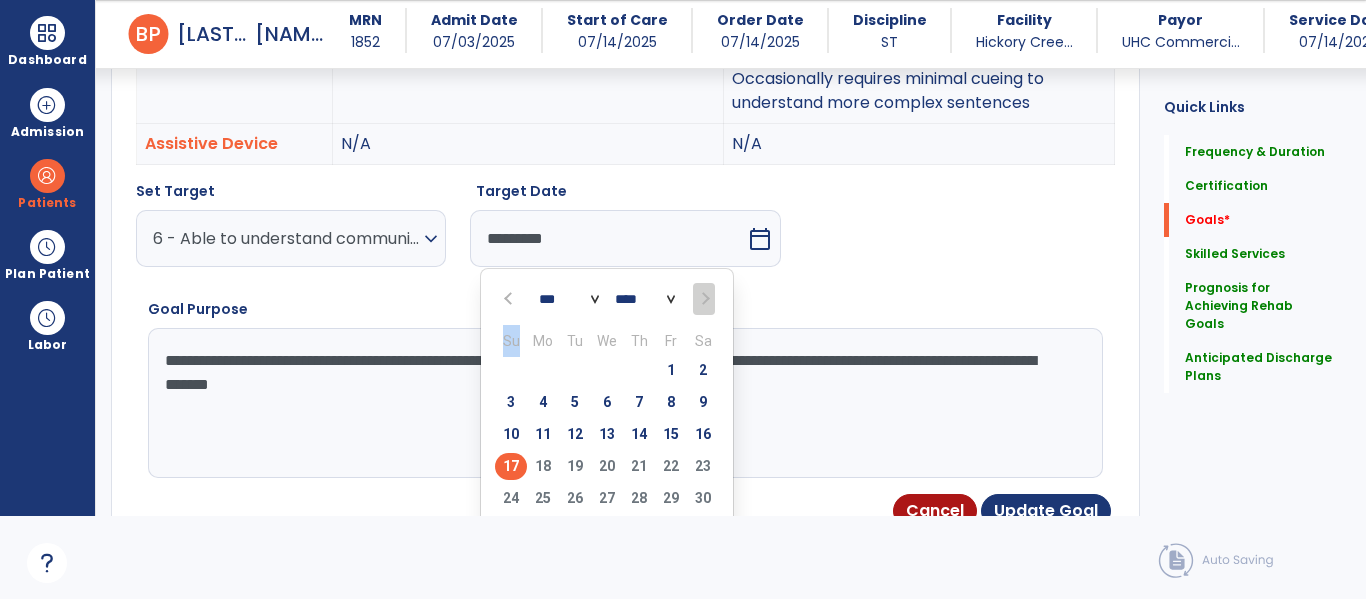 click on "17" at bounding box center [511, 466] 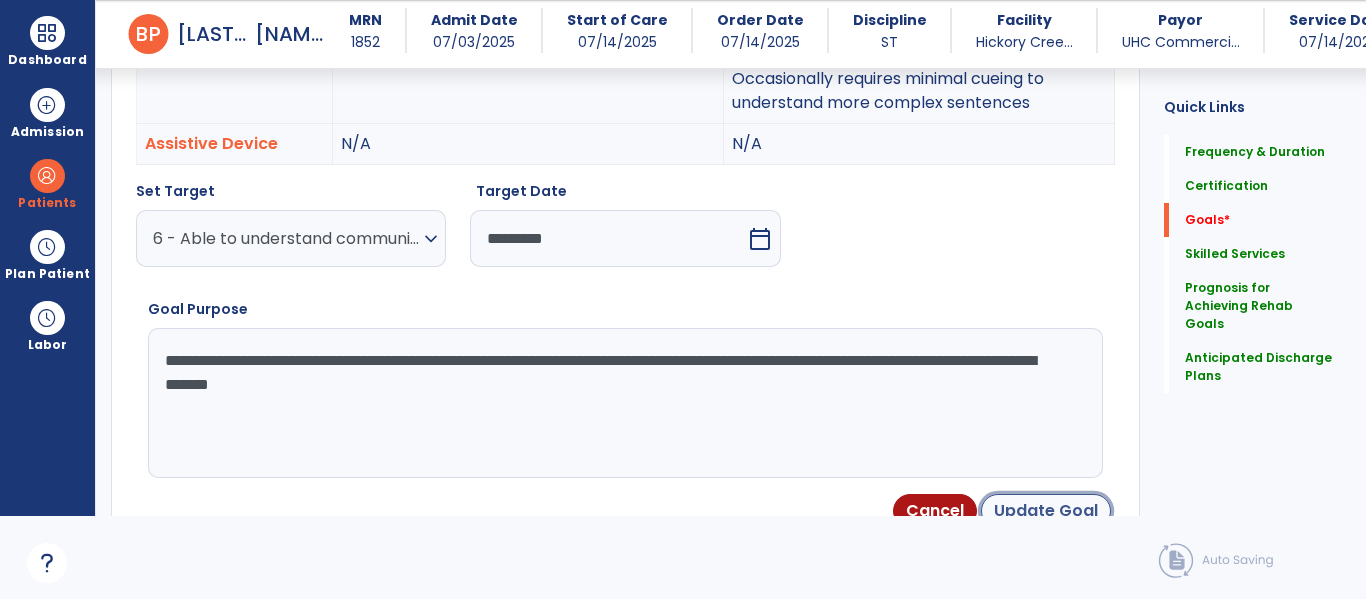 click on "Update Goal" at bounding box center (1046, 511) 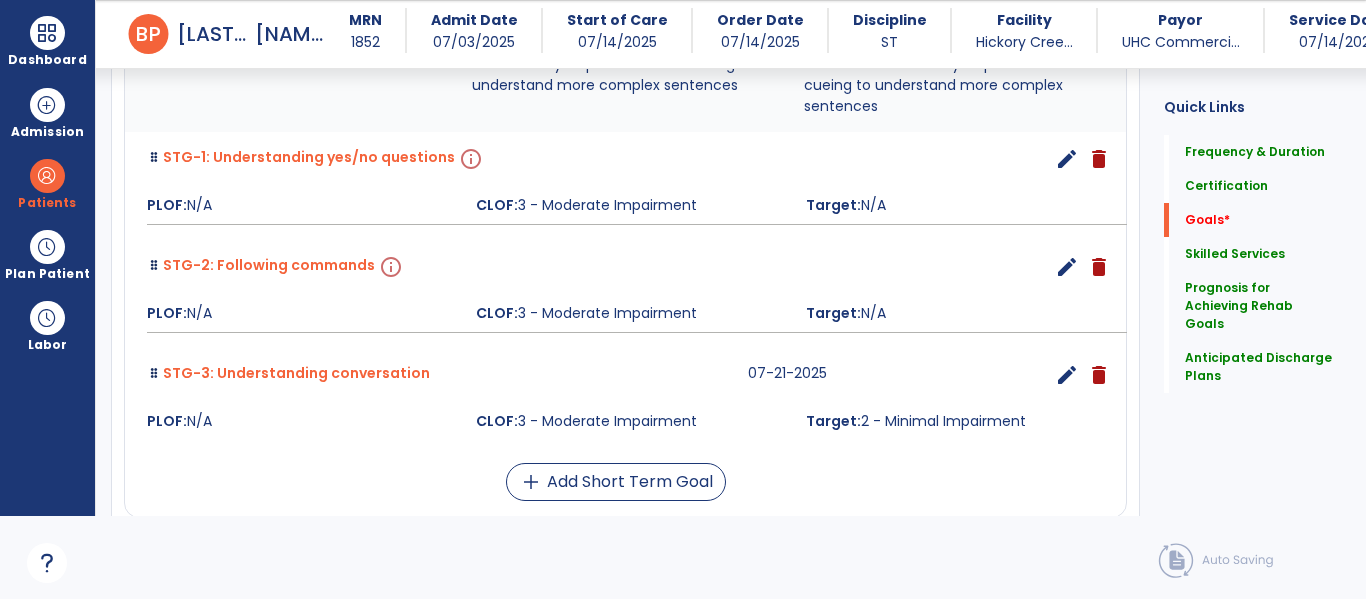 scroll, scrollTop: 0, scrollLeft: 0, axis: both 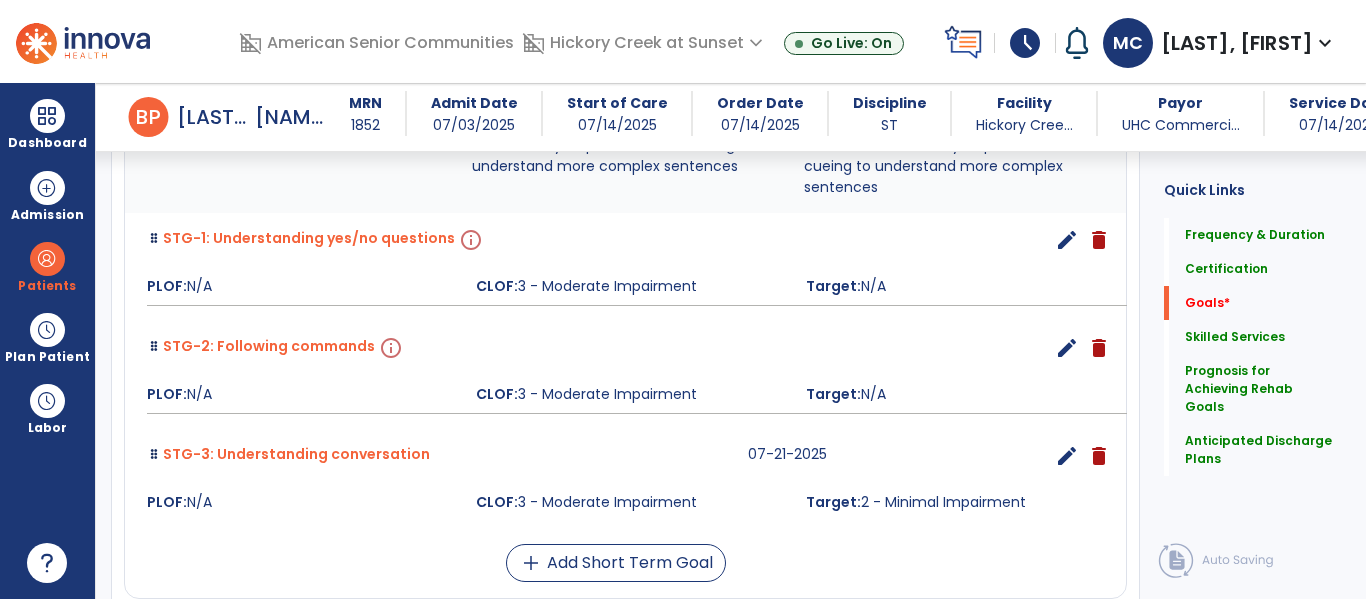 click on "edit" at bounding box center [1067, 240] 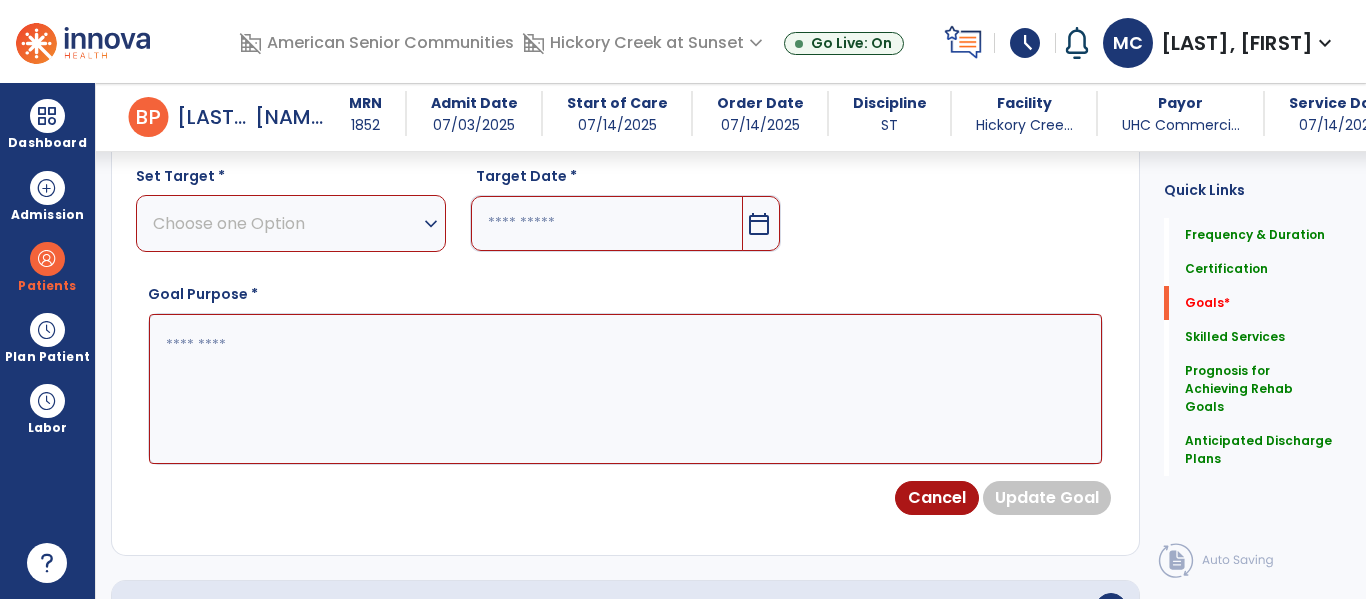 scroll, scrollTop: 534, scrollLeft: 0, axis: vertical 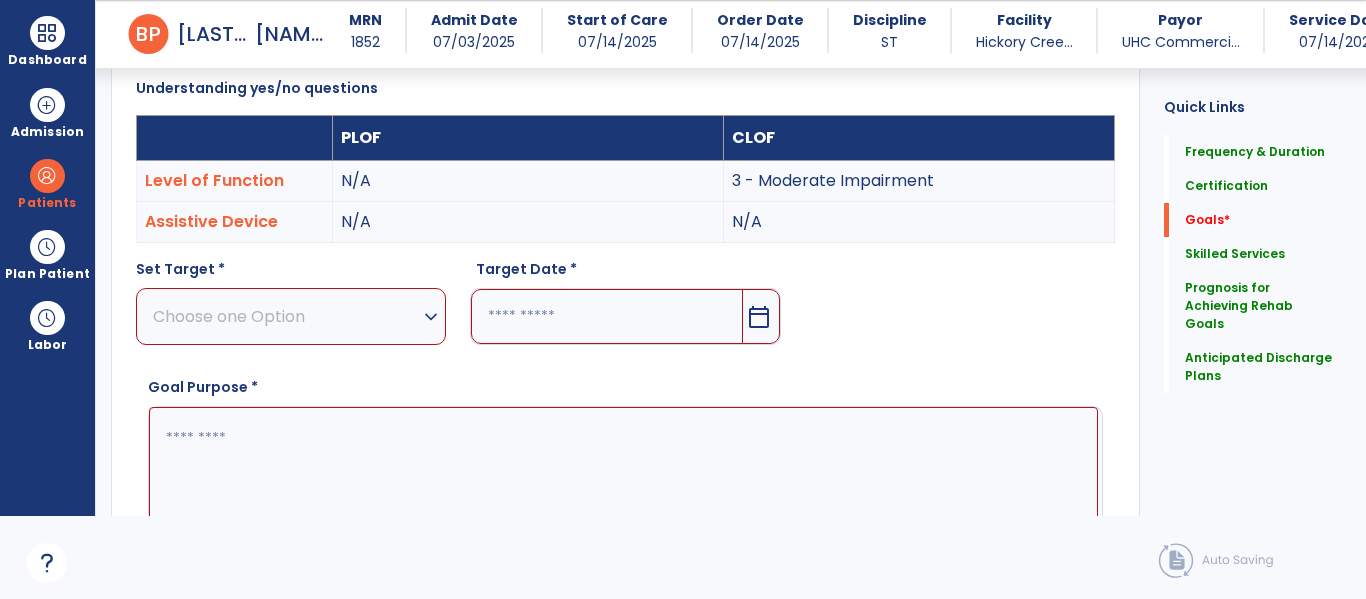 click at bounding box center [623, 482] 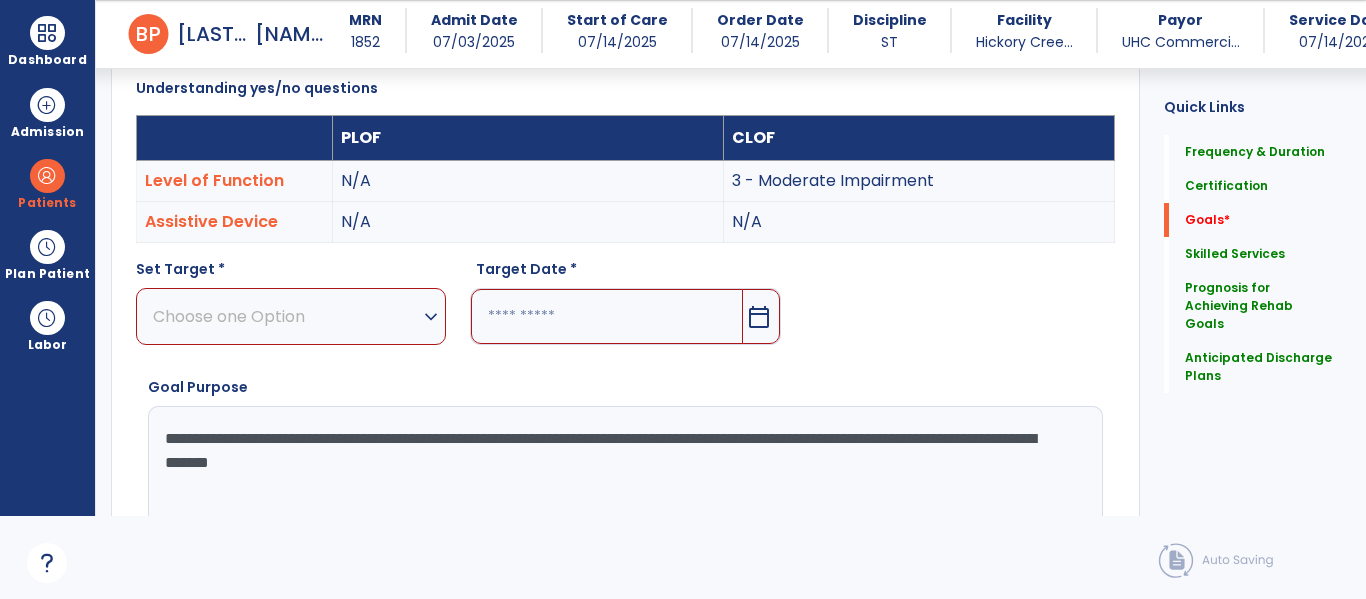 drag, startPoint x: 339, startPoint y: 438, endPoint x: 572, endPoint y: 427, distance: 233.2595 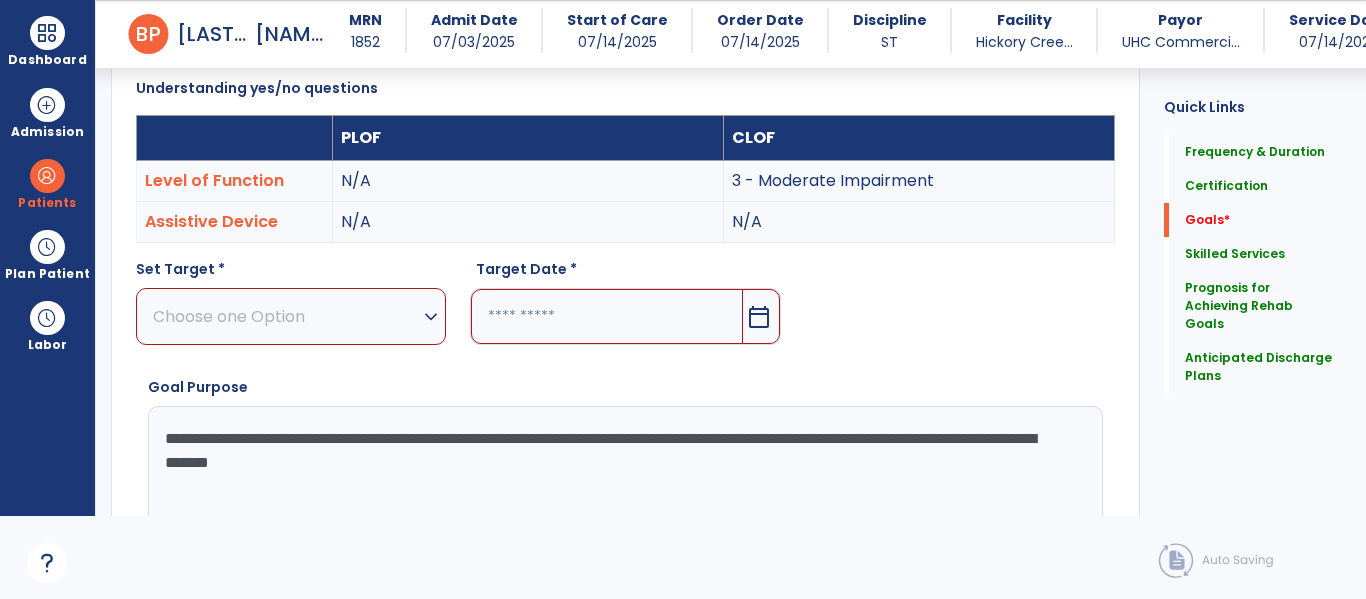 click on "**********" at bounding box center [623, 481] 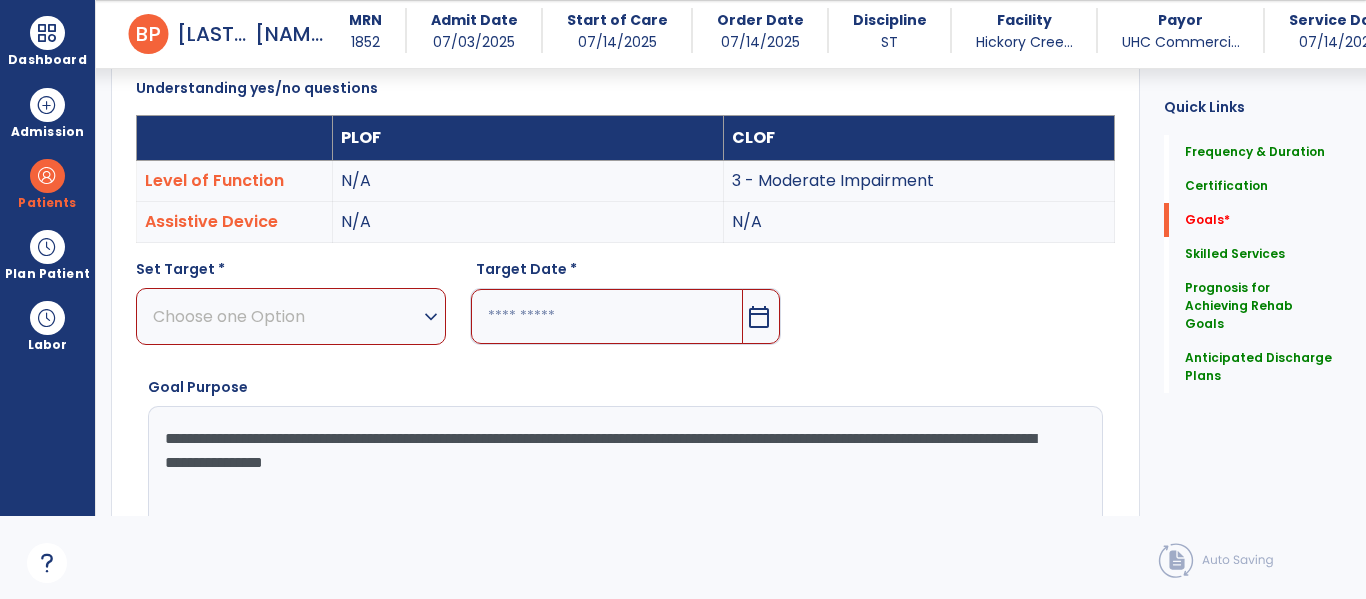 type on "**********" 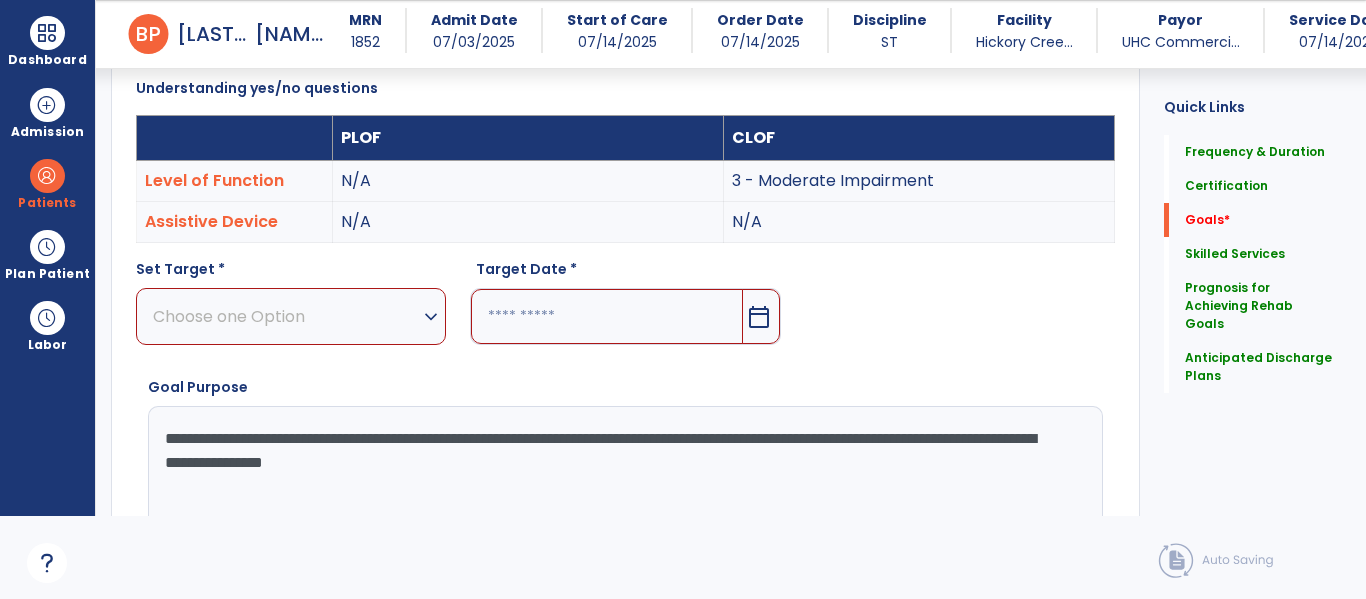 click on "Choose one Option" at bounding box center [286, 316] 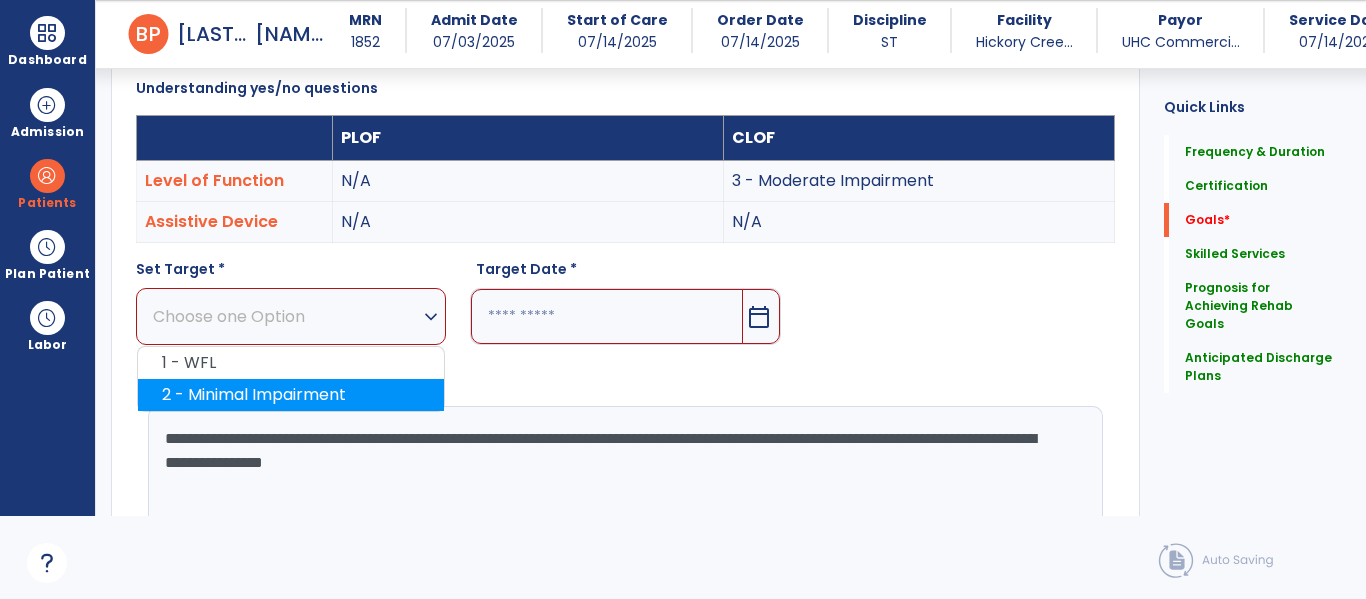 click on "2 - Minimal Impairment" at bounding box center [291, 395] 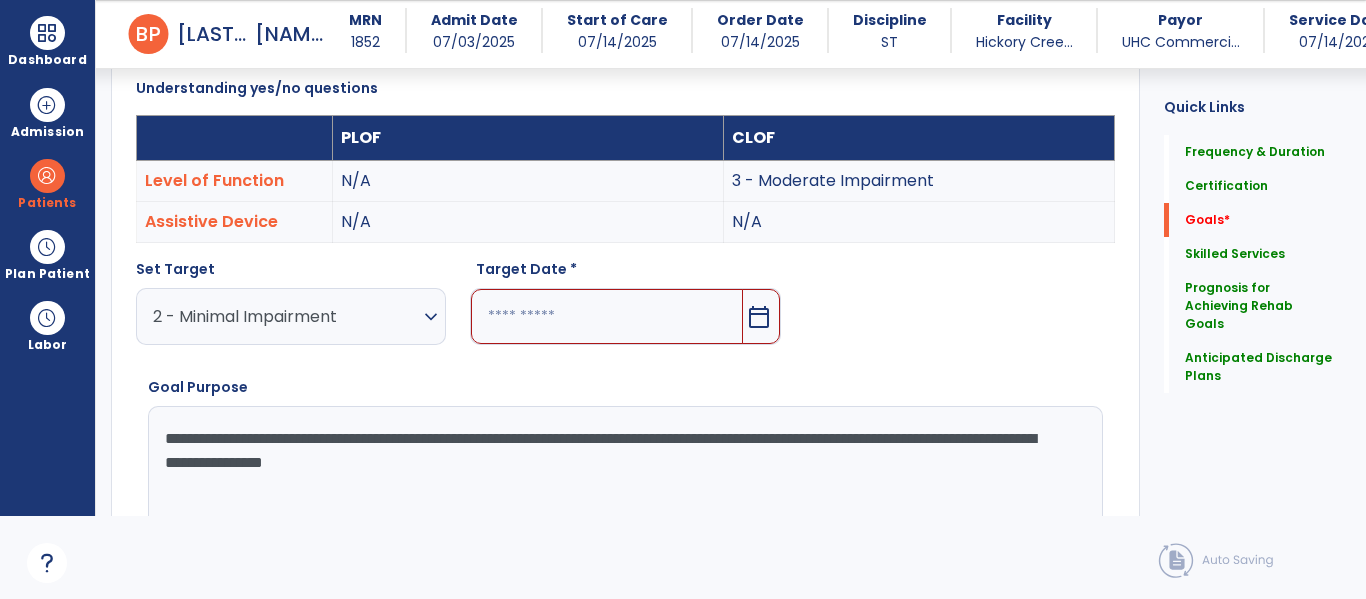 scroll, scrollTop: 590, scrollLeft: 0, axis: vertical 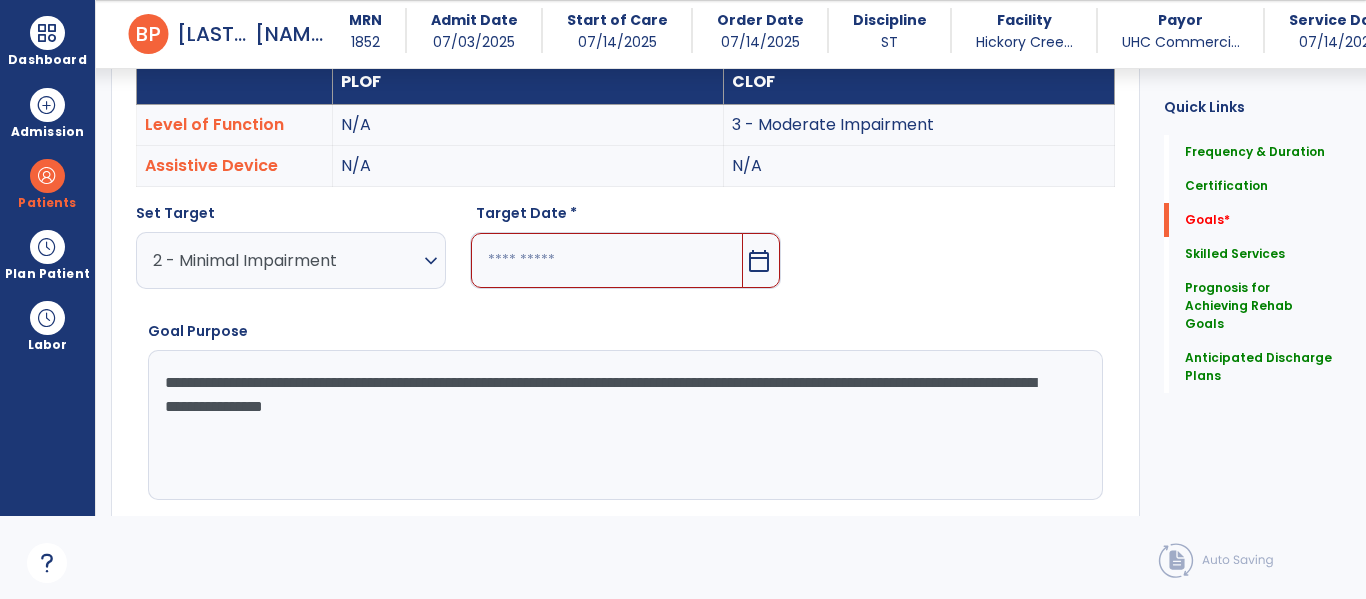 click at bounding box center (606, 260) 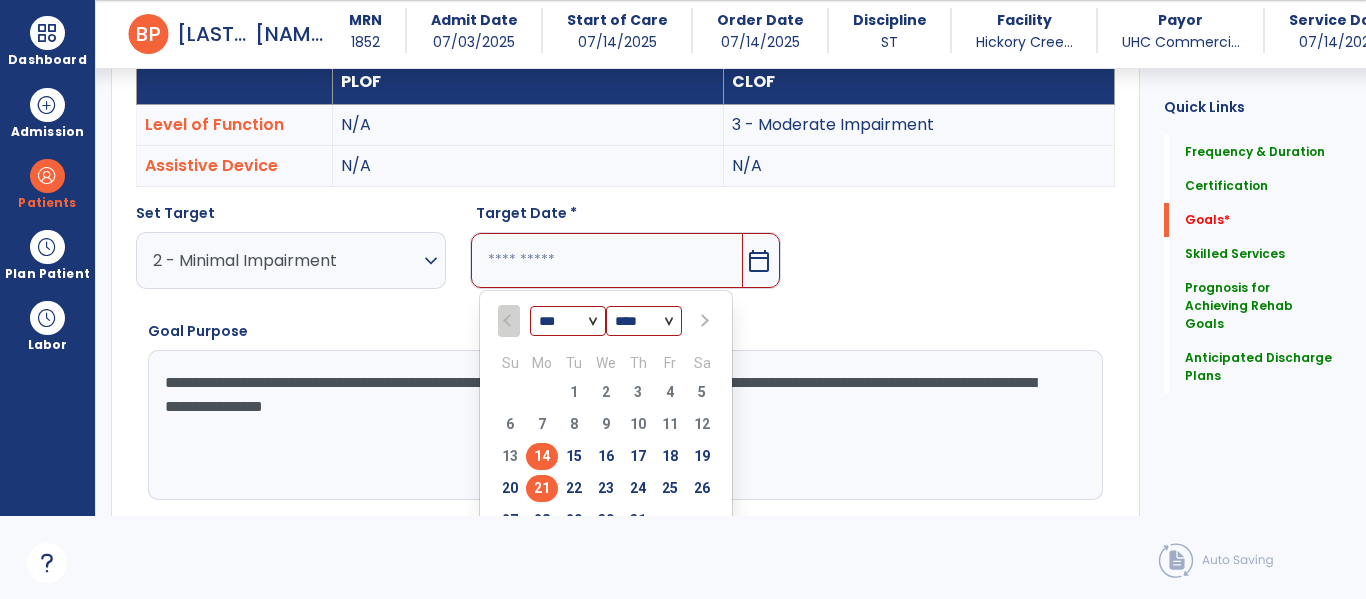 click on "21" at bounding box center (542, 488) 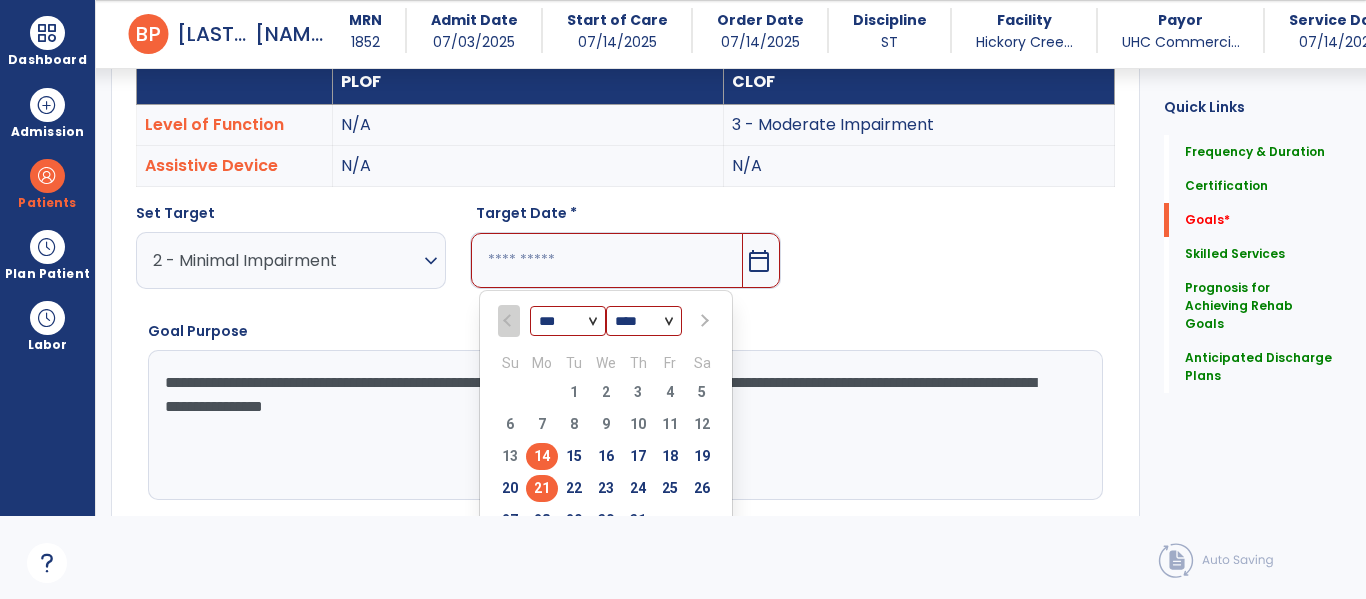 type on "*********" 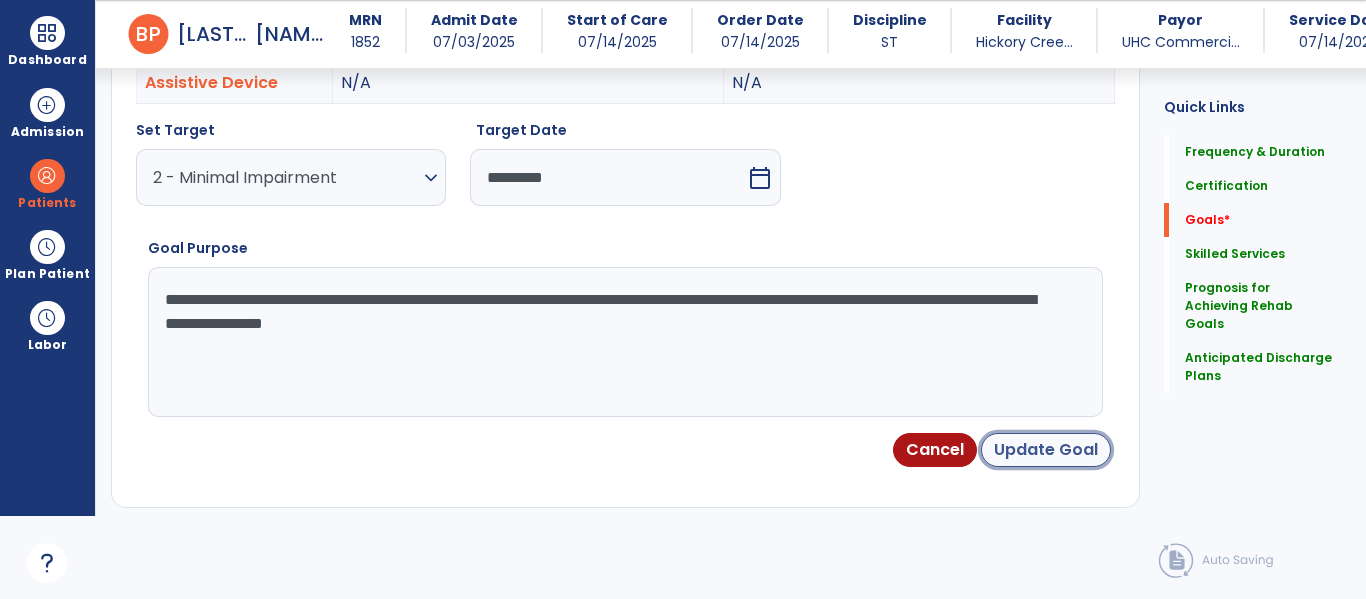 click on "Update Goal" at bounding box center [1046, 450] 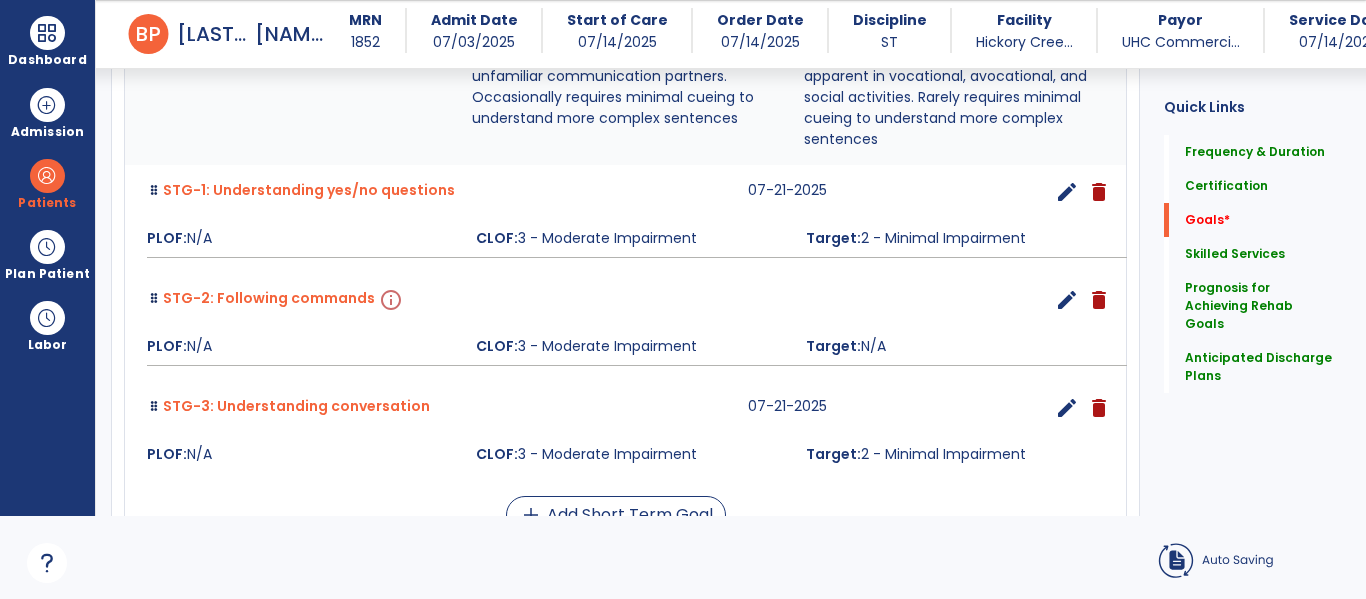 scroll, scrollTop: 81, scrollLeft: 0, axis: vertical 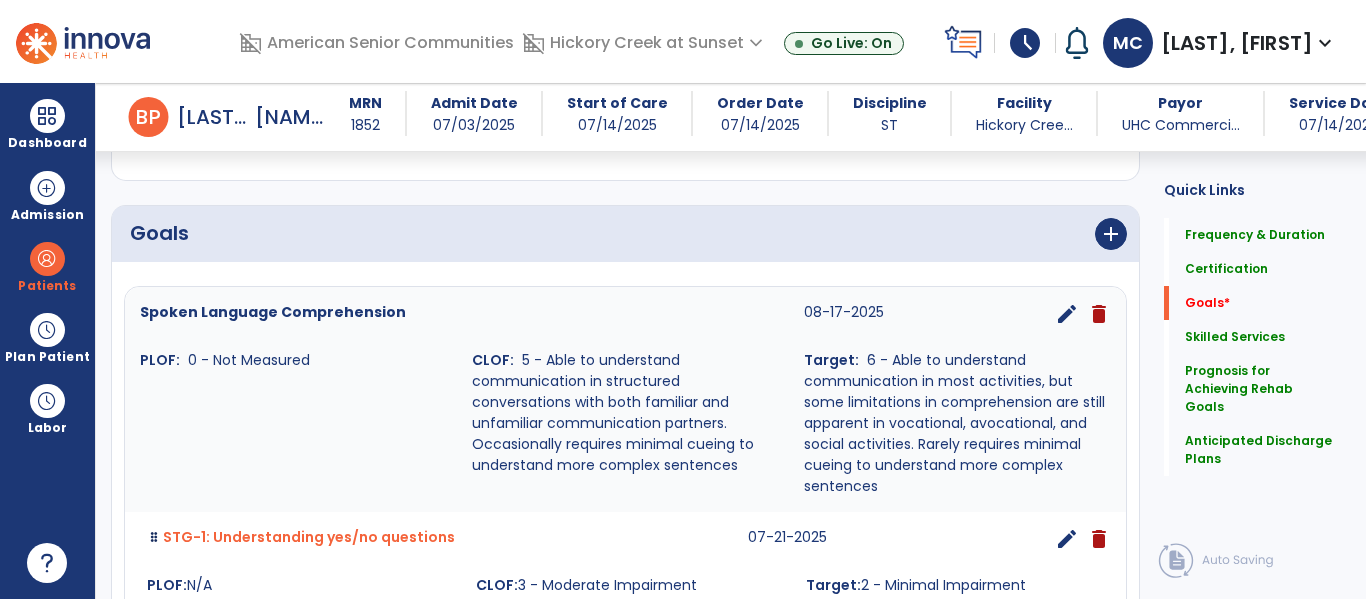 click on "edit" at bounding box center [1067, 314] 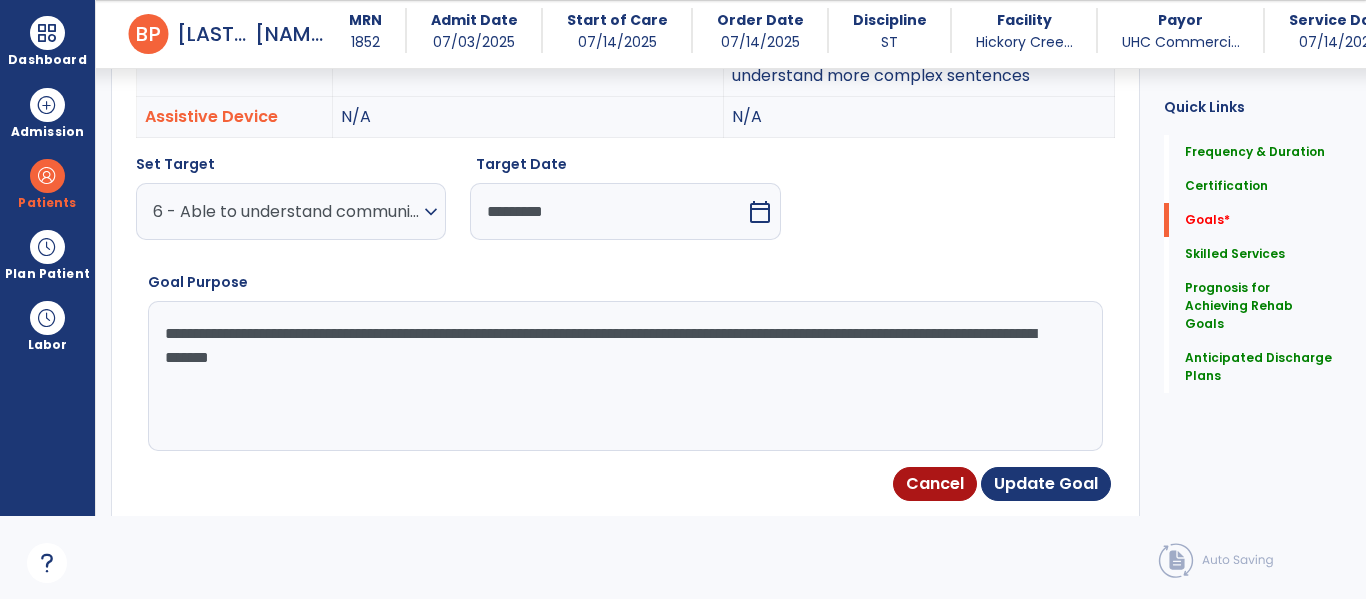 scroll, scrollTop: 740, scrollLeft: 0, axis: vertical 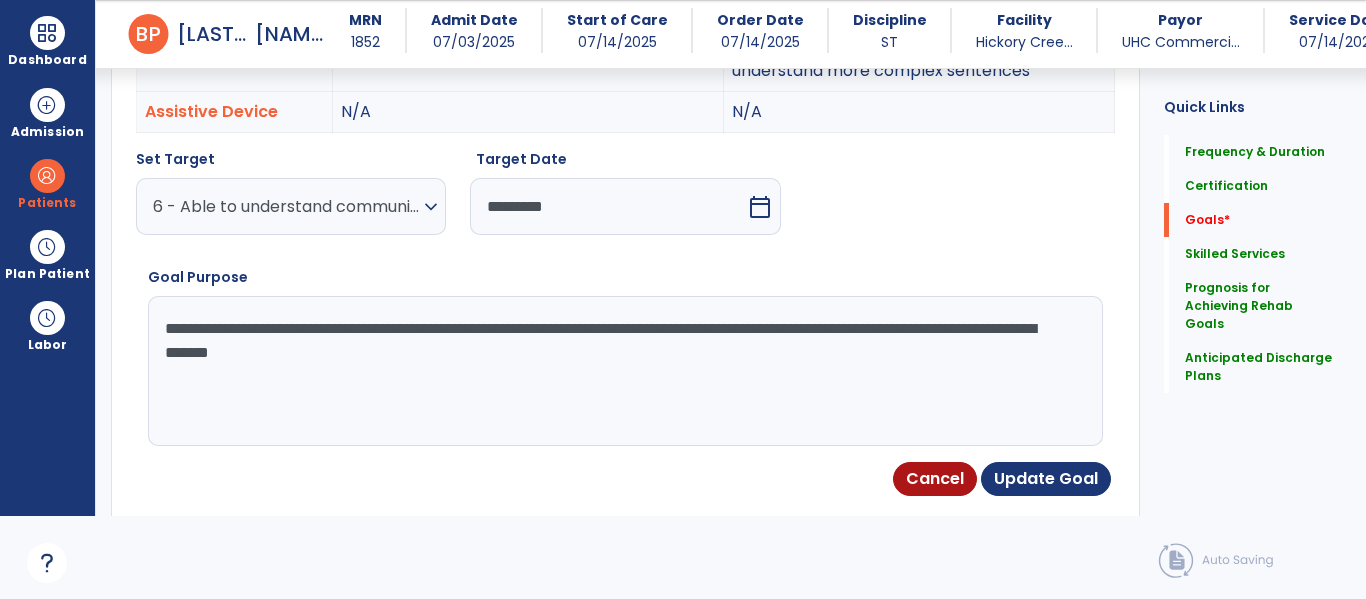 click on "**********" at bounding box center [623, 371] 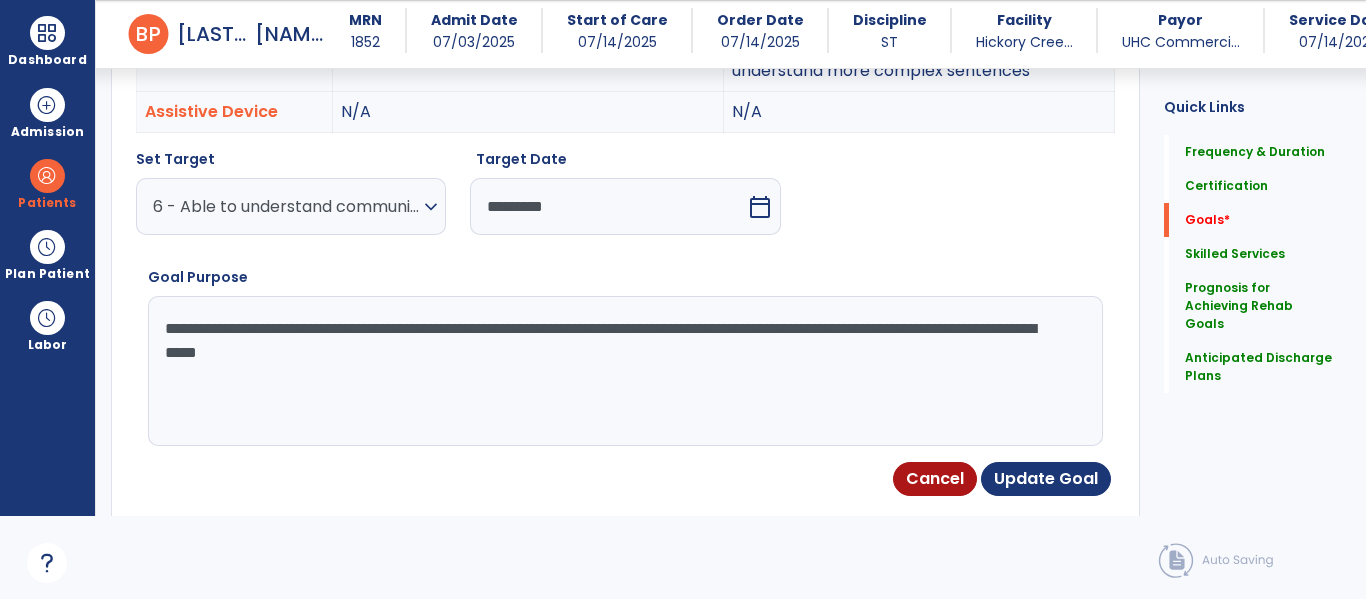 type on "**********" 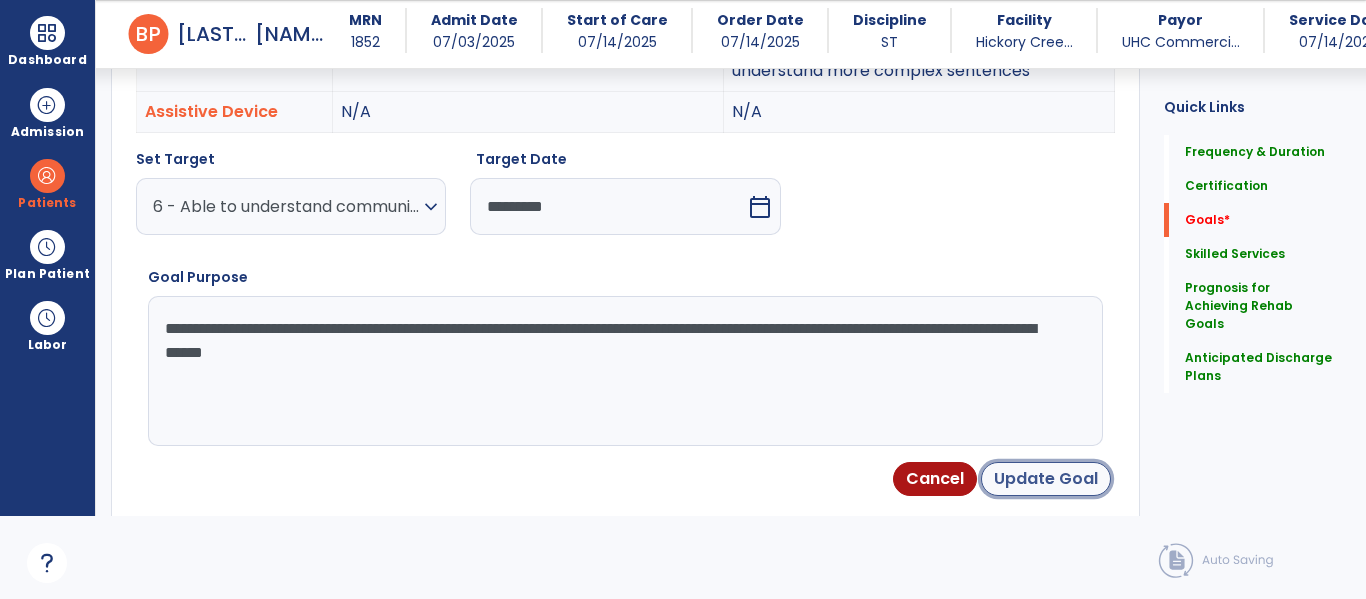 click on "Update Goal" at bounding box center [1046, 479] 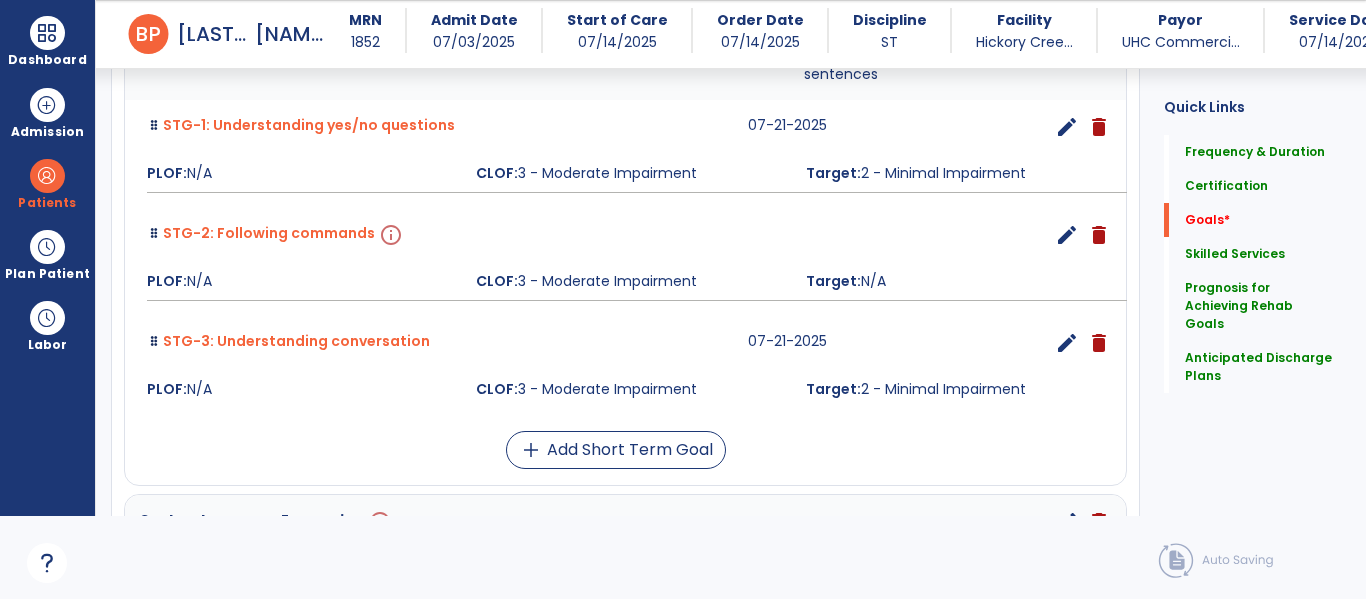 scroll, scrollTop: 742, scrollLeft: 0, axis: vertical 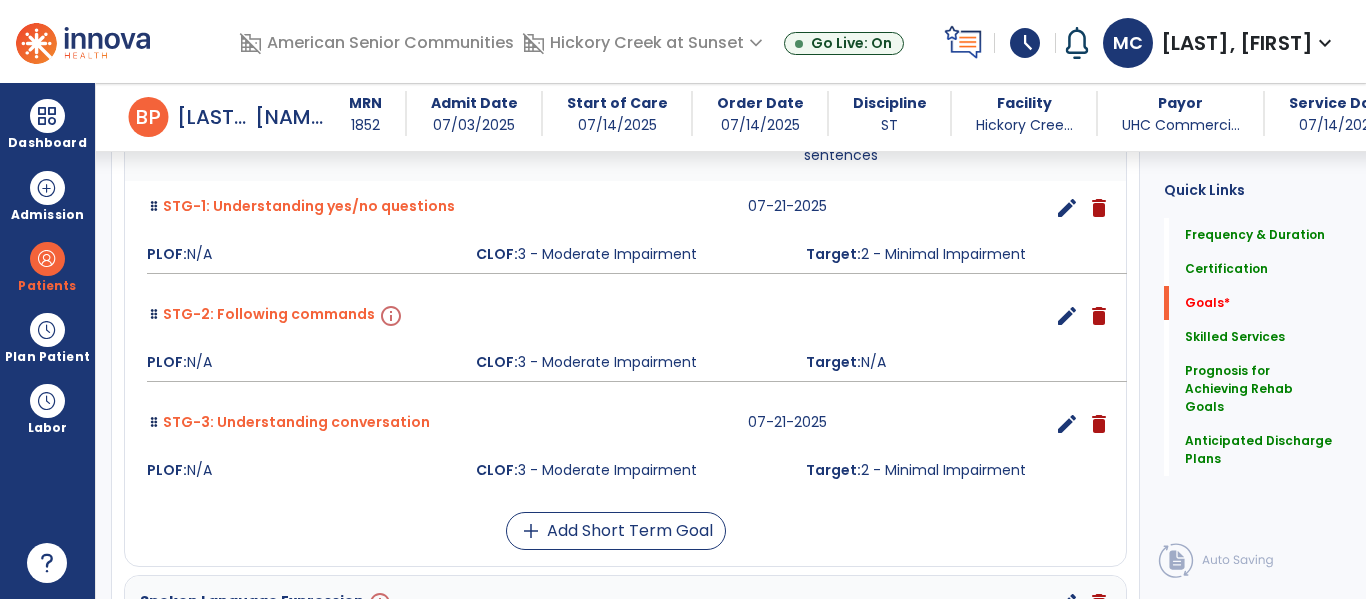 click on "edit" at bounding box center [1067, 316] 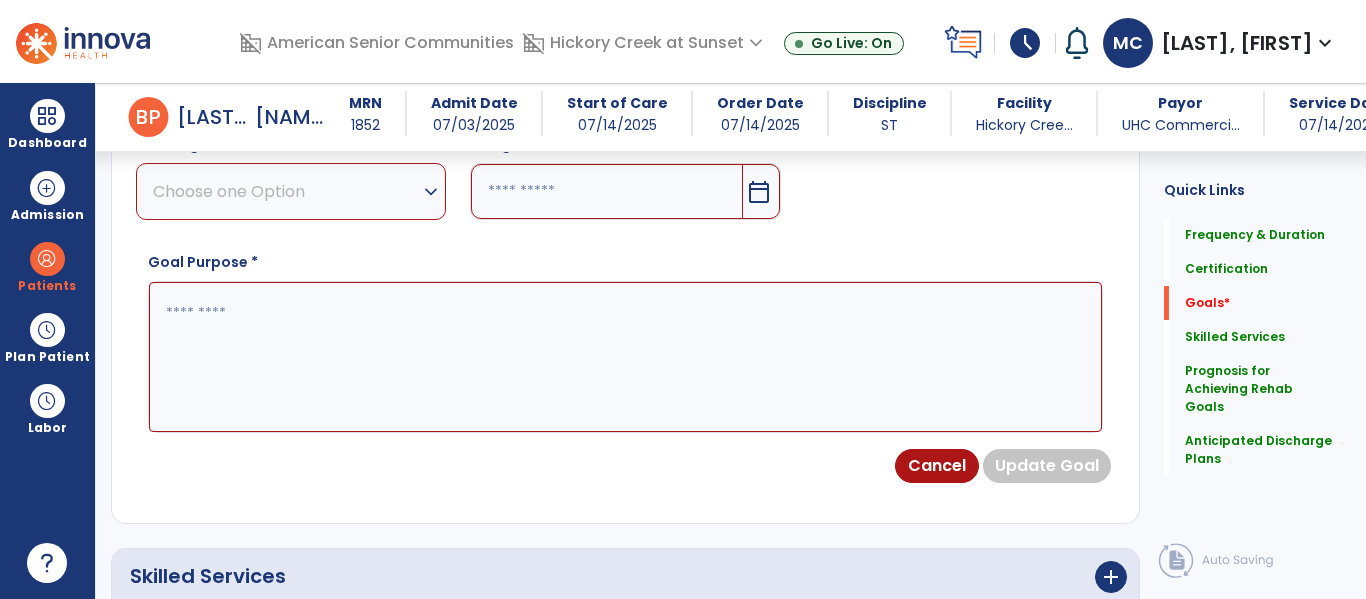 scroll, scrollTop: 80, scrollLeft: 0, axis: vertical 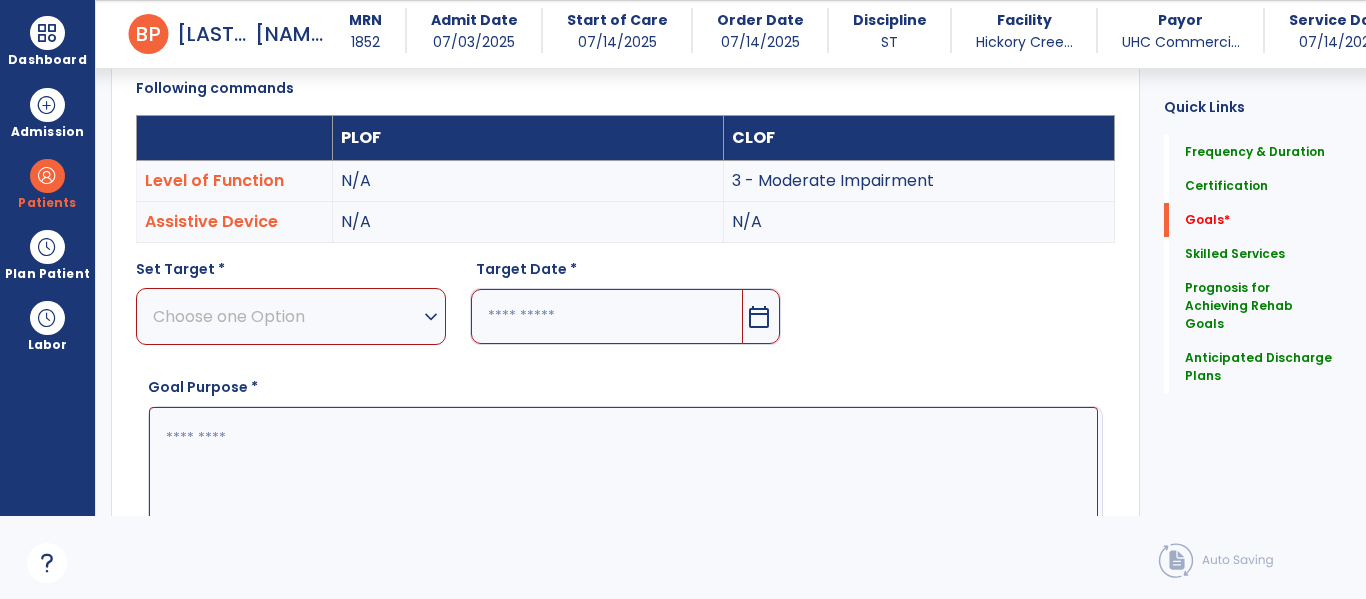 click at bounding box center [623, 482] 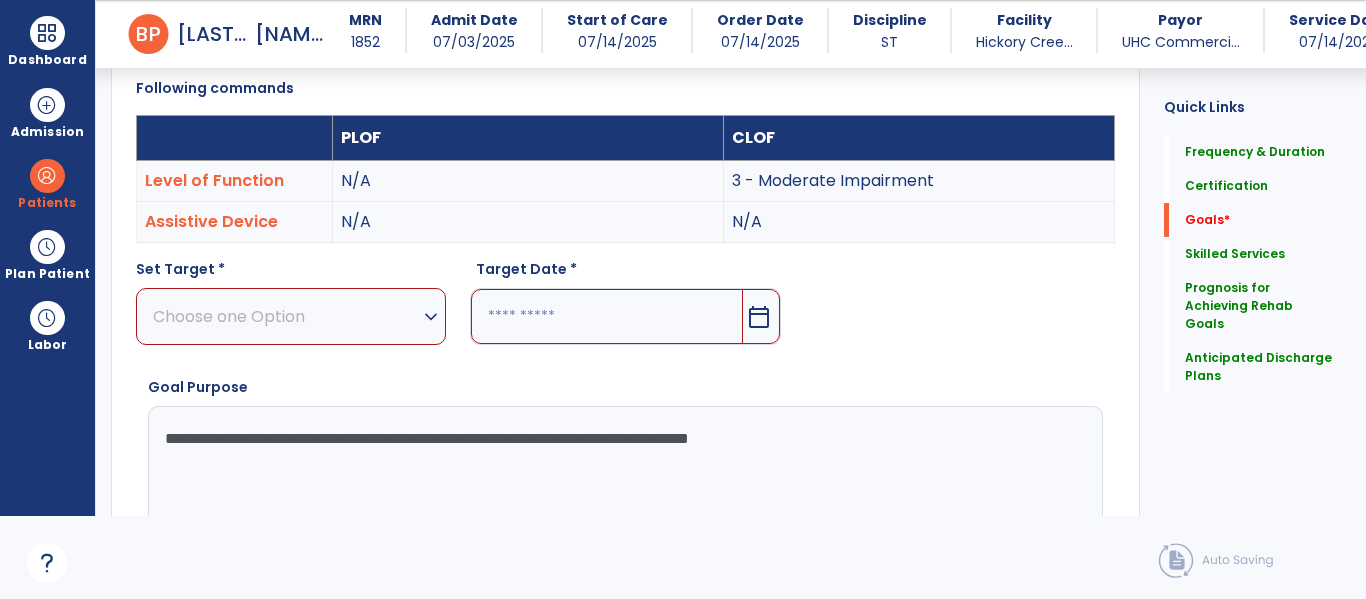 type on "**********" 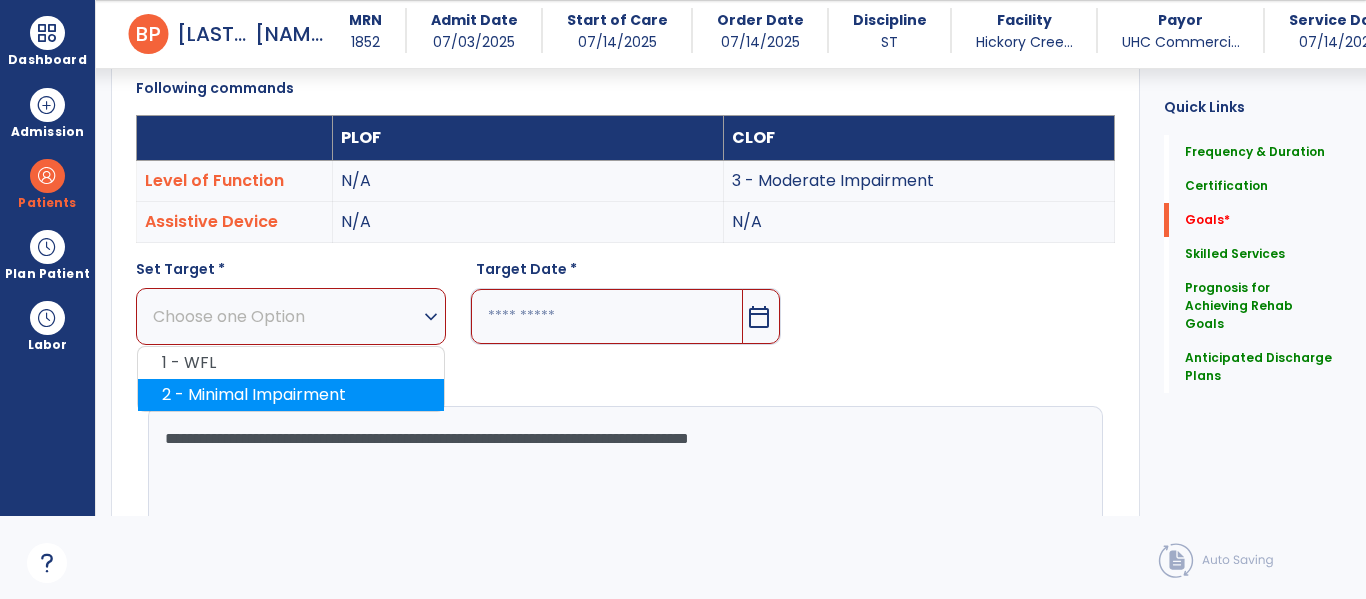 click on "2 - Minimal Impairment" at bounding box center [291, 395] 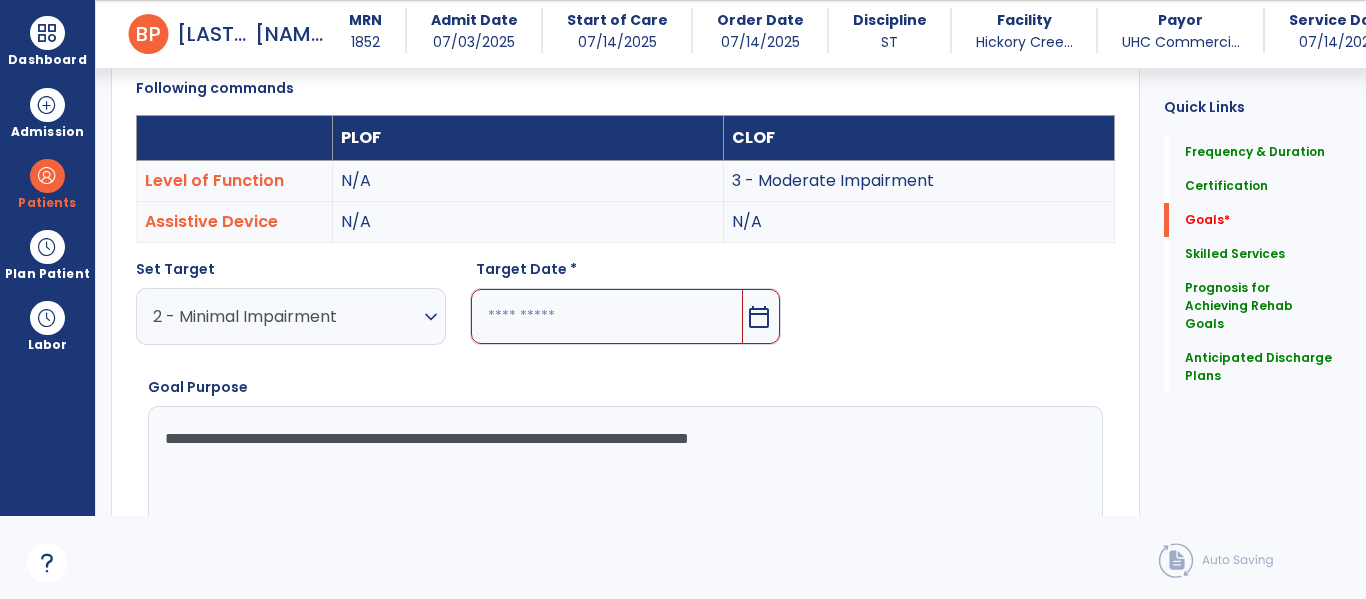 click at bounding box center (606, 316) 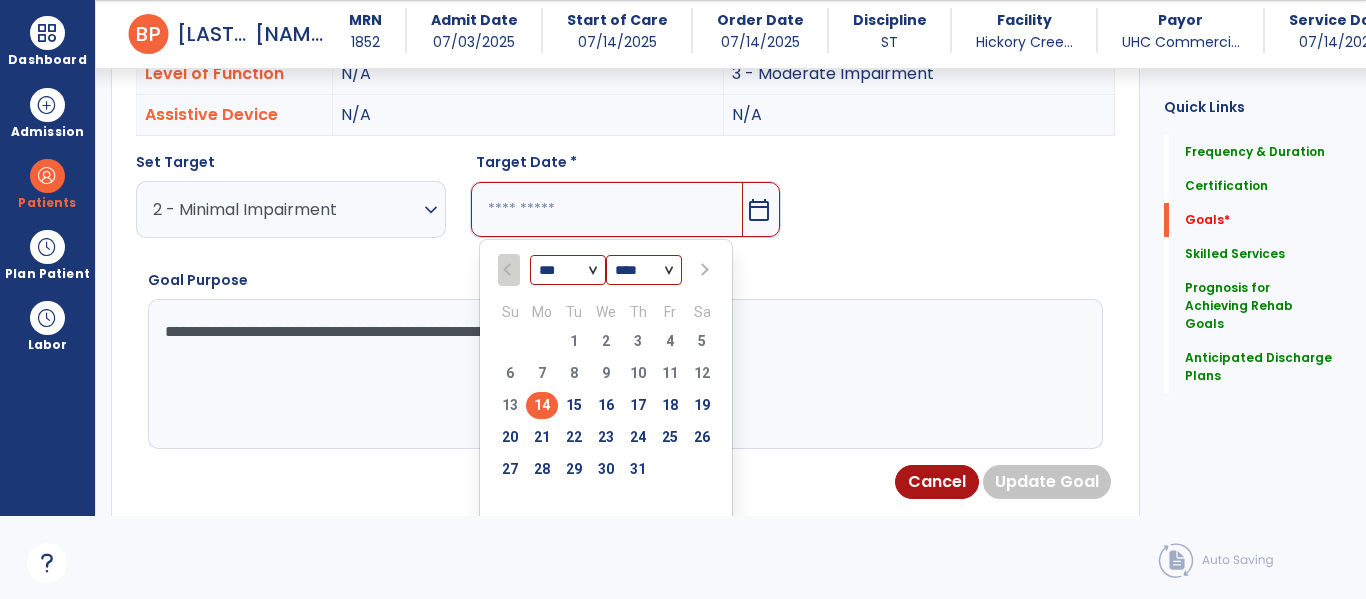scroll, scrollTop: 654, scrollLeft: 0, axis: vertical 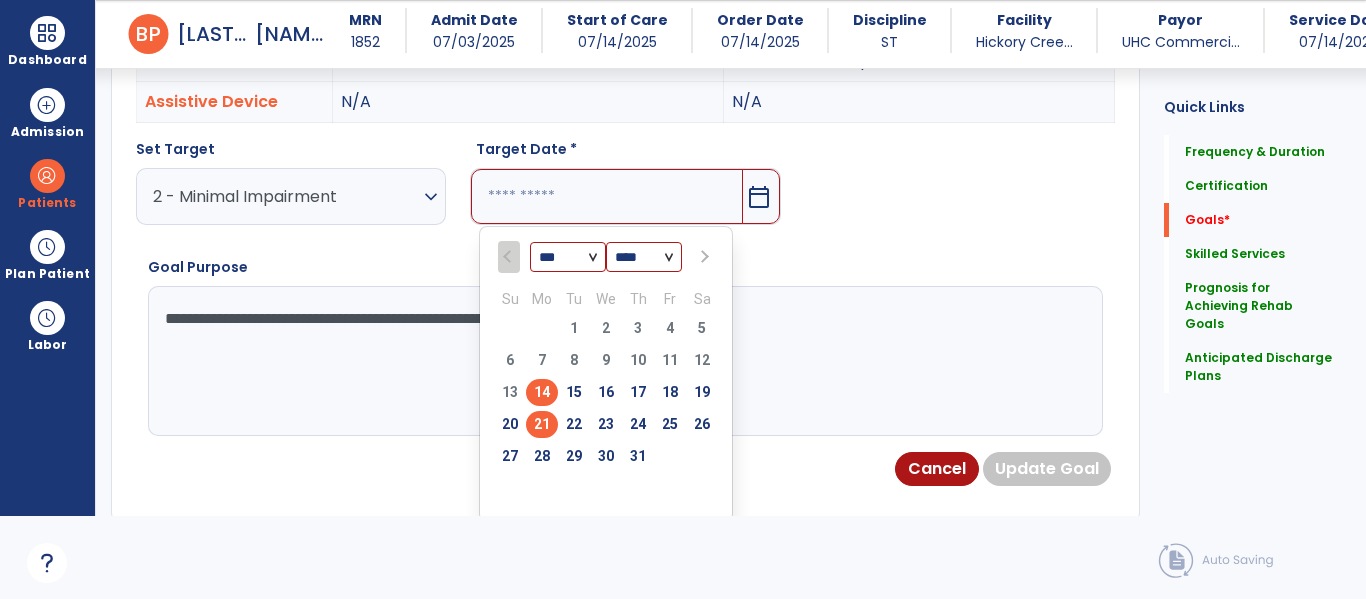click on "21" at bounding box center (542, 424) 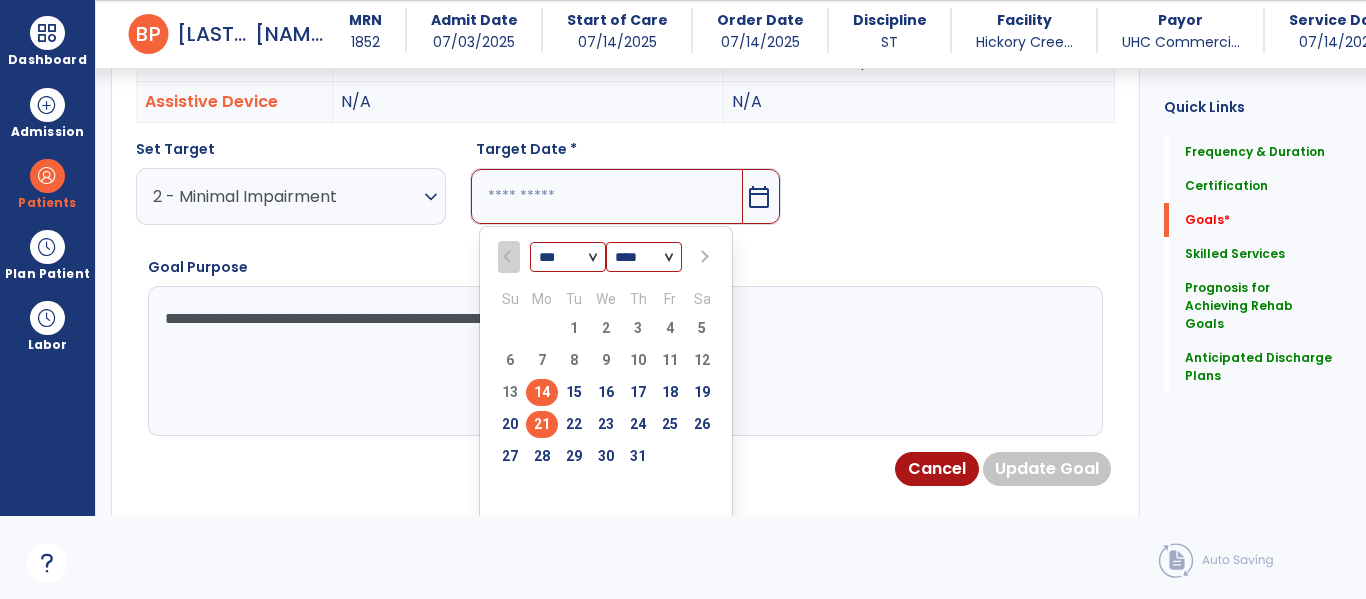 type on "*********" 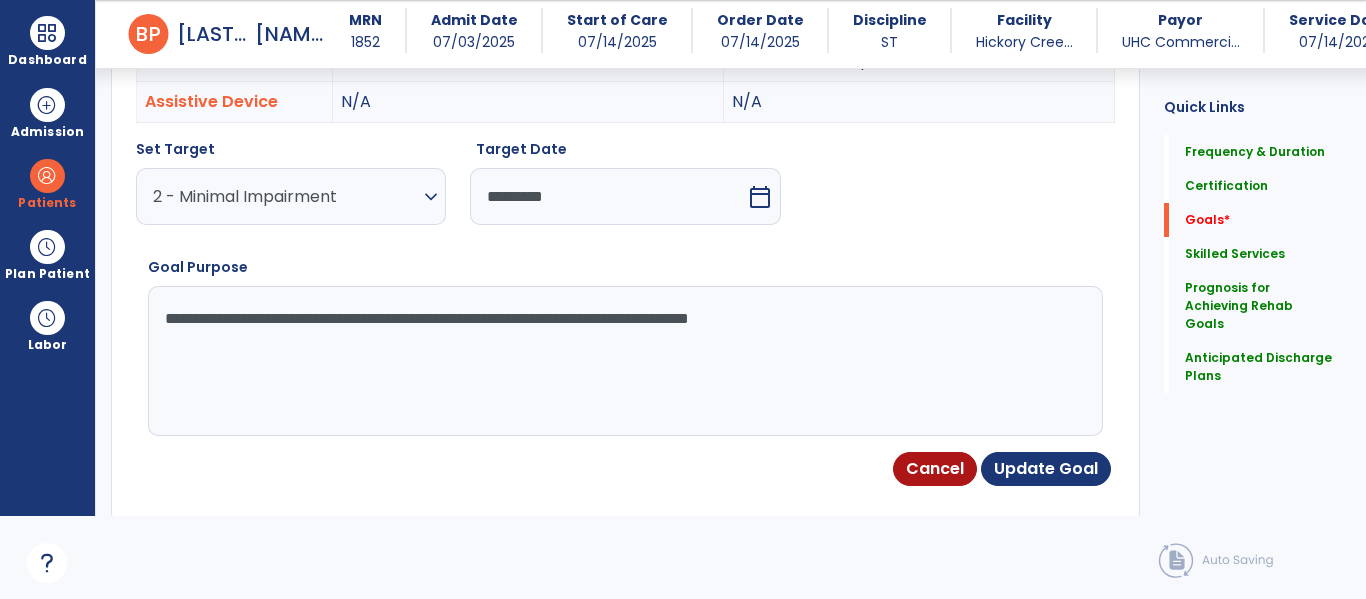drag, startPoint x: 887, startPoint y: 324, endPoint x: 789, endPoint y: 324, distance: 98 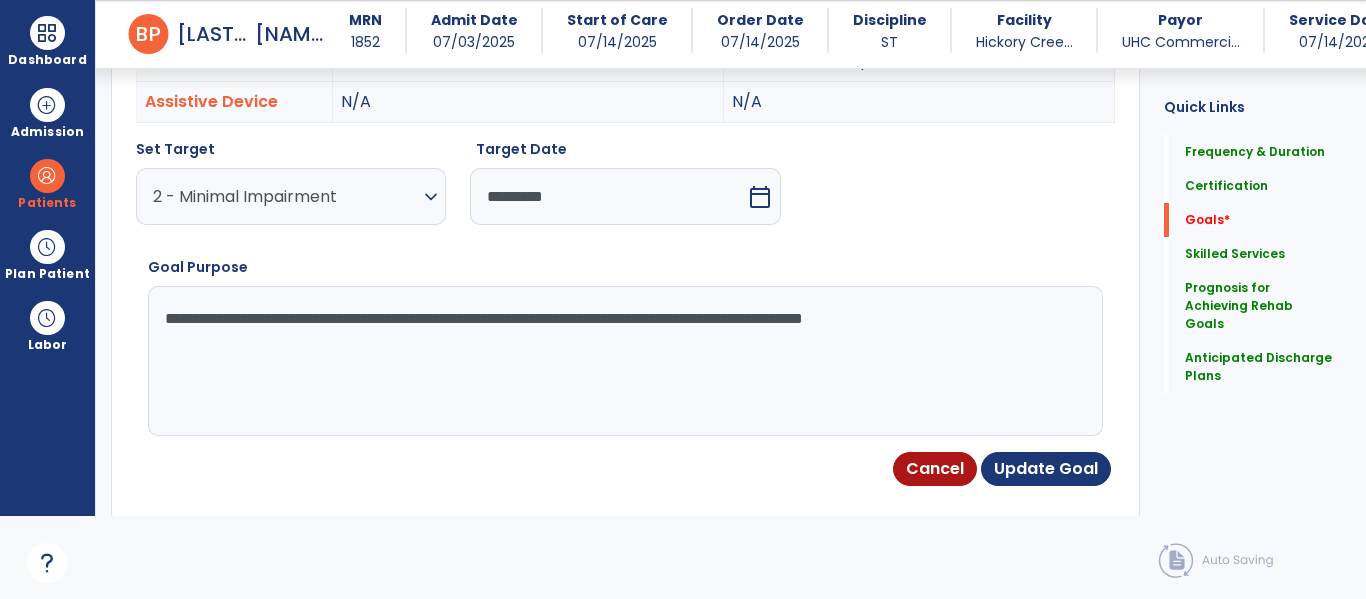 type on "**********" 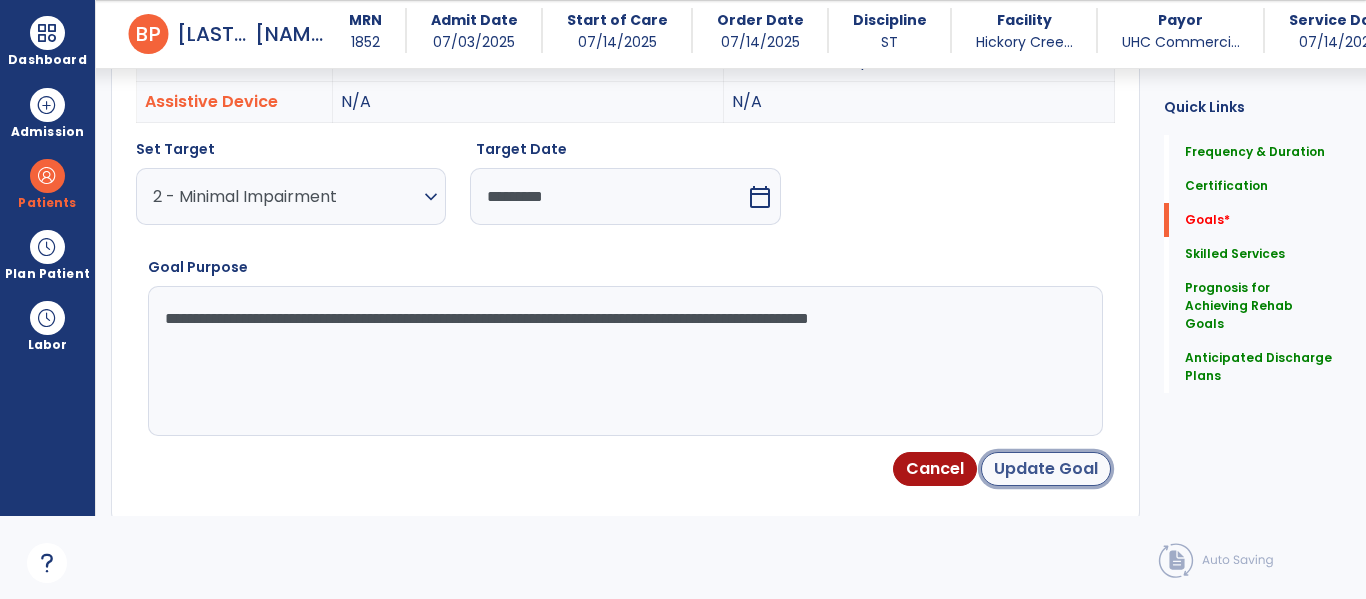 click on "Update Goal" at bounding box center [1046, 469] 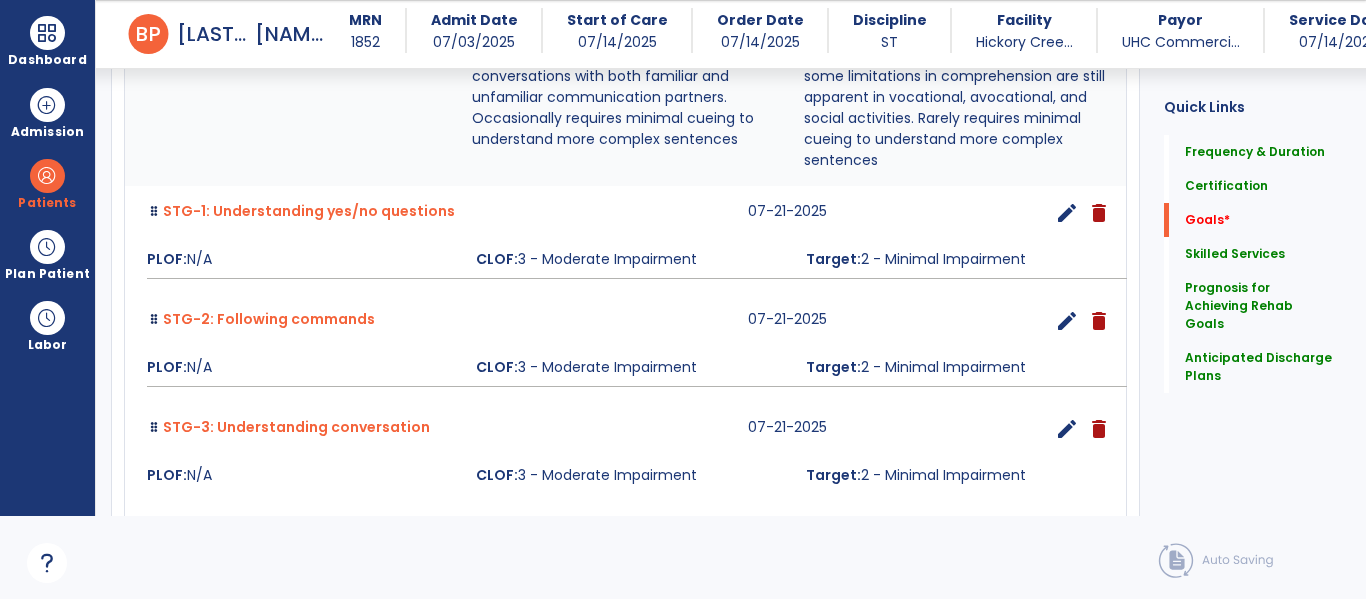 scroll, scrollTop: 656, scrollLeft: 0, axis: vertical 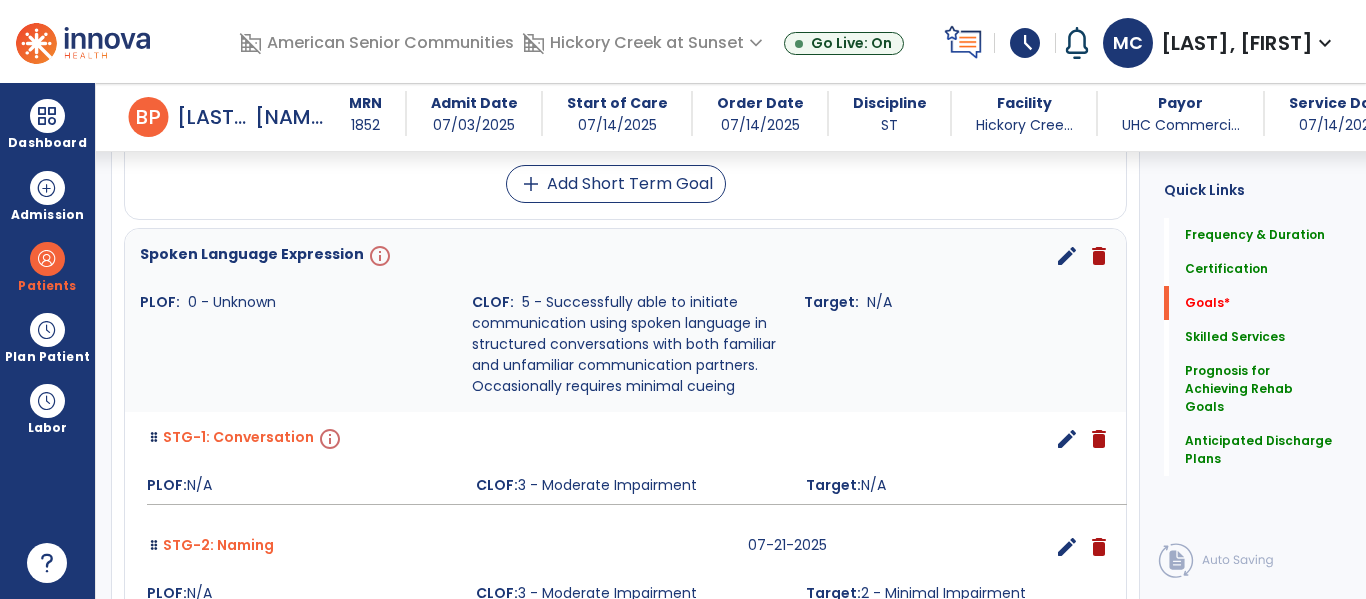 click on "edit" at bounding box center [1067, 256] 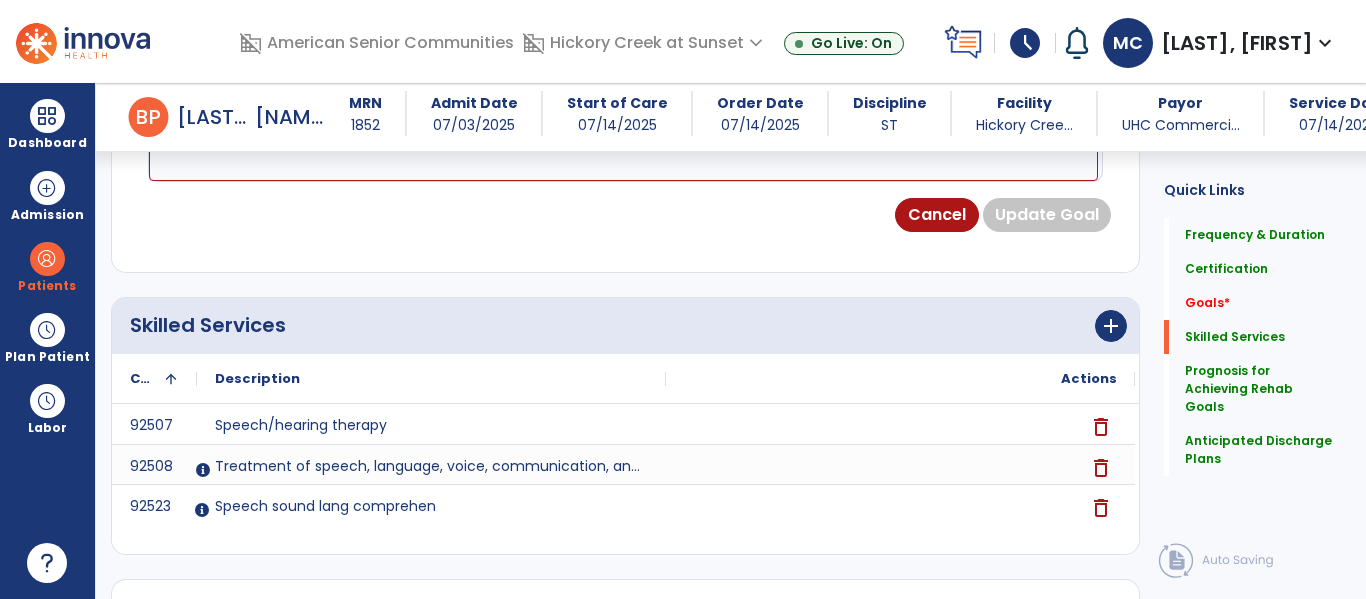 scroll, scrollTop: 721, scrollLeft: 0, axis: vertical 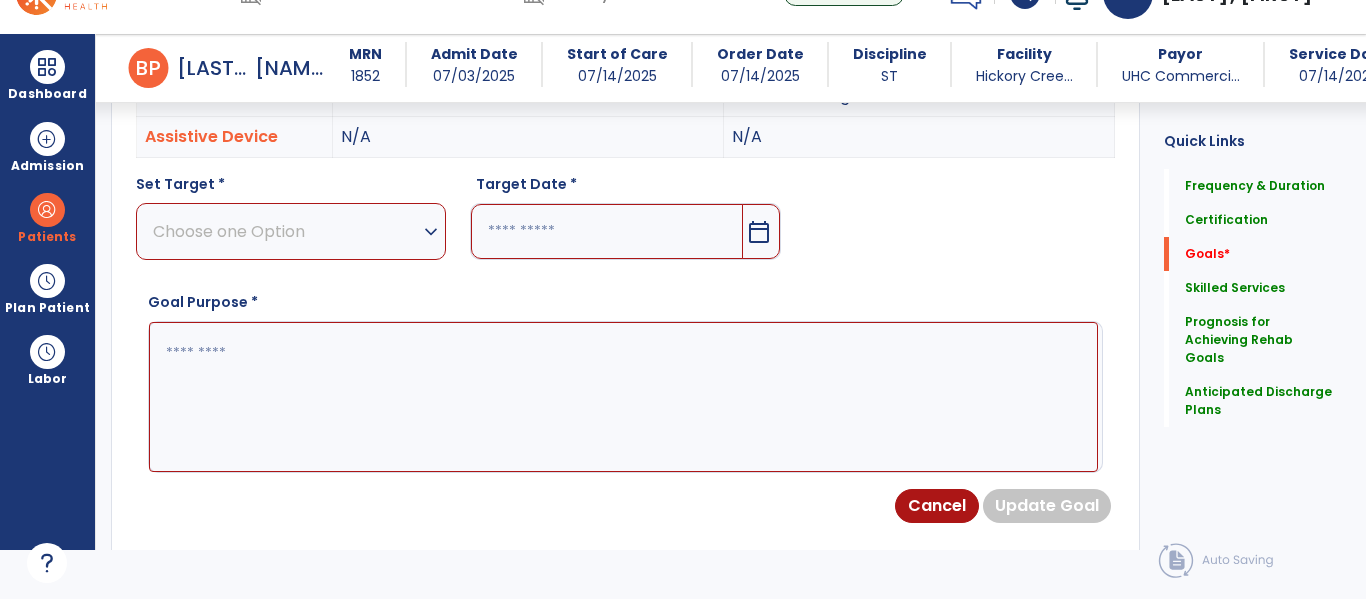 click at bounding box center (623, 397) 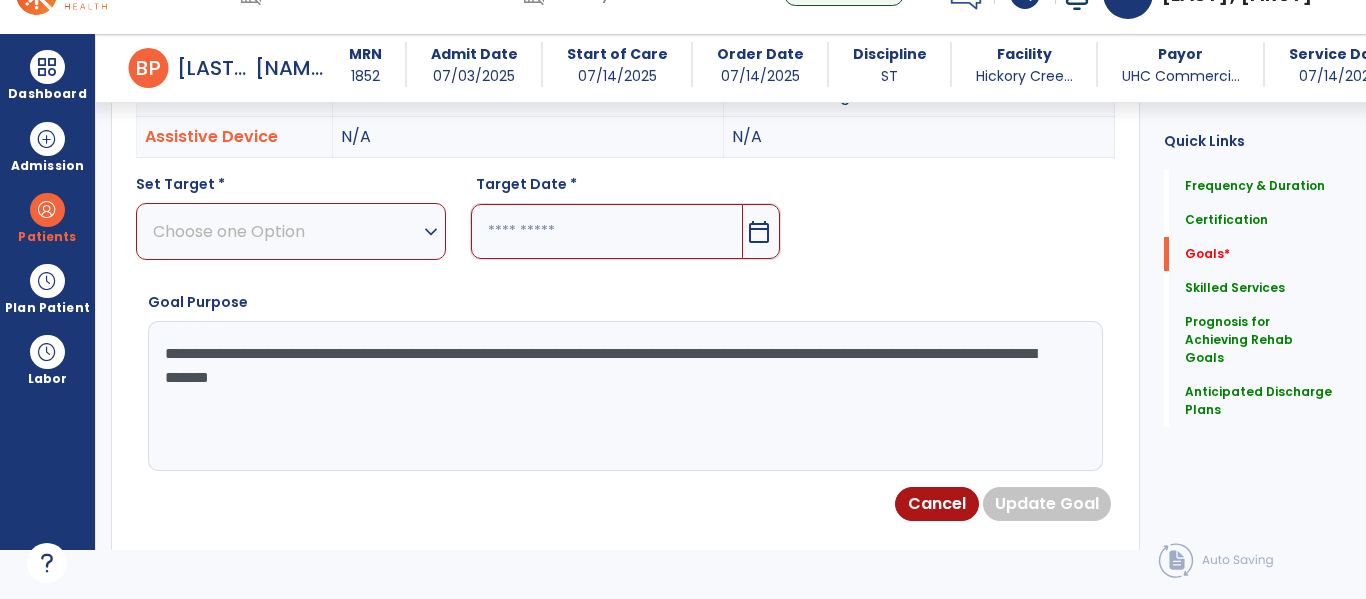 type on "**********" 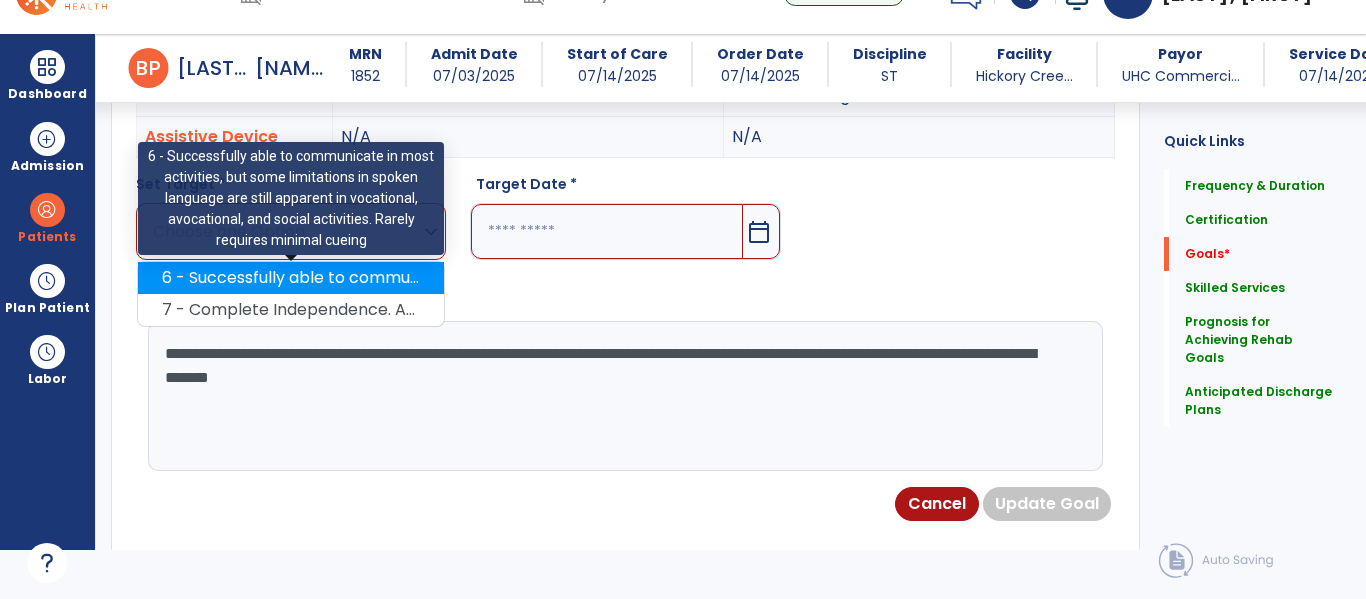 click on "6 - Successfully able to communicate in most activities, but some limitations in spoken language are still apparent in vocational, avocational, and social activities. Rarely requires minimal cueing" at bounding box center [291, 278] 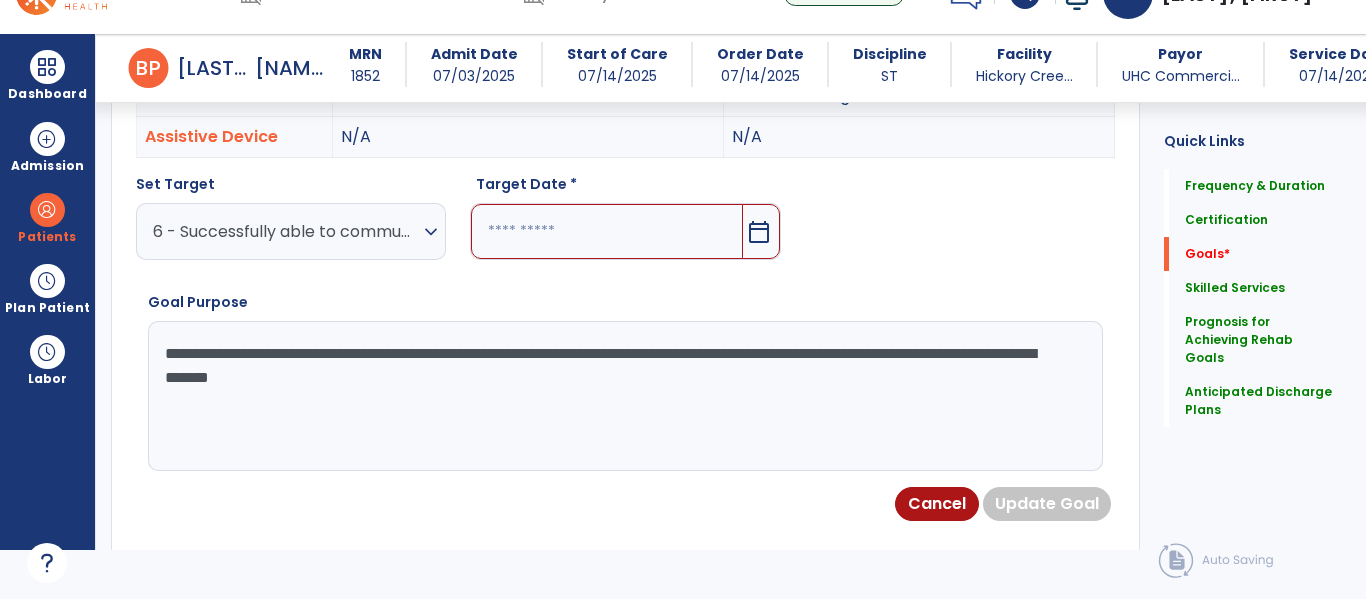 click on "Target Date *" at bounding box center (625, 188) 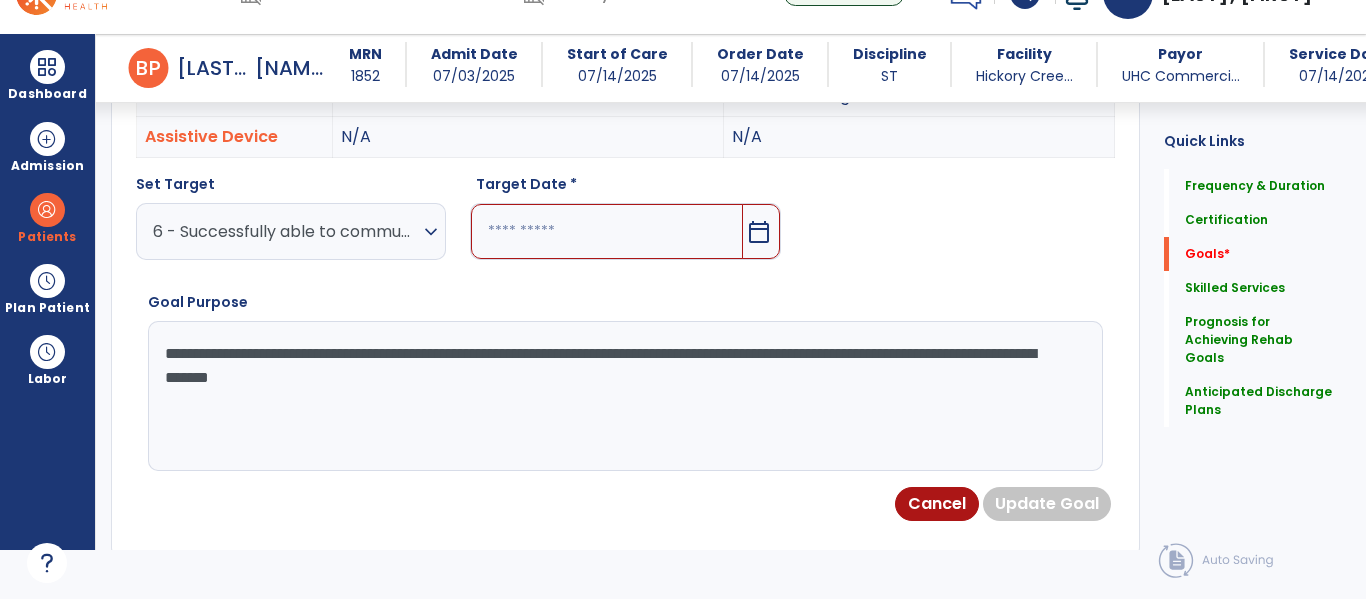 click at bounding box center [606, 231] 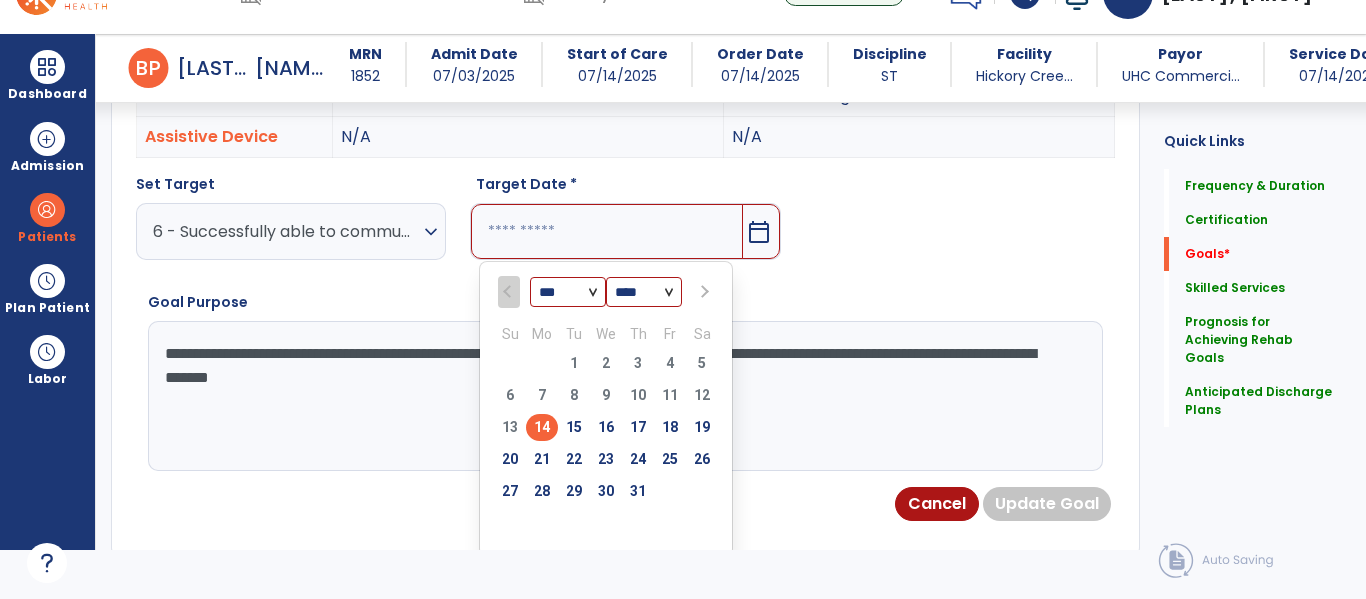 click at bounding box center (704, 292) 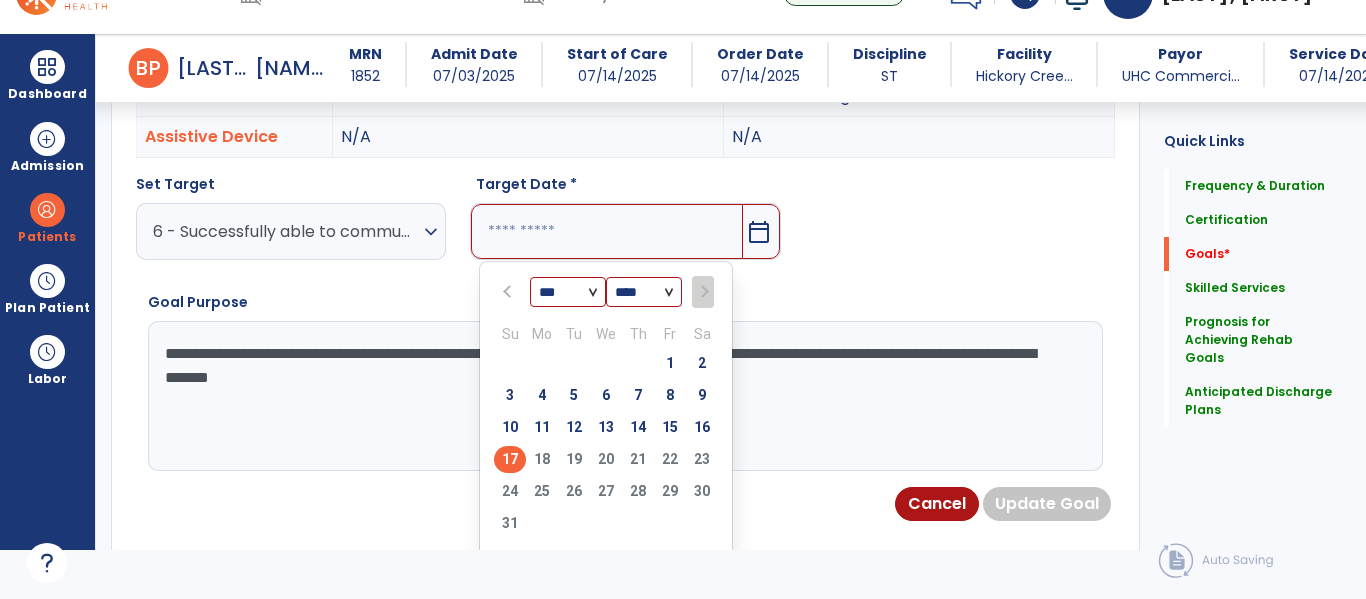 click on "17" at bounding box center [510, 459] 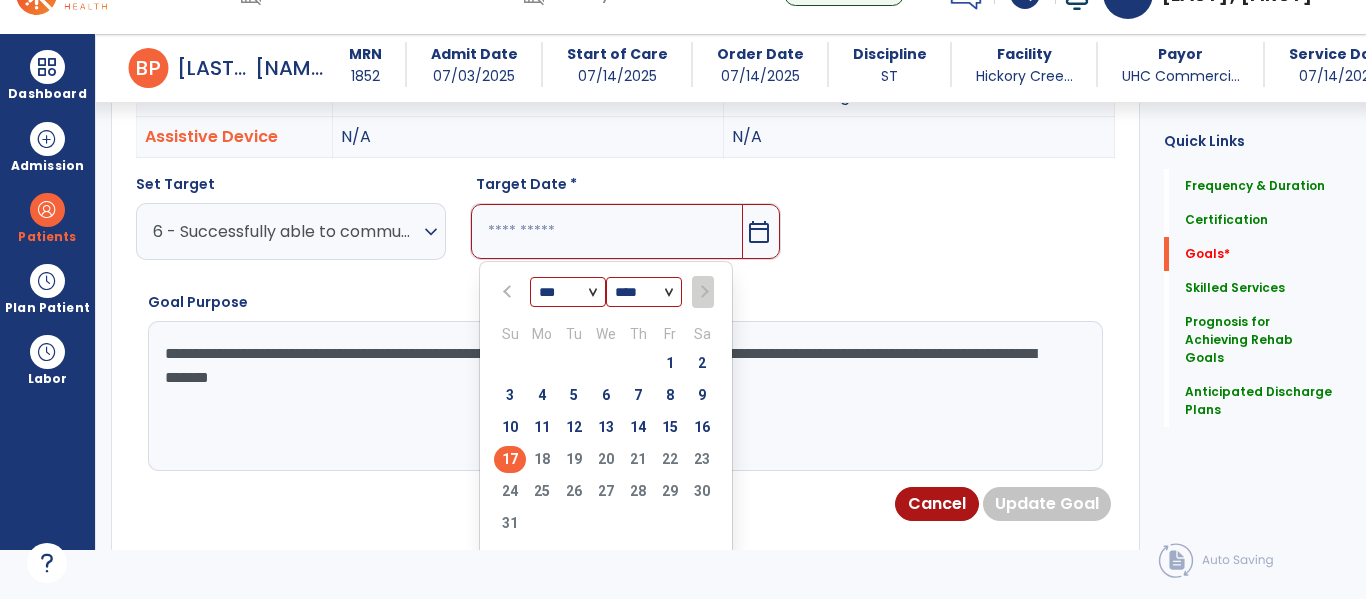 type on "*********" 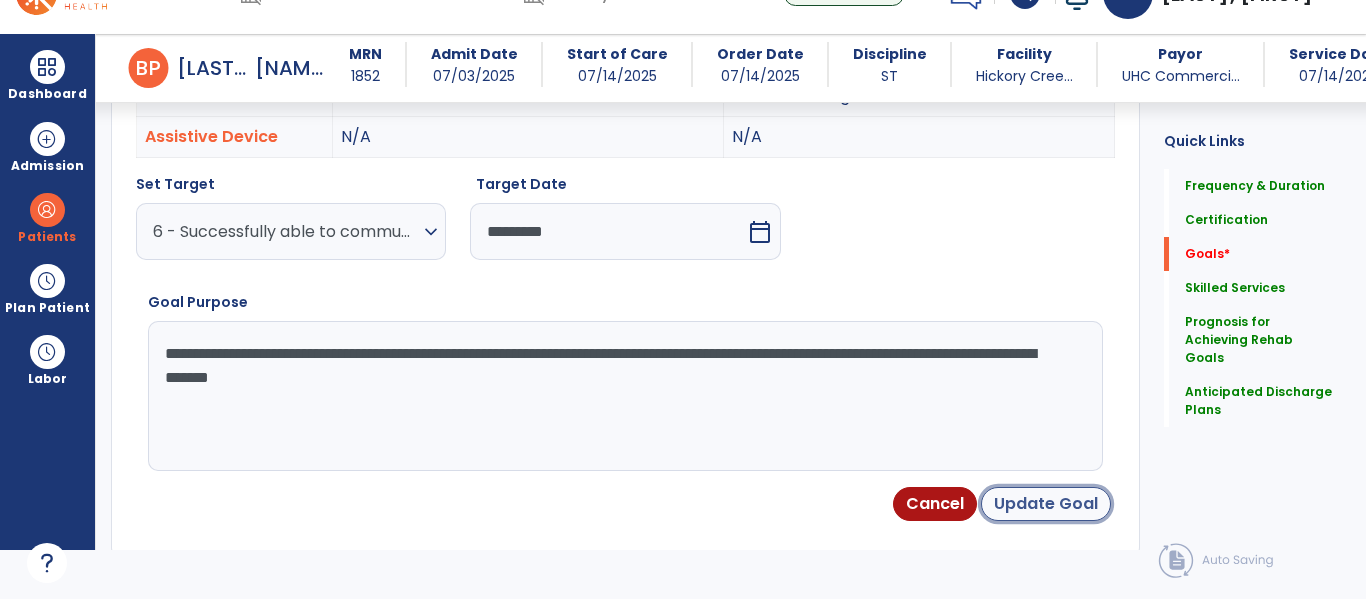 click on "Update Goal" at bounding box center [1046, 504] 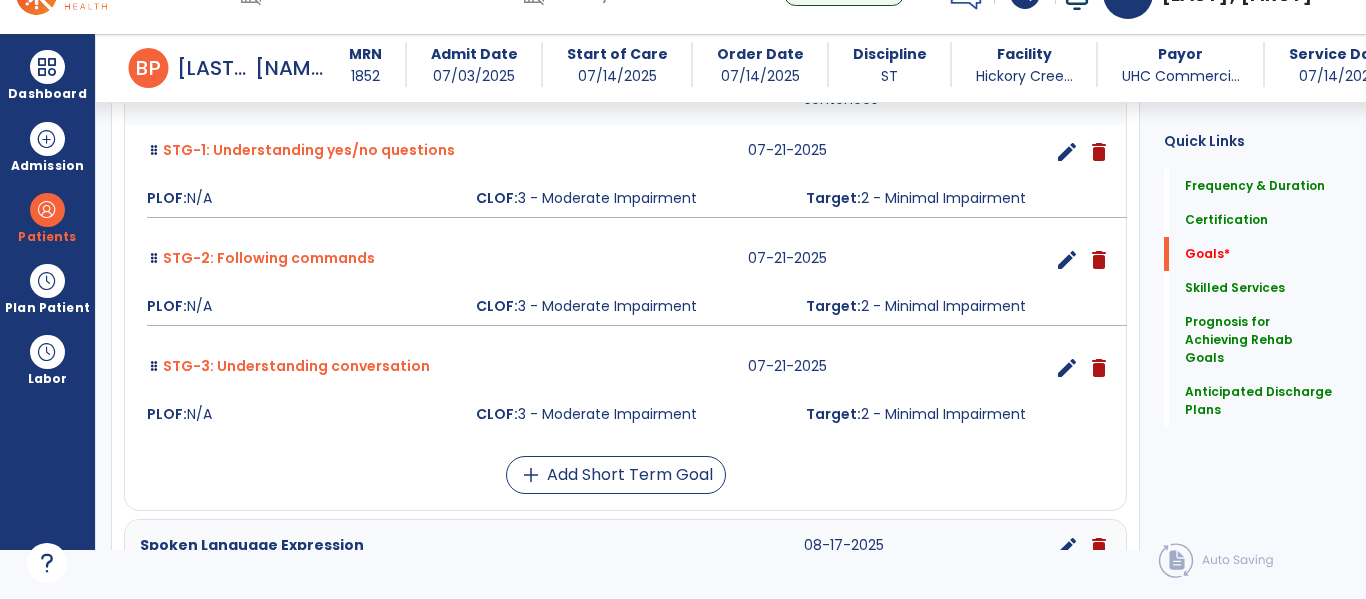 scroll, scrollTop: 751, scrollLeft: 0, axis: vertical 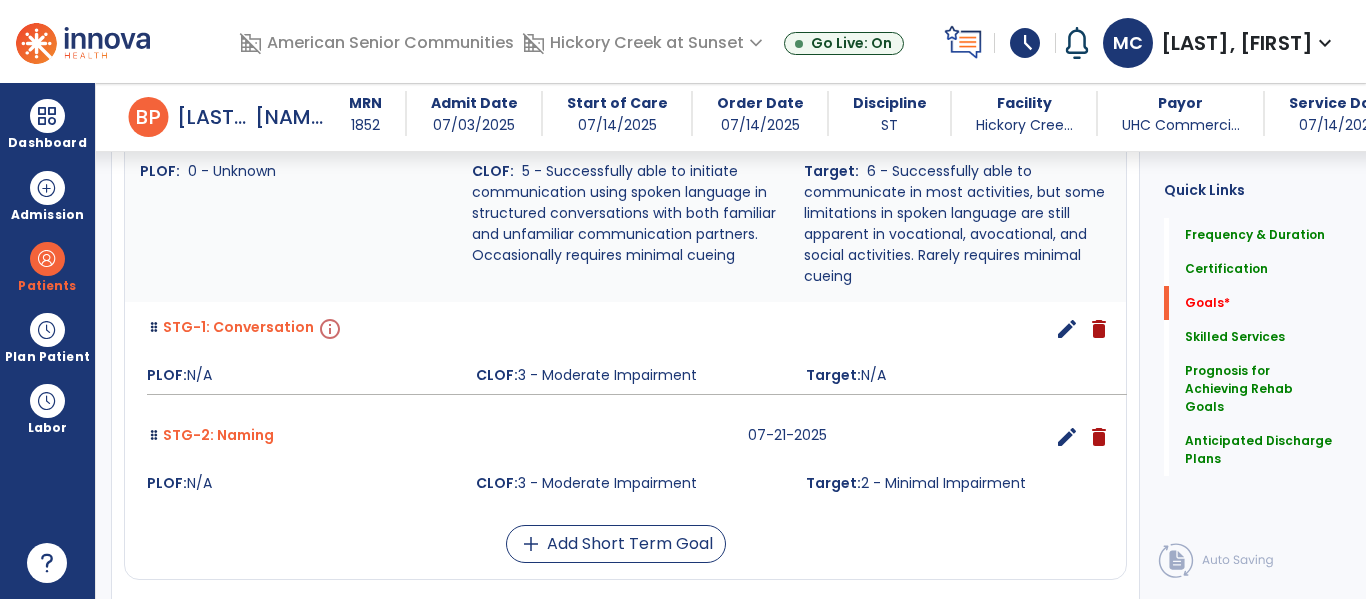 click on "edit" at bounding box center (1067, 329) 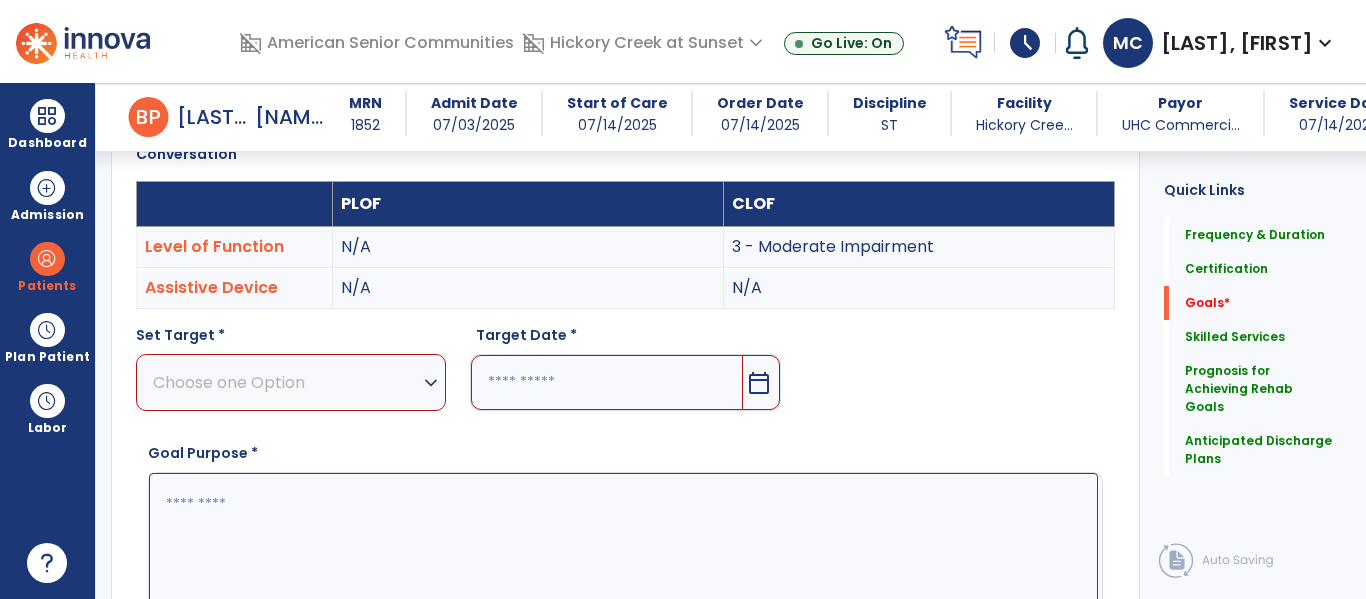 scroll, scrollTop: 556, scrollLeft: 0, axis: vertical 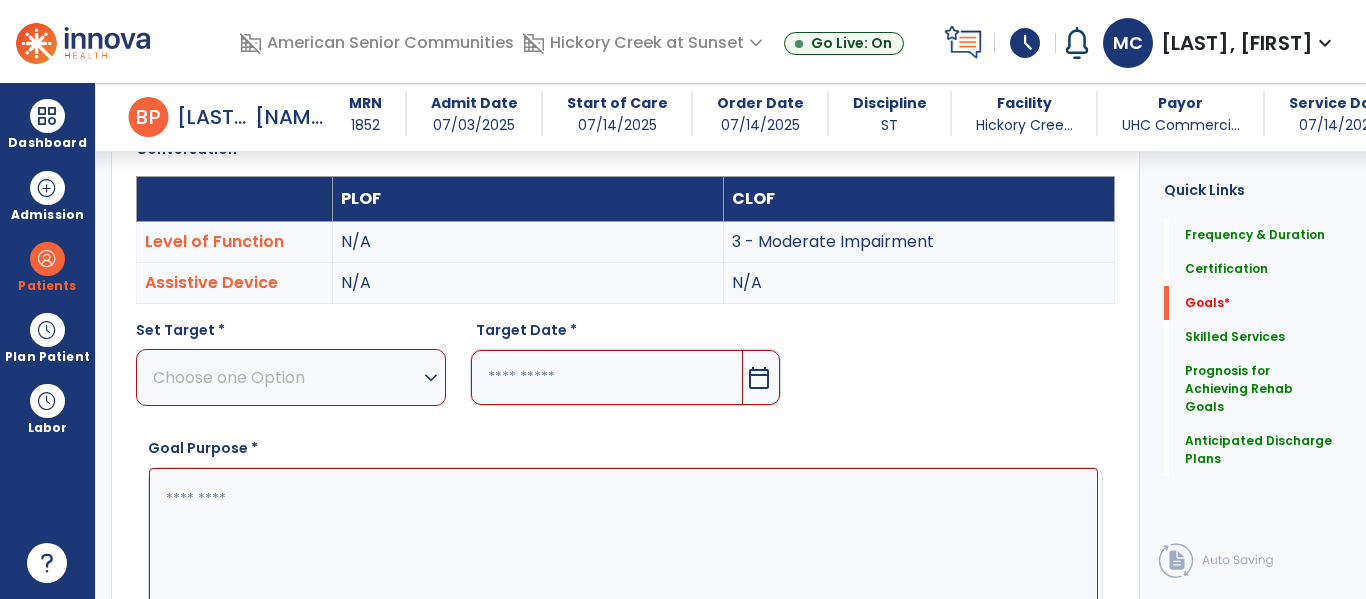 click on "Choose one Option" at bounding box center (286, 377) 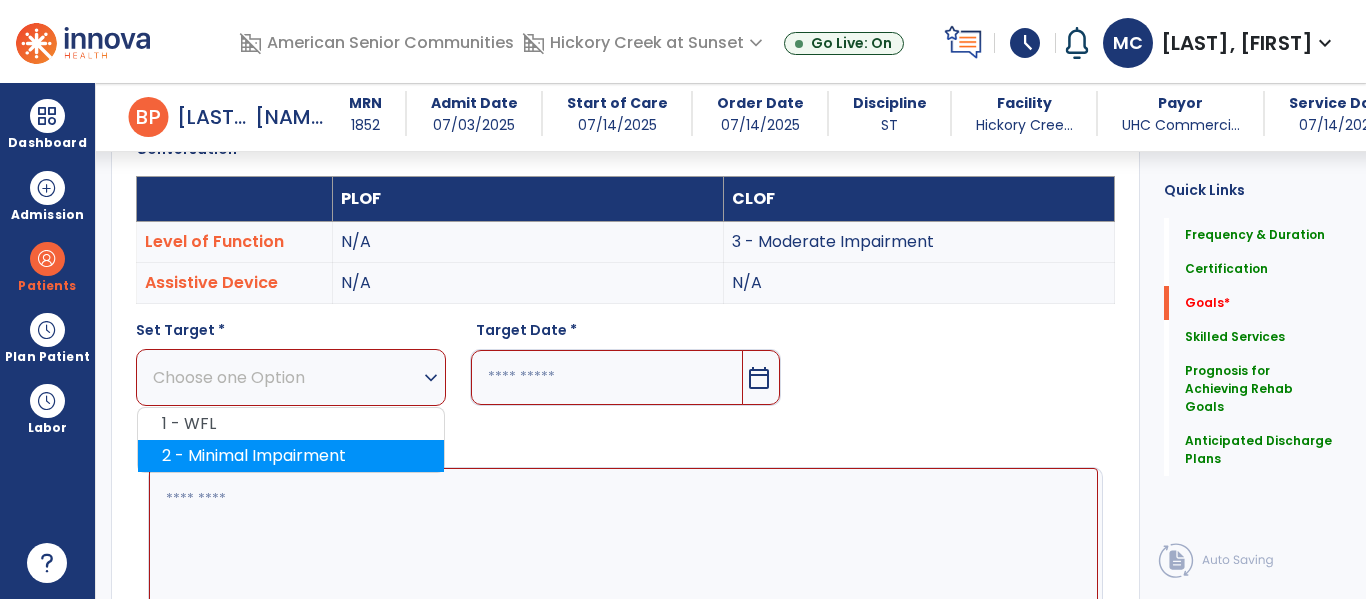 click on "2 - Minimal Impairment" at bounding box center [291, 456] 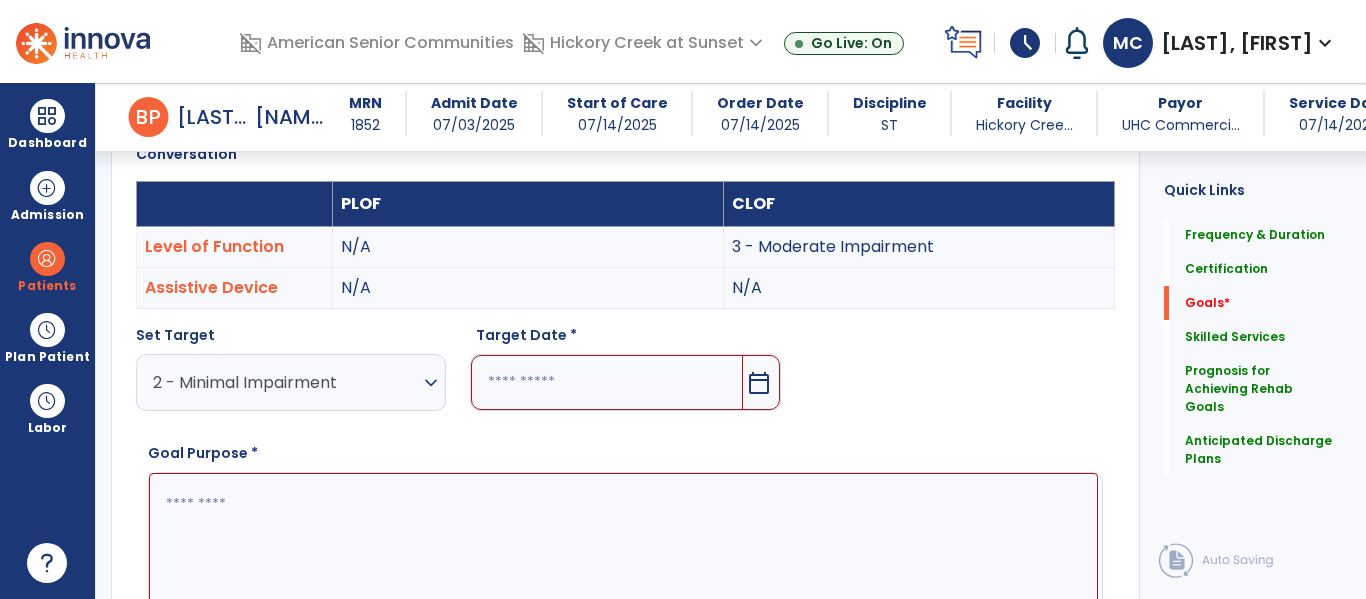 scroll, scrollTop: 591, scrollLeft: 0, axis: vertical 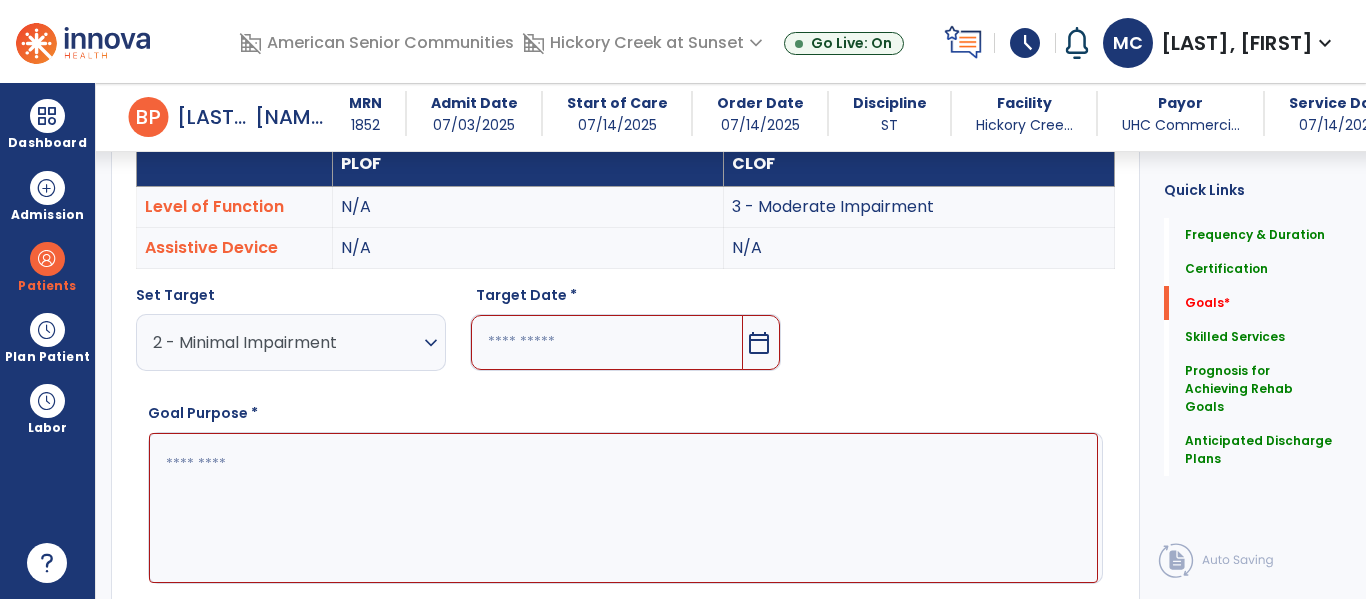 click at bounding box center [623, 508] 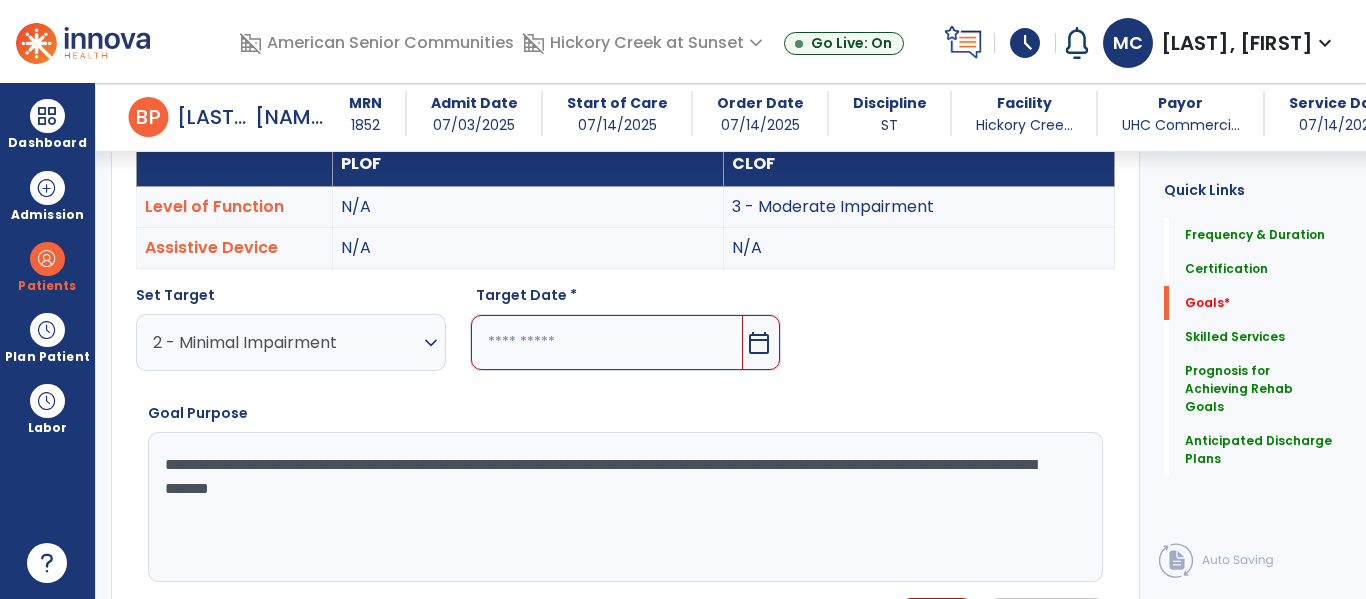 drag, startPoint x: 859, startPoint y: 464, endPoint x: 291, endPoint y: 499, distance: 569.07733 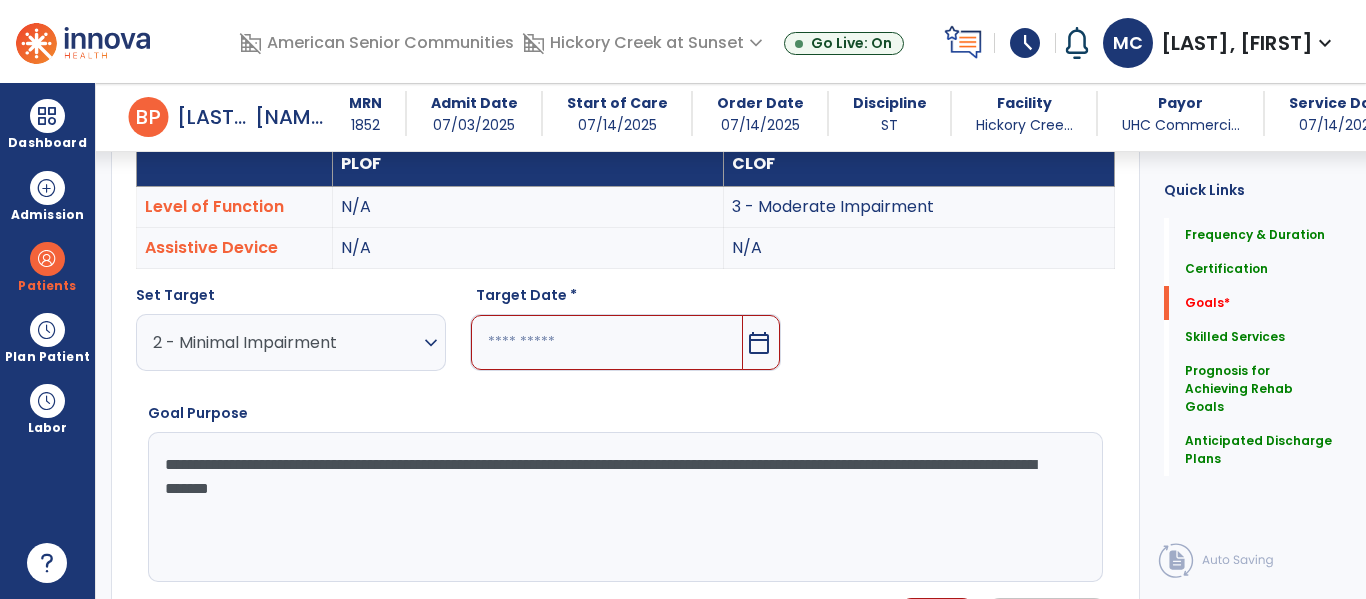 click on "**********" at bounding box center (623, 507) 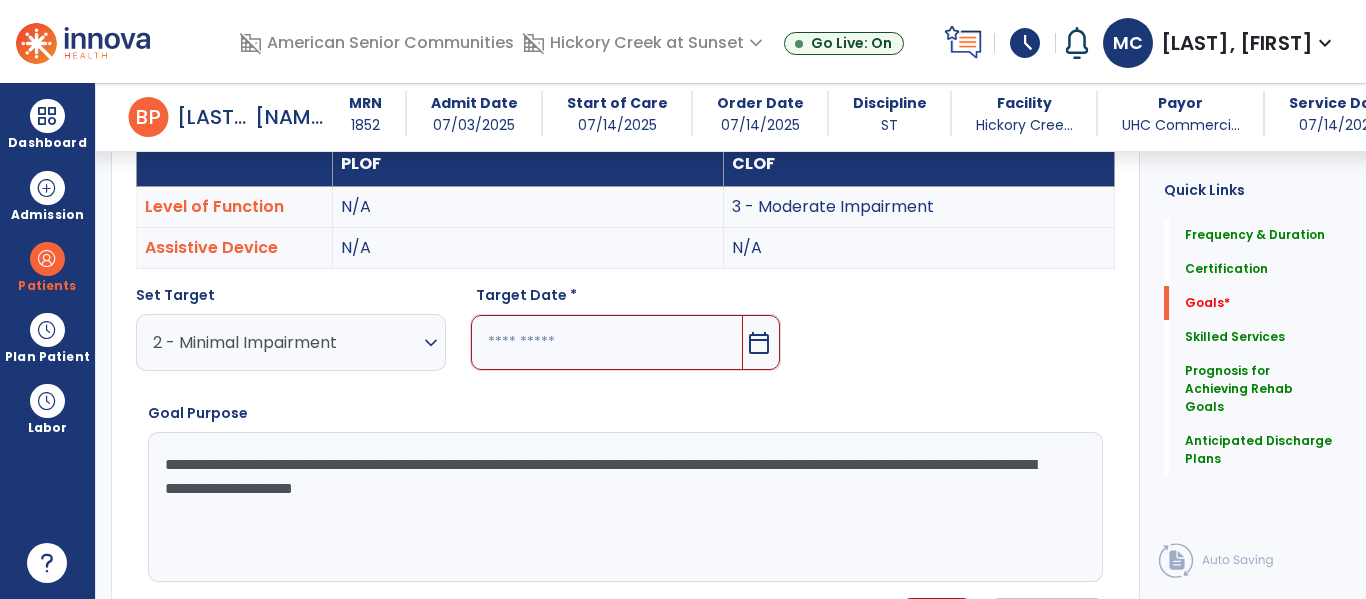 type on "**********" 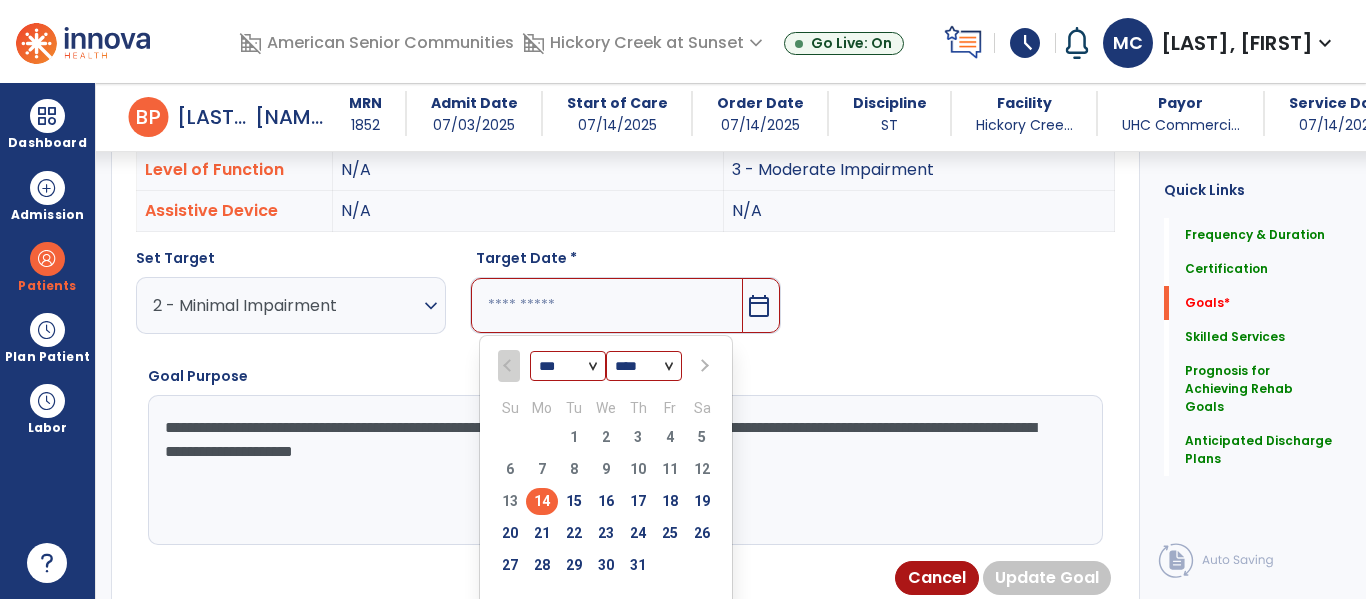 scroll, scrollTop: 630, scrollLeft: 0, axis: vertical 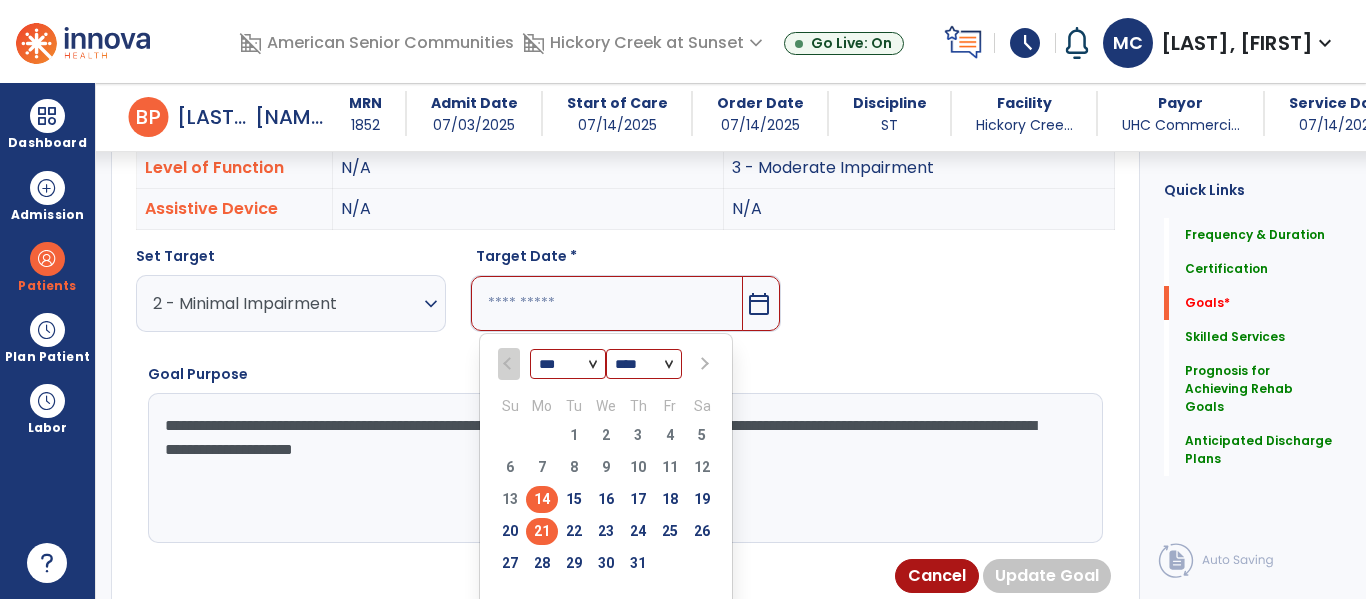 click on "21" at bounding box center (542, 531) 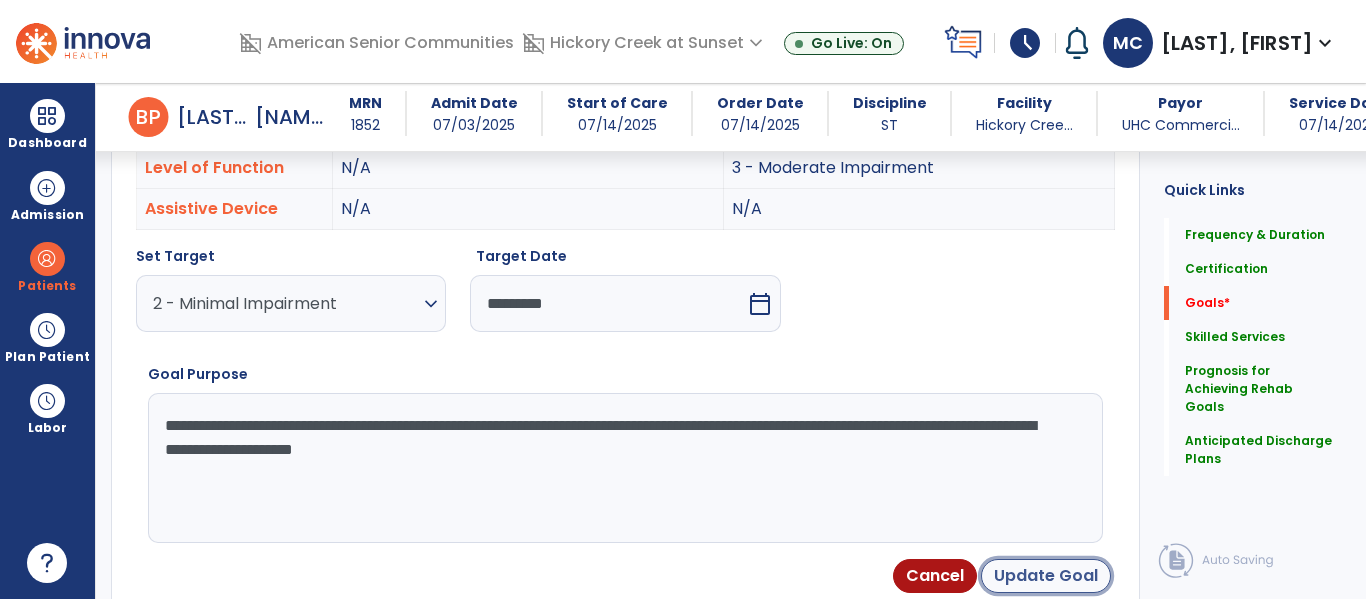 click on "Update Goal" at bounding box center [1046, 576] 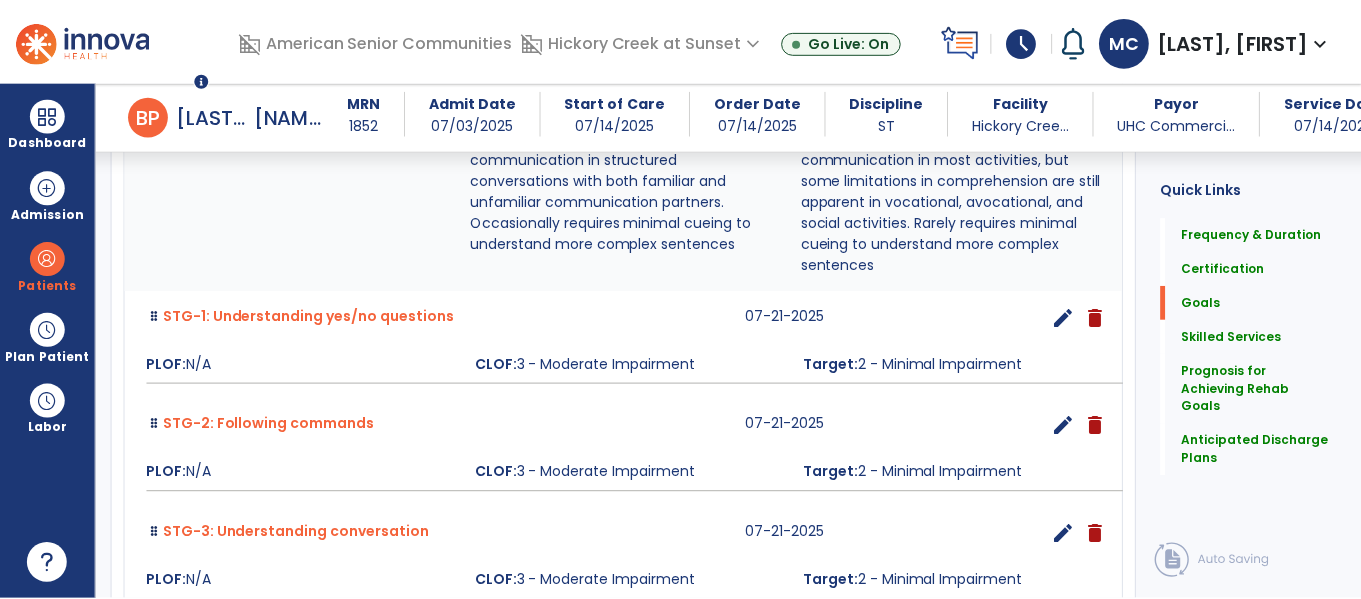scroll, scrollTop: 2118, scrollLeft: 0, axis: vertical 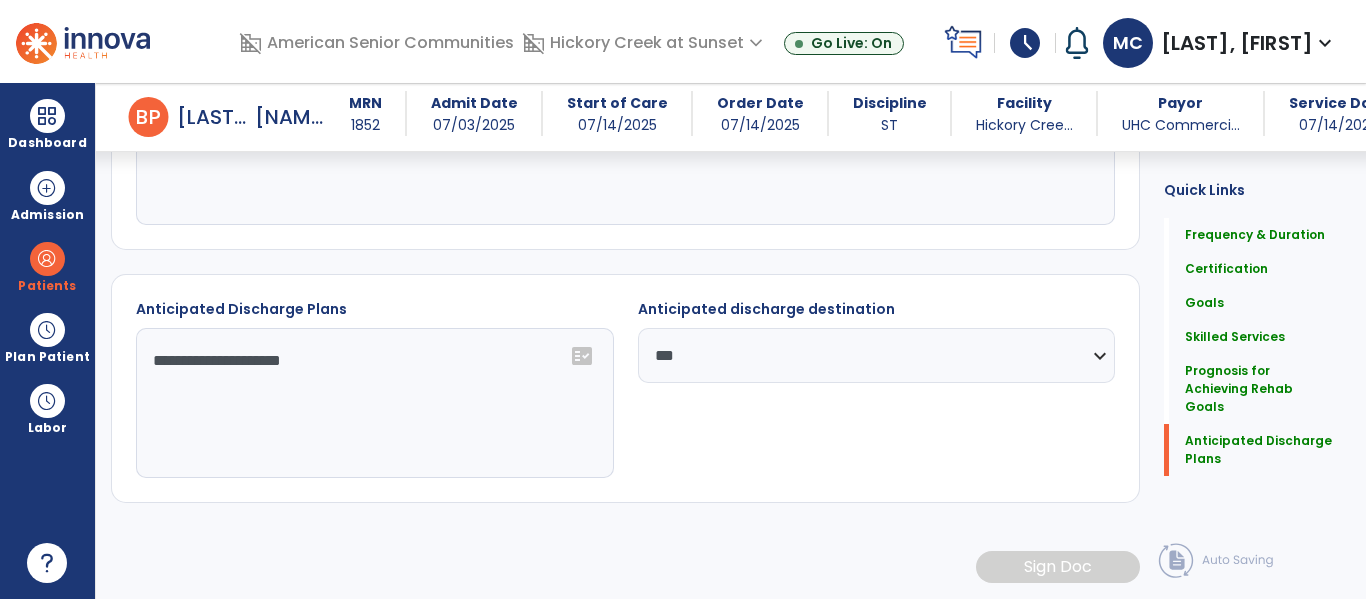 click on "**********" 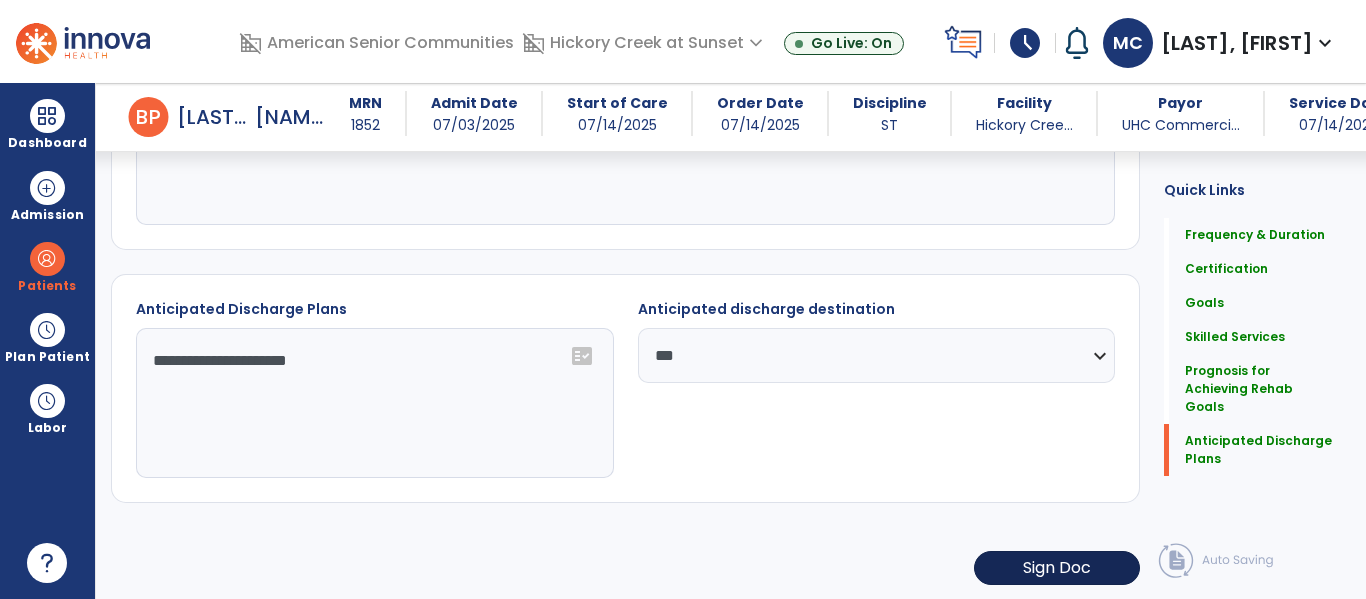 type on "**********" 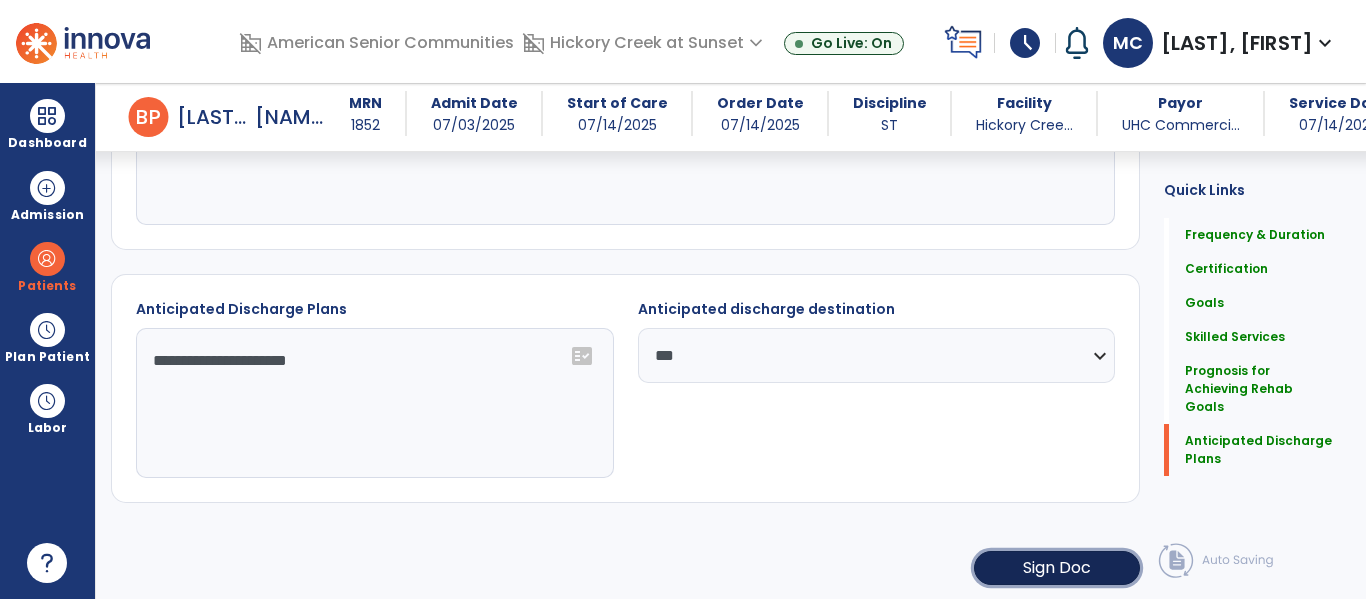 click on "Sign Doc" 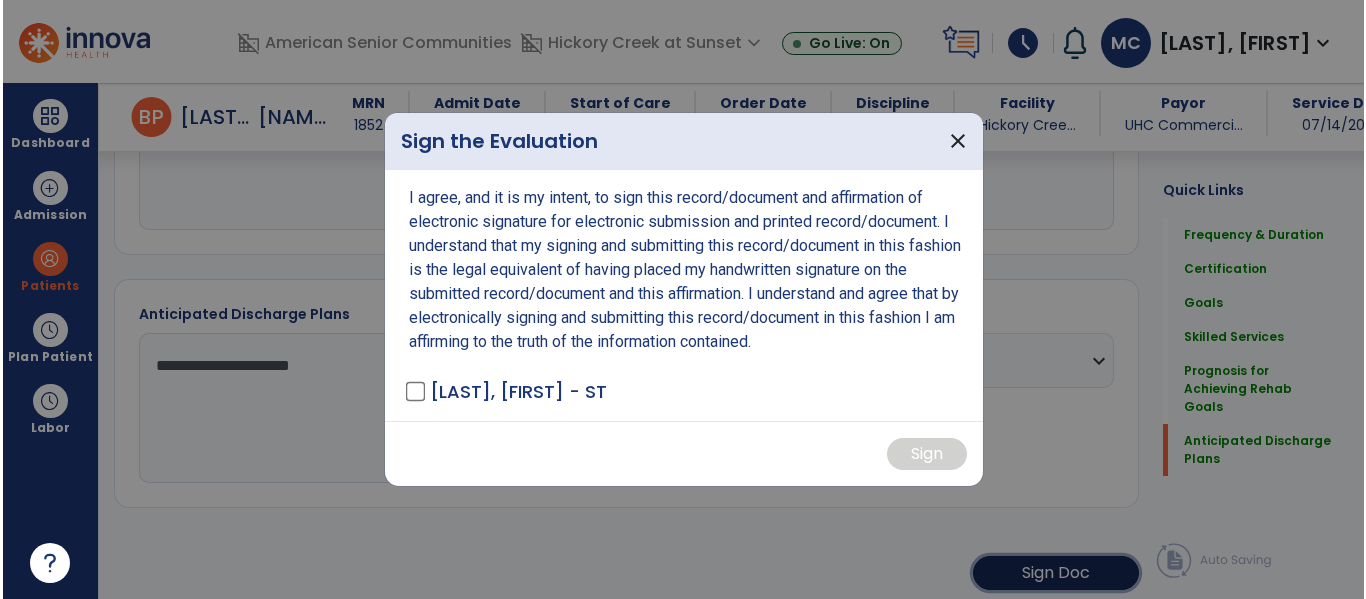 scroll, scrollTop: 2118, scrollLeft: 0, axis: vertical 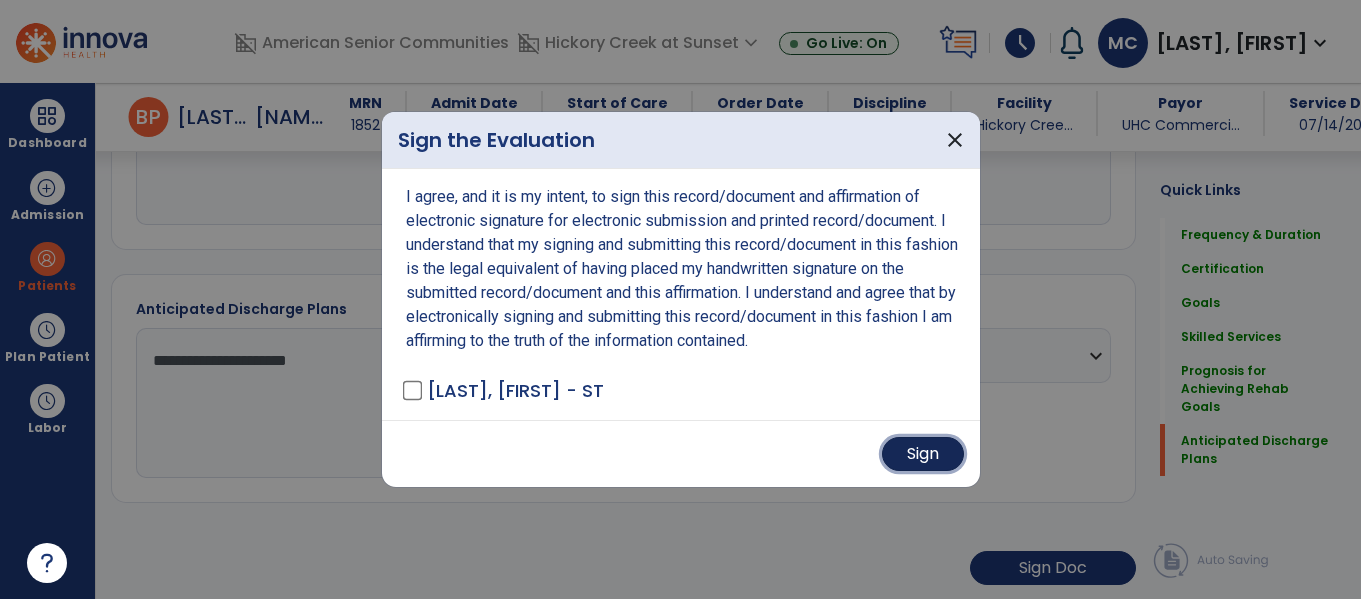click on "Sign" at bounding box center (923, 454) 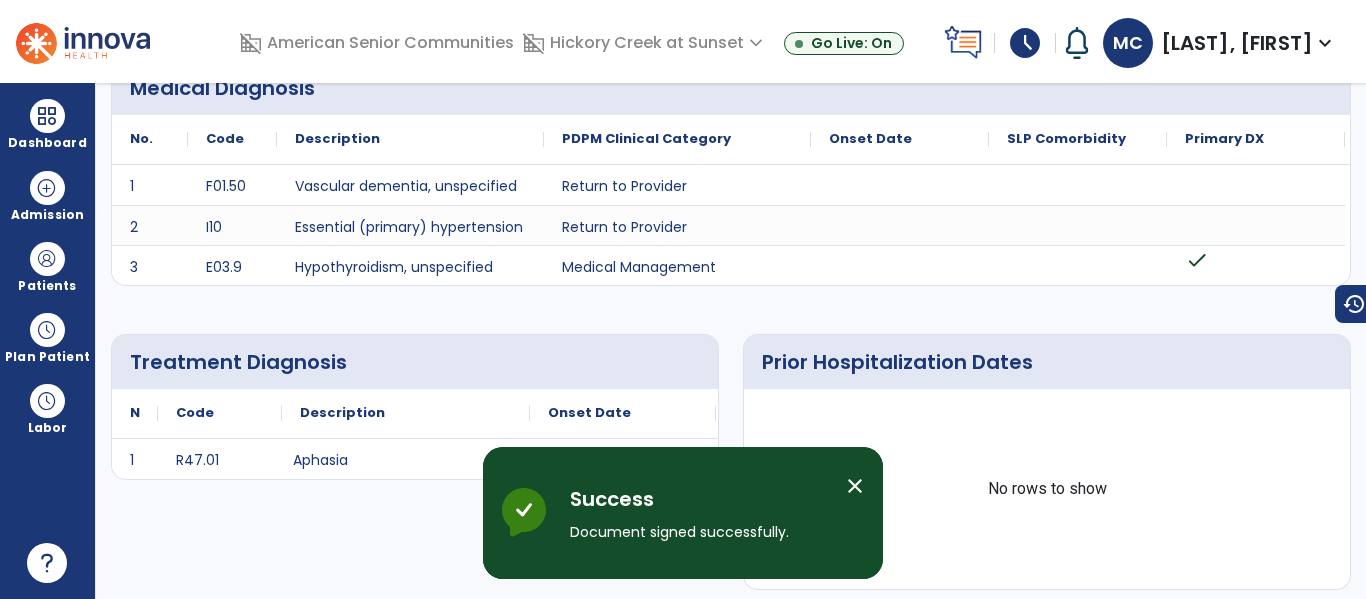 scroll, scrollTop: 0, scrollLeft: 0, axis: both 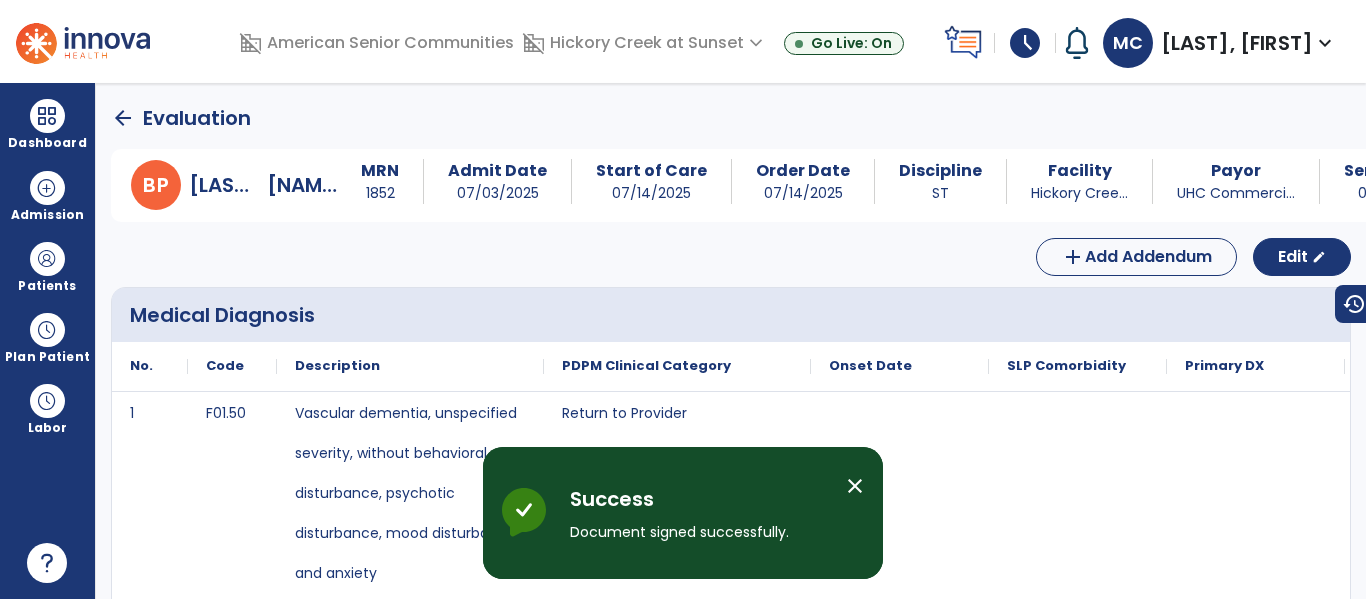 click on "arrow_back" 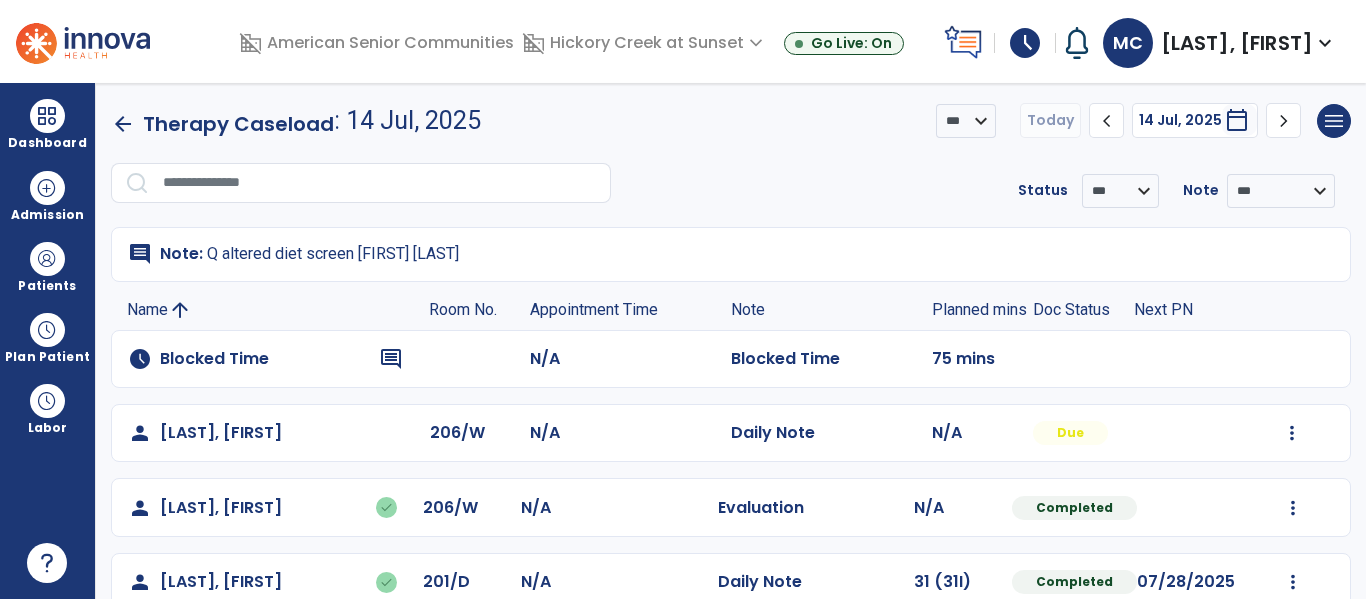 click on "arrow_back" 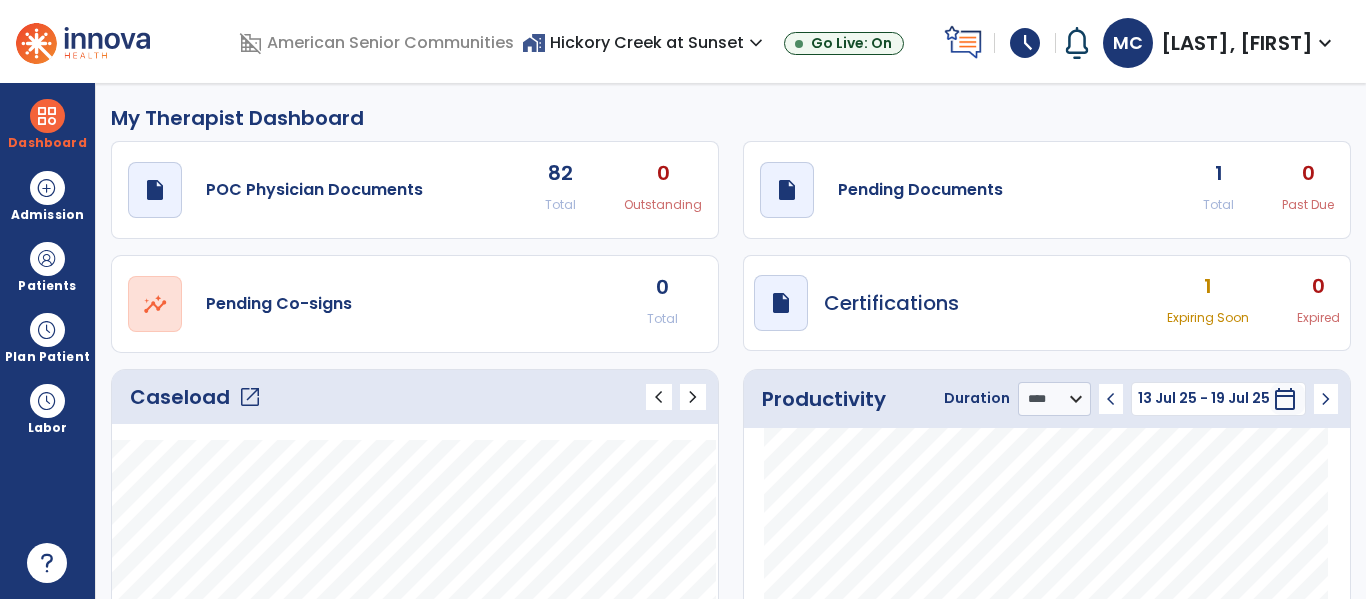 click on "1" 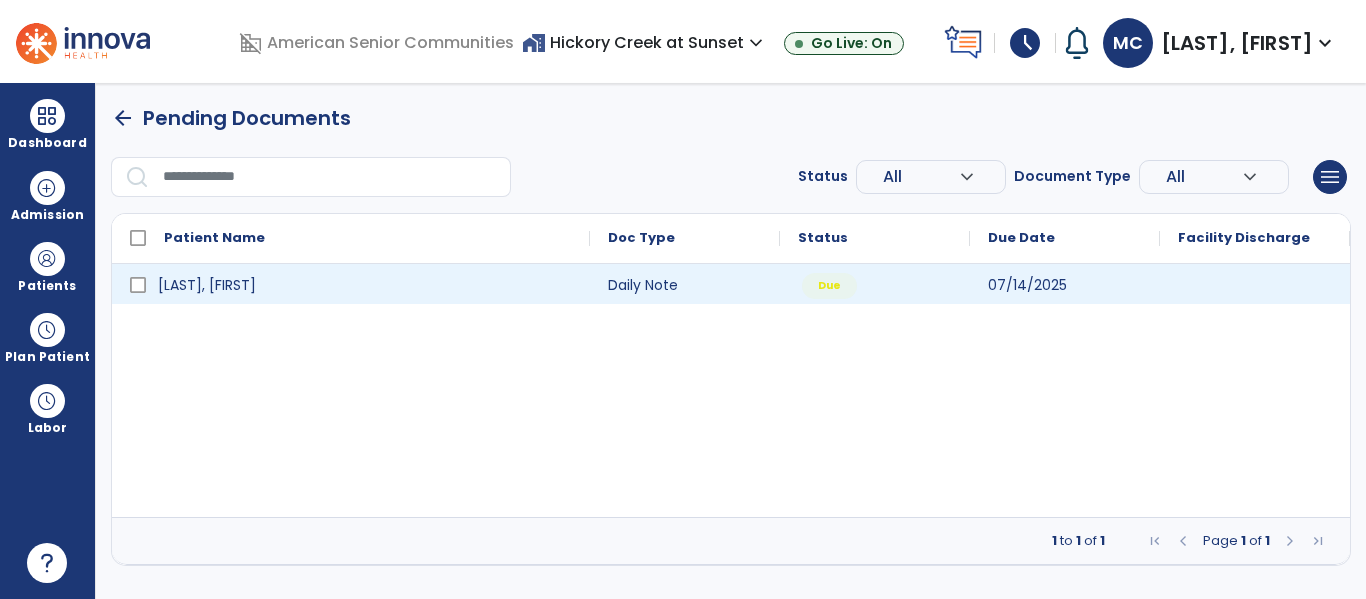 click at bounding box center (1255, 284) 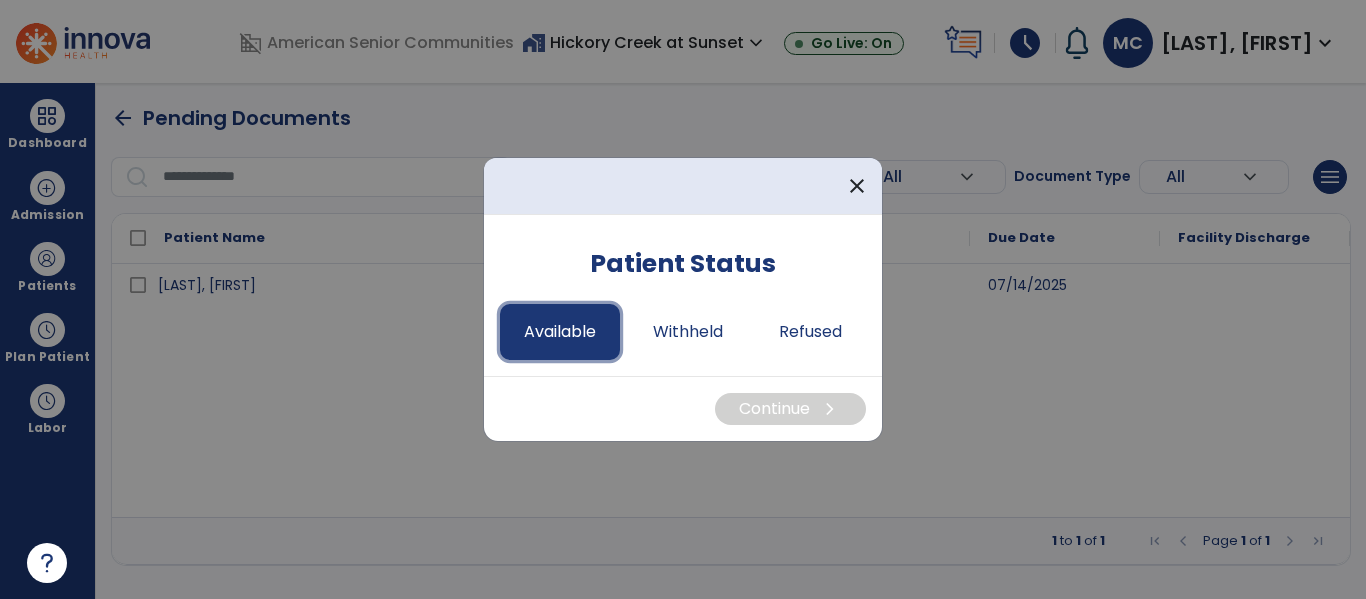 click on "Available" at bounding box center [560, 332] 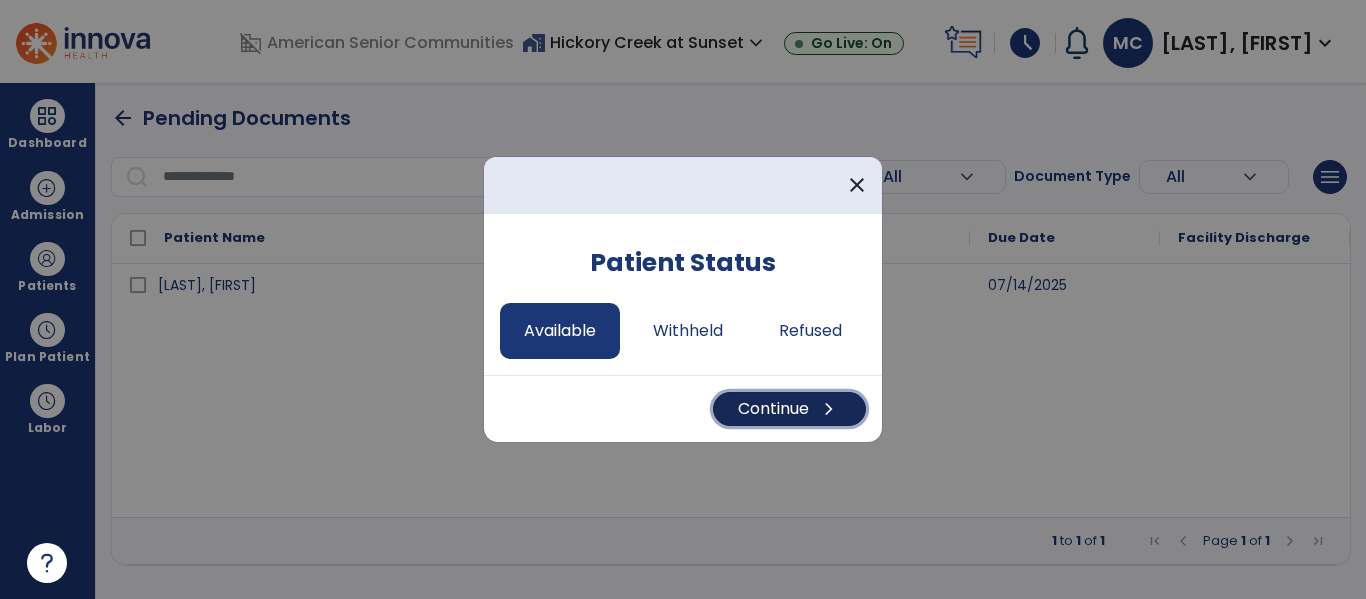 click on "Continue   chevron_right" at bounding box center (789, 409) 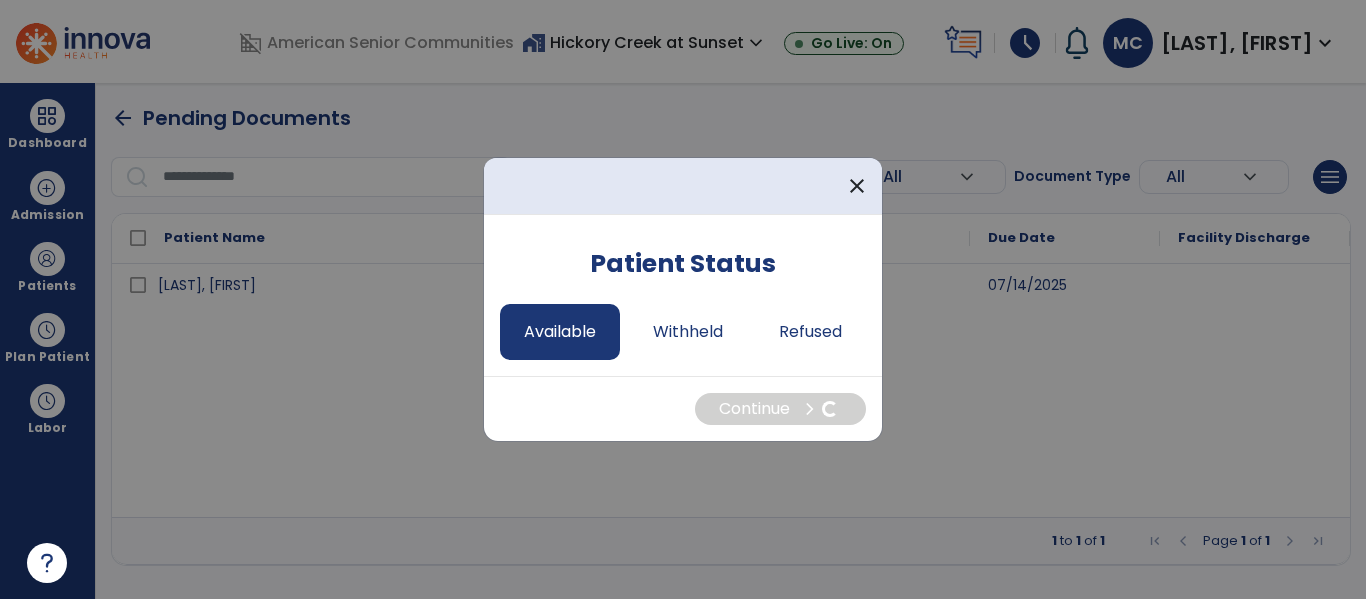 select on "*" 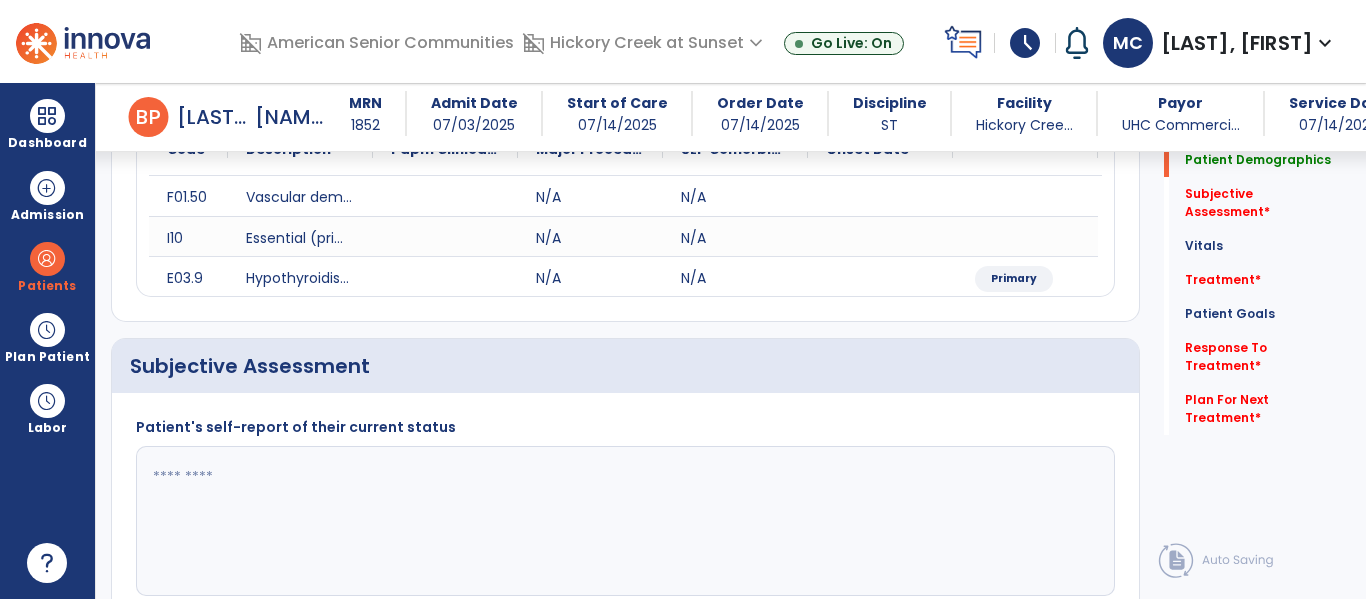 scroll, scrollTop: 271, scrollLeft: 0, axis: vertical 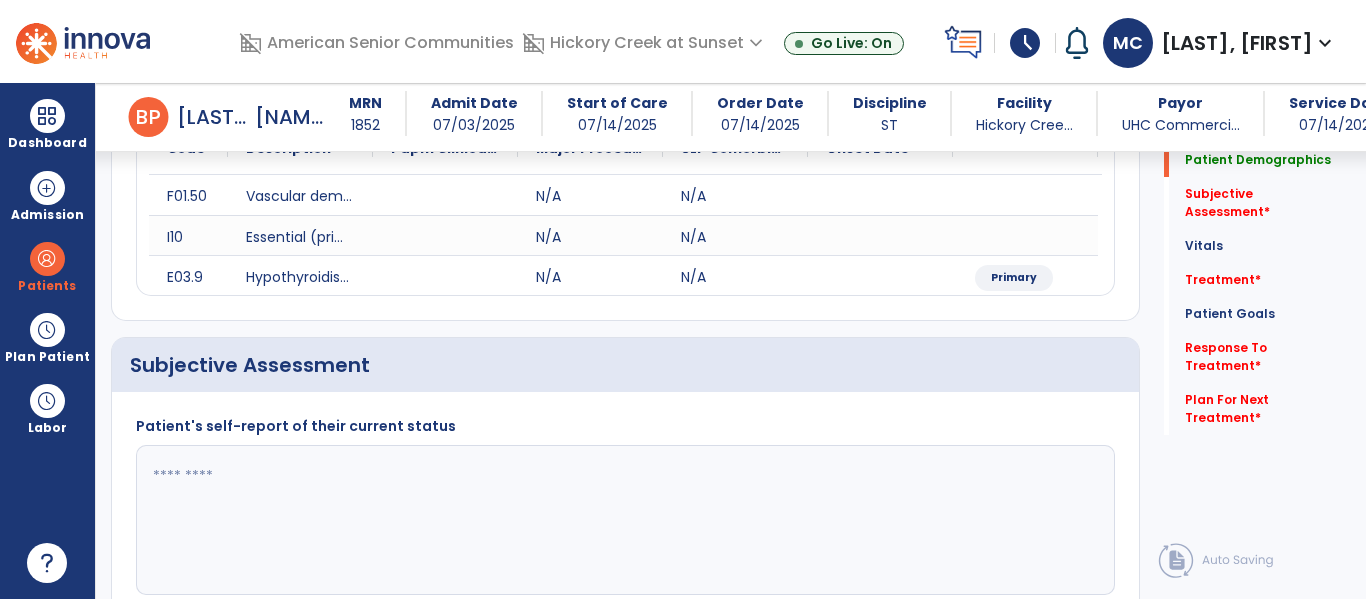 click 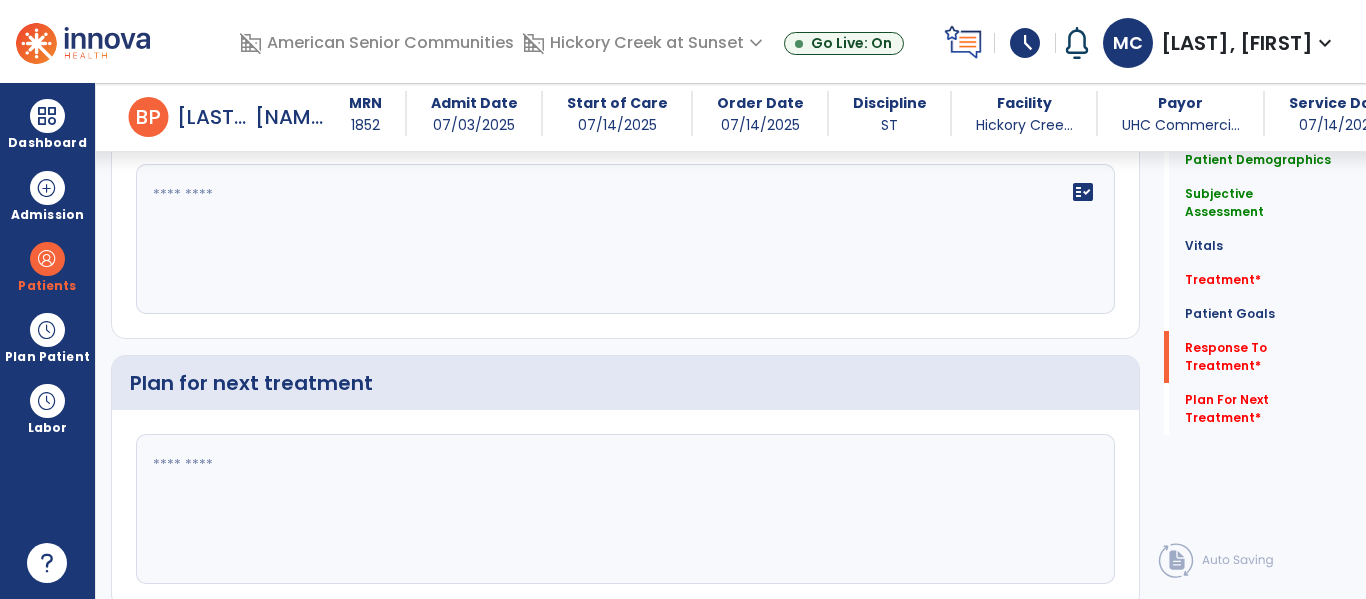 scroll, scrollTop: 2909, scrollLeft: 0, axis: vertical 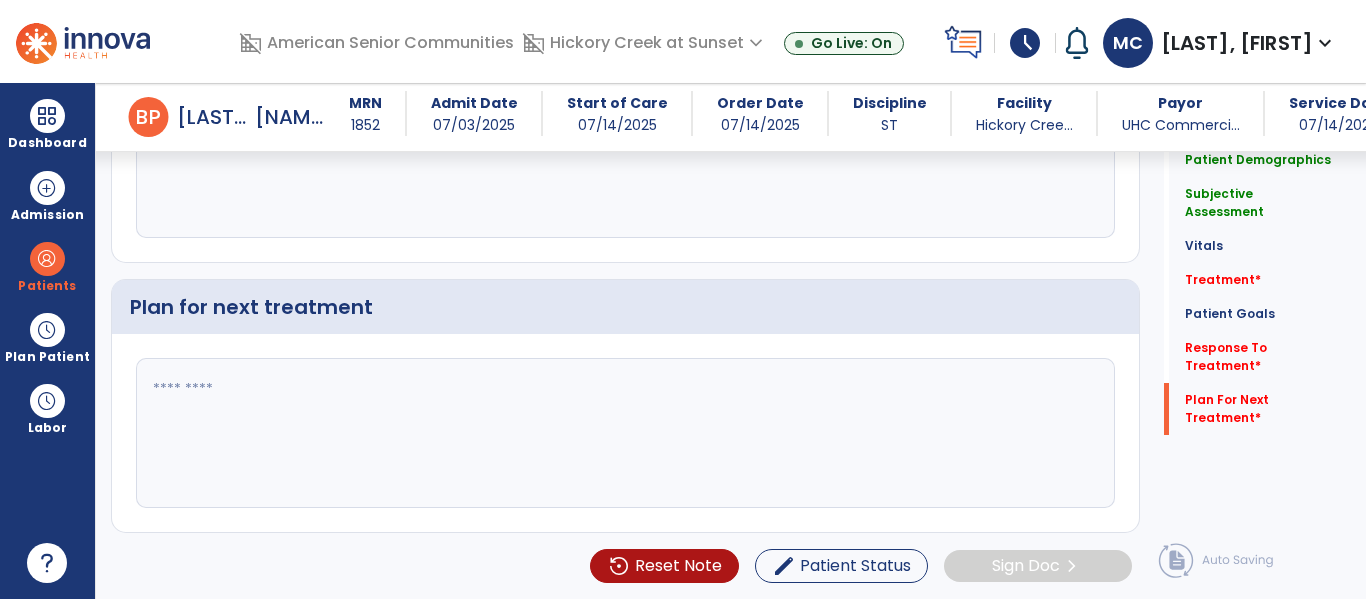 type on "**********" 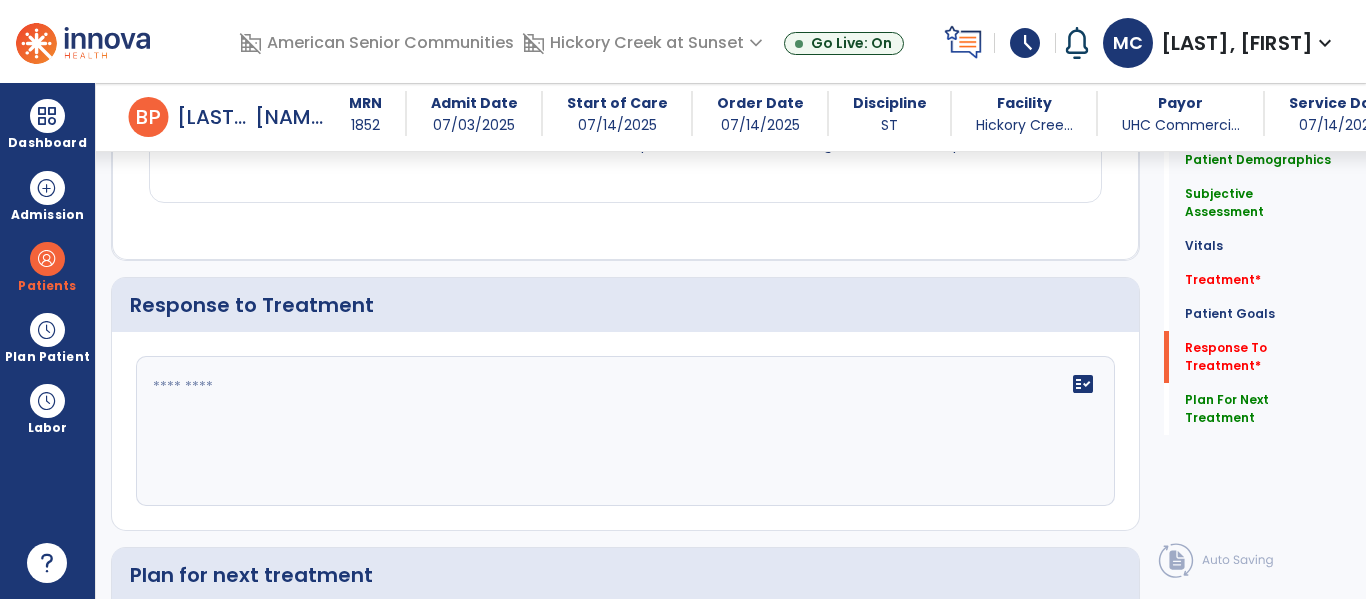 scroll, scrollTop: 2632, scrollLeft: 0, axis: vertical 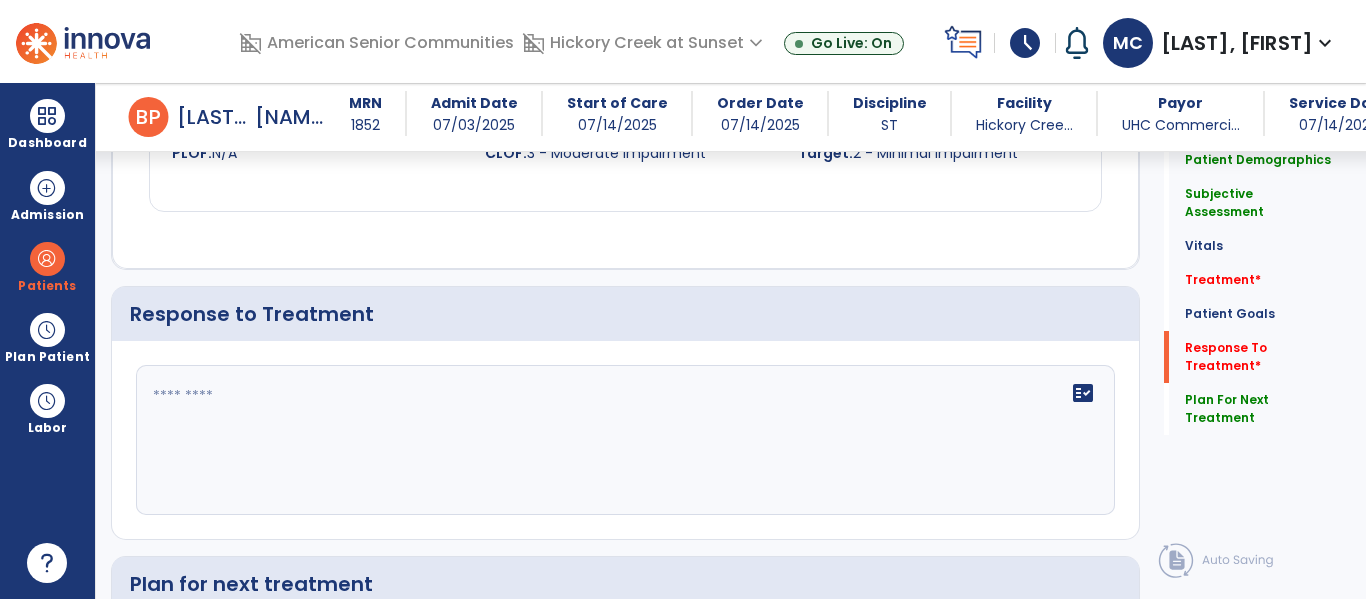 type on "**********" 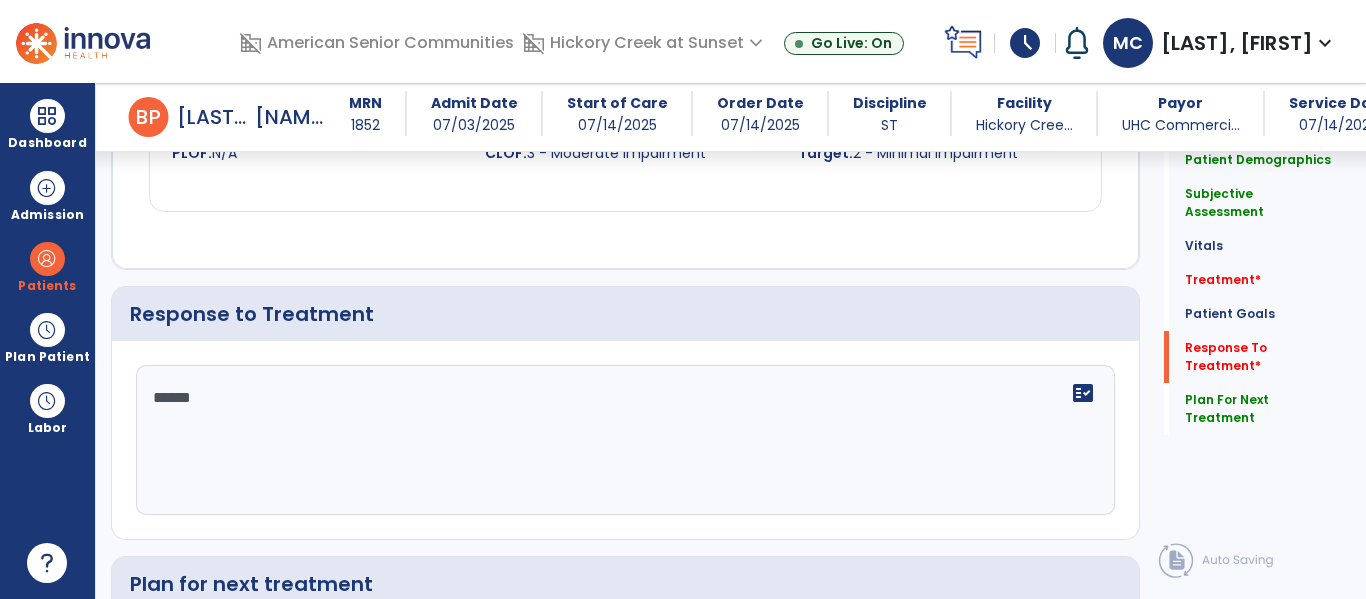 type on "*******" 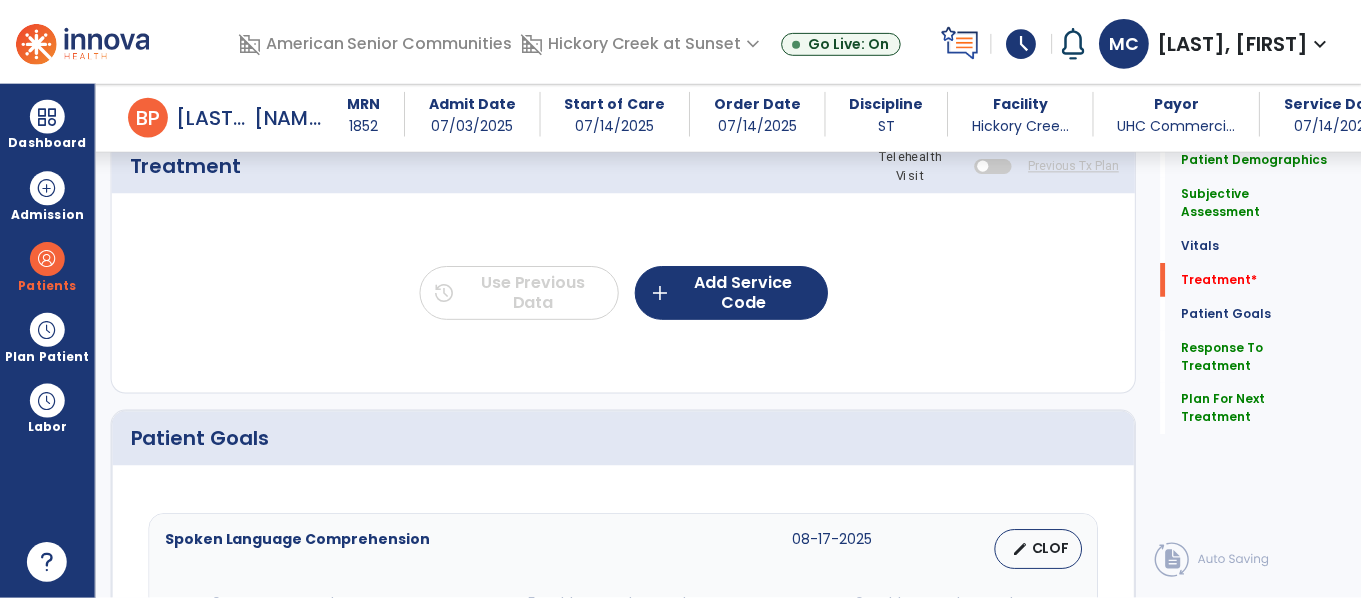 scroll, scrollTop: 1181, scrollLeft: 0, axis: vertical 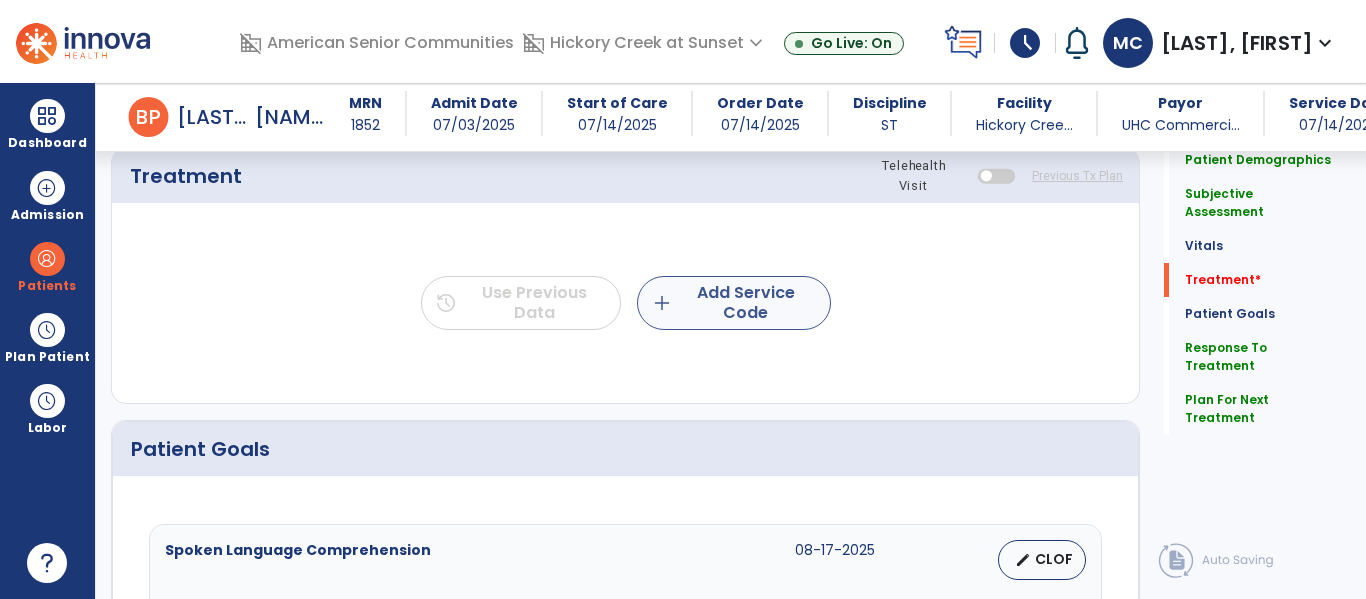type on "**********" 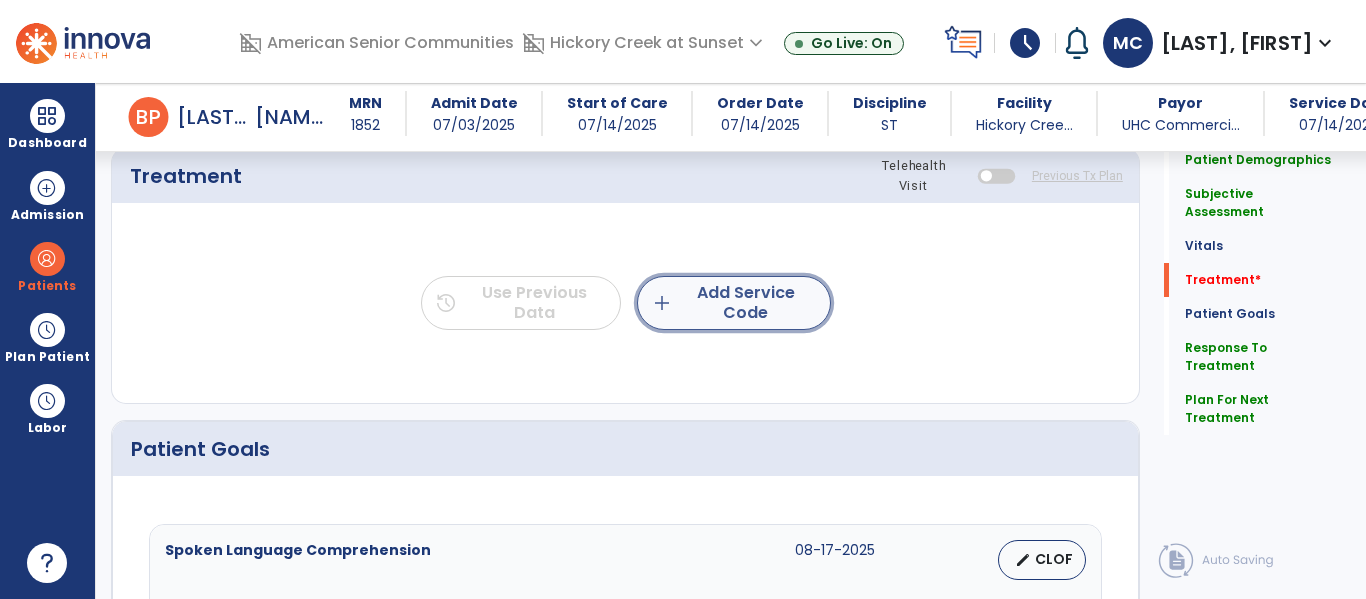 click on "add  Add Service Code" 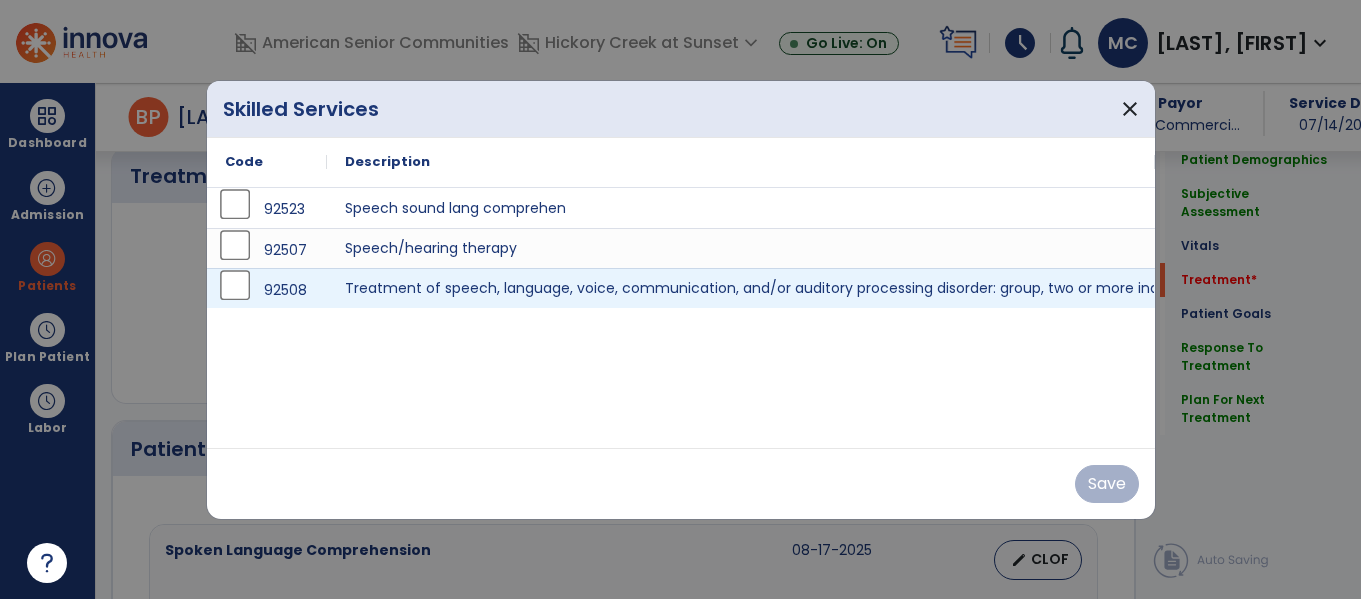 scroll, scrollTop: 1181, scrollLeft: 0, axis: vertical 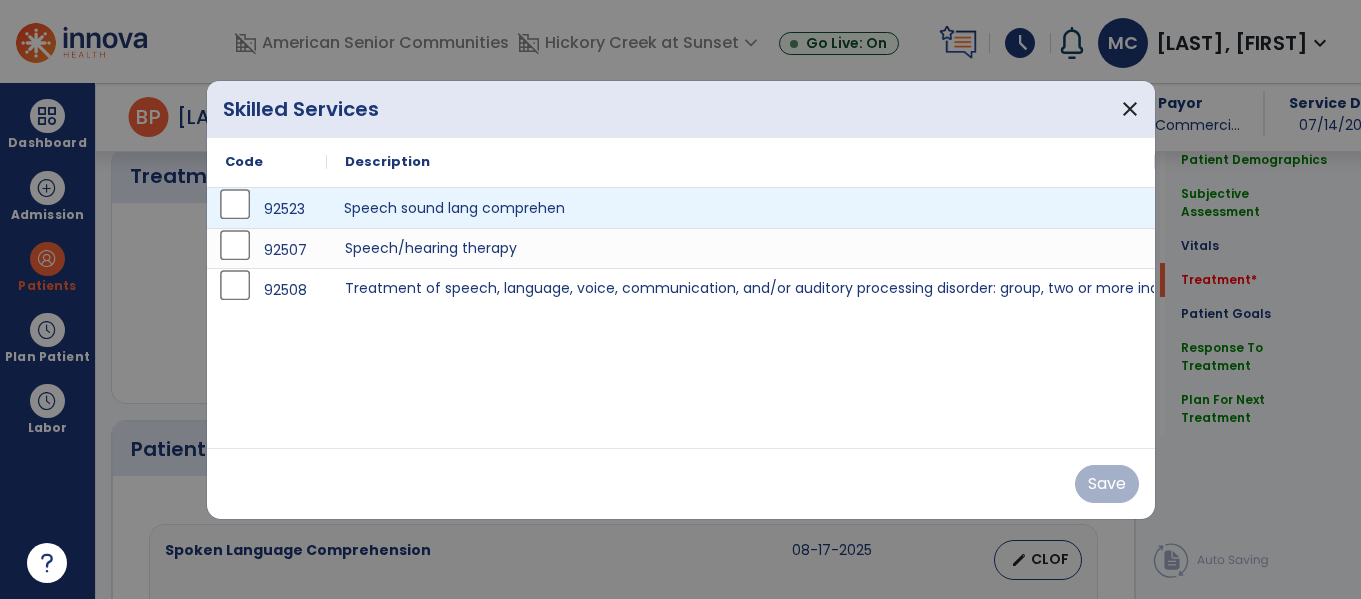 click on "Speech sound lang comprehen" at bounding box center (741, 208) 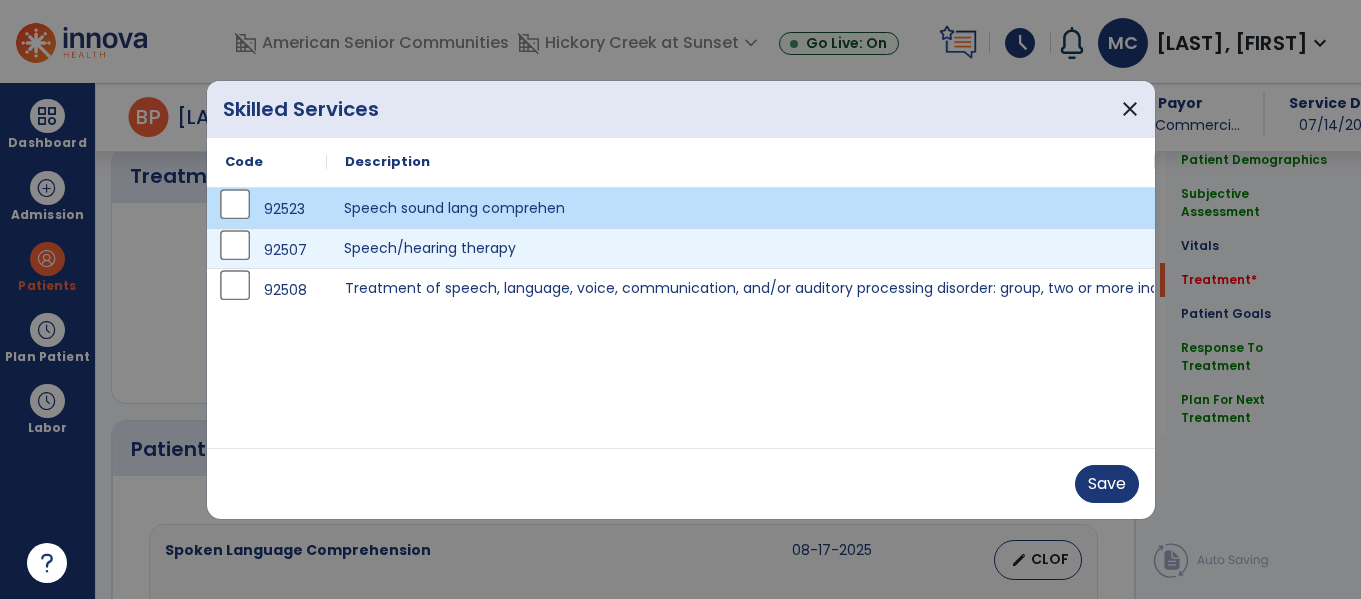 click on "Speech/hearing therapy" at bounding box center (741, 248) 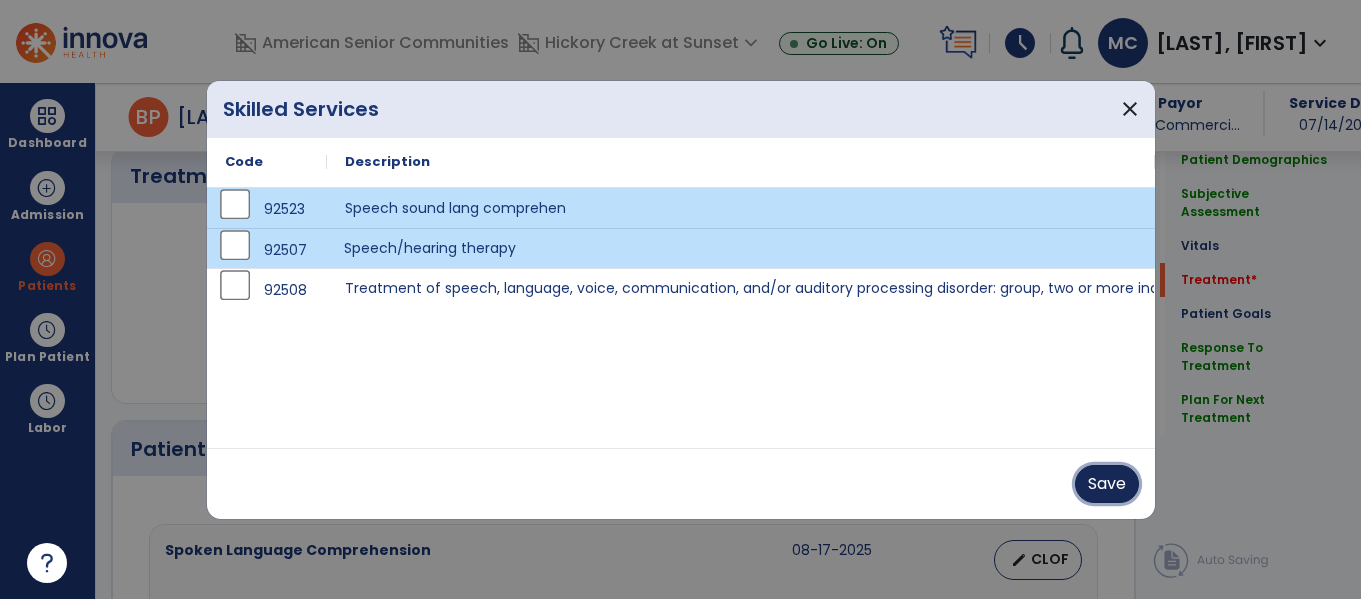 click on "Save" at bounding box center [1107, 484] 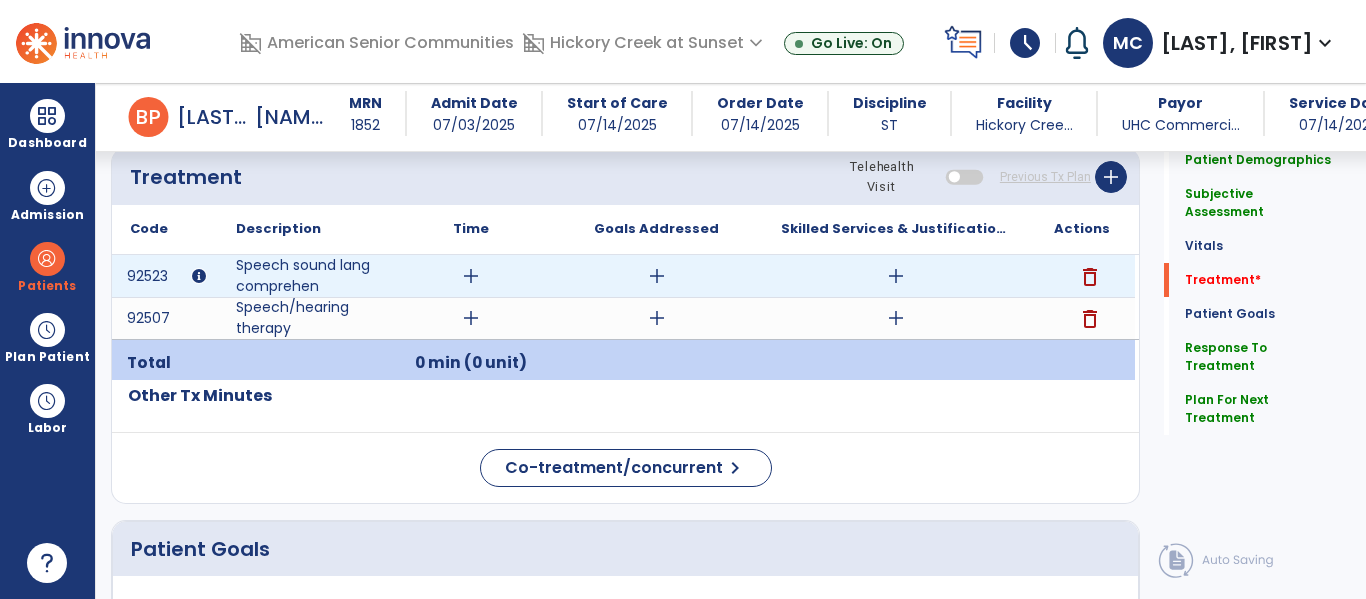 click on "add" at bounding box center (471, 276) 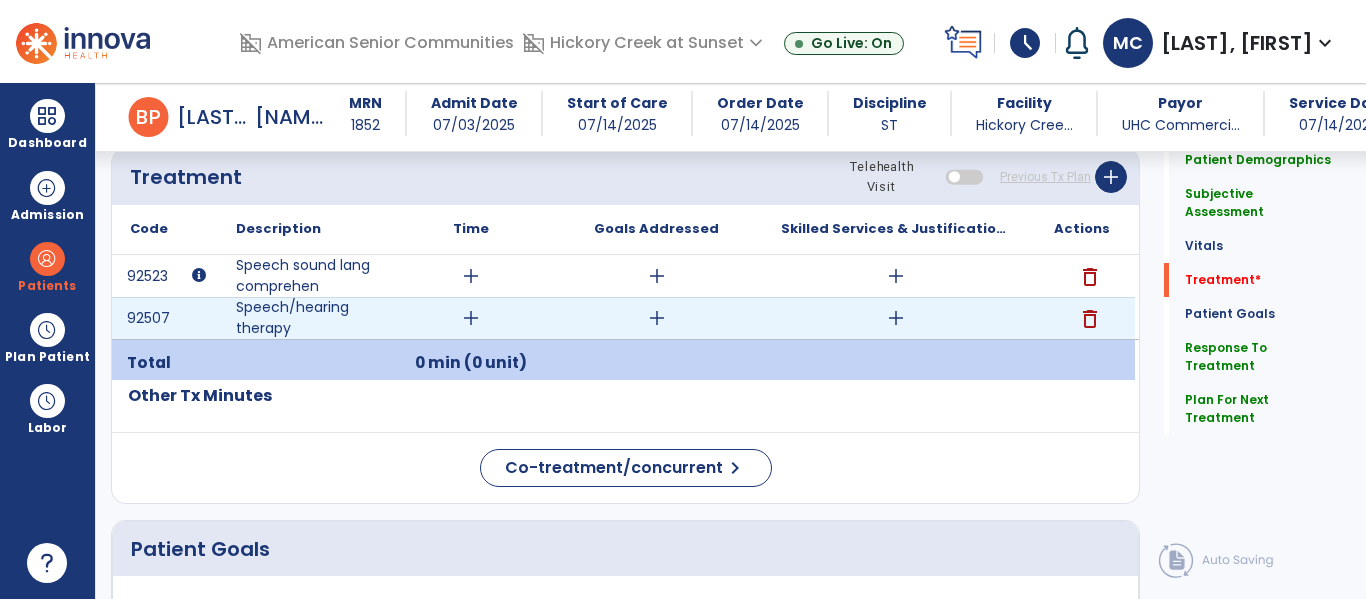 click on "add" at bounding box center (471, 318) 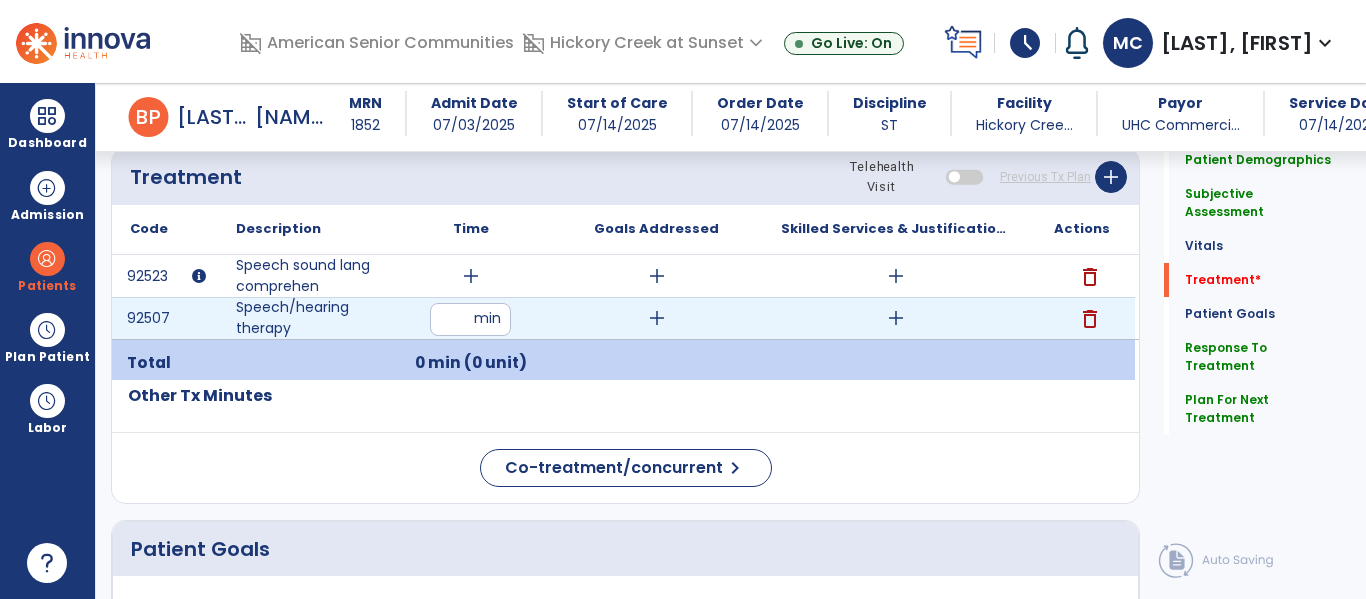 type on "**" 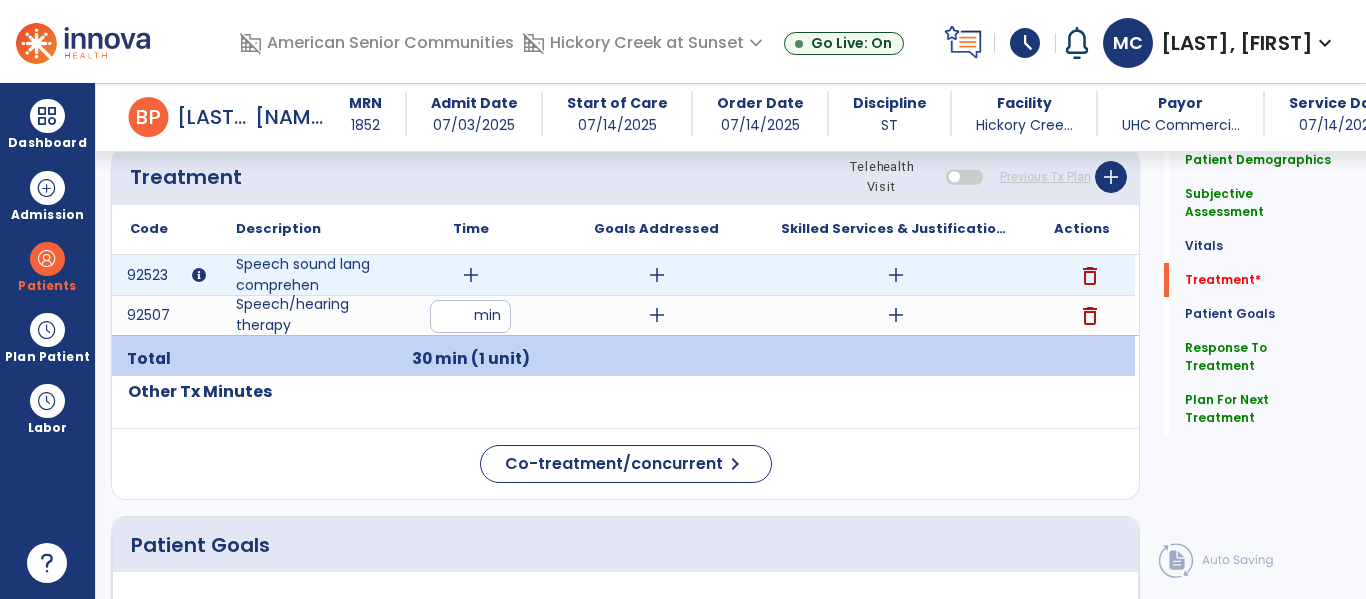 click on "add" at bounding box center (471, 275) 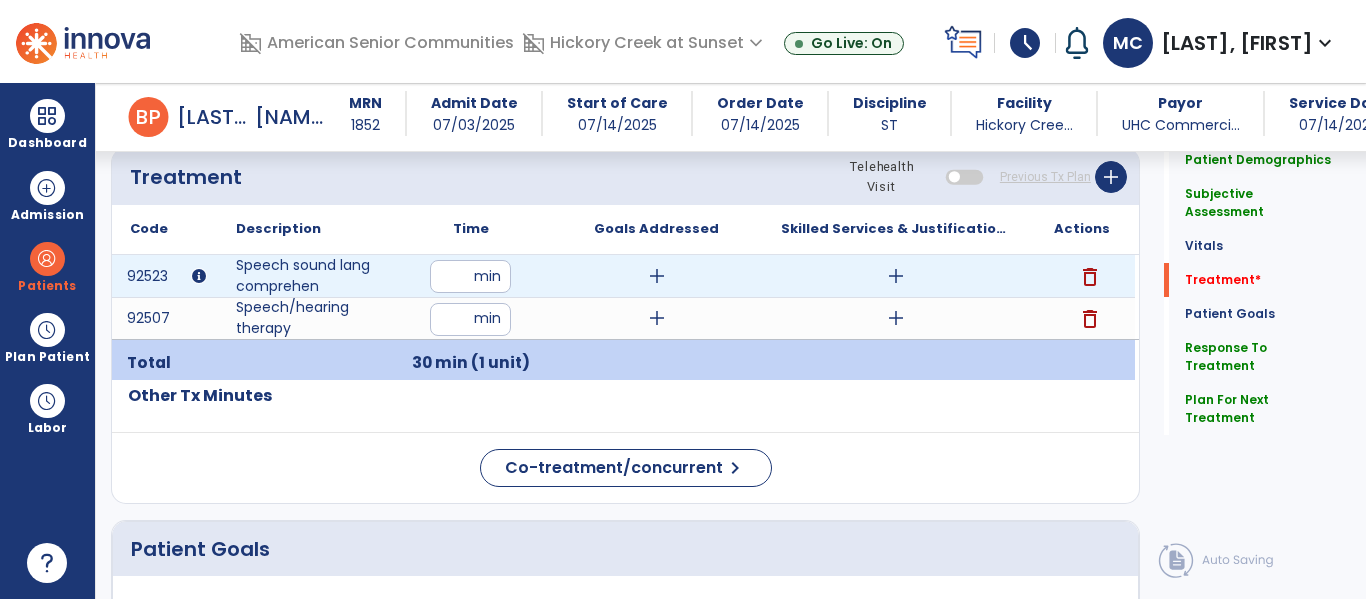 type on "**" 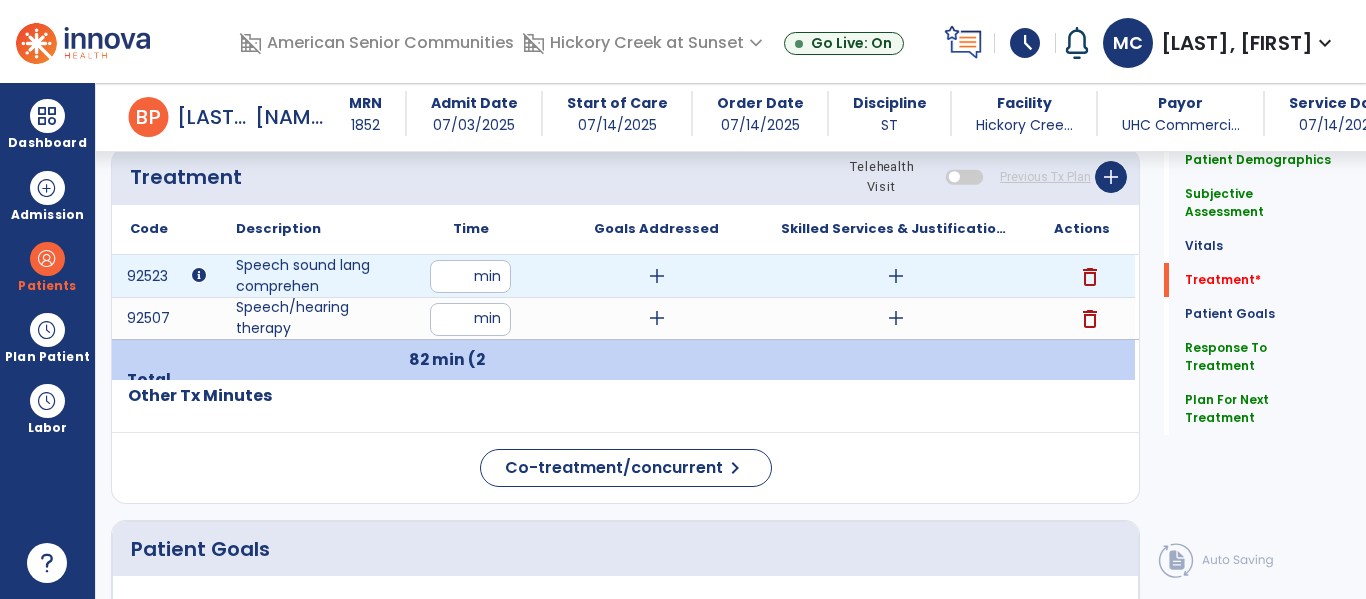 click on "add" at bounding box center (657, 276) 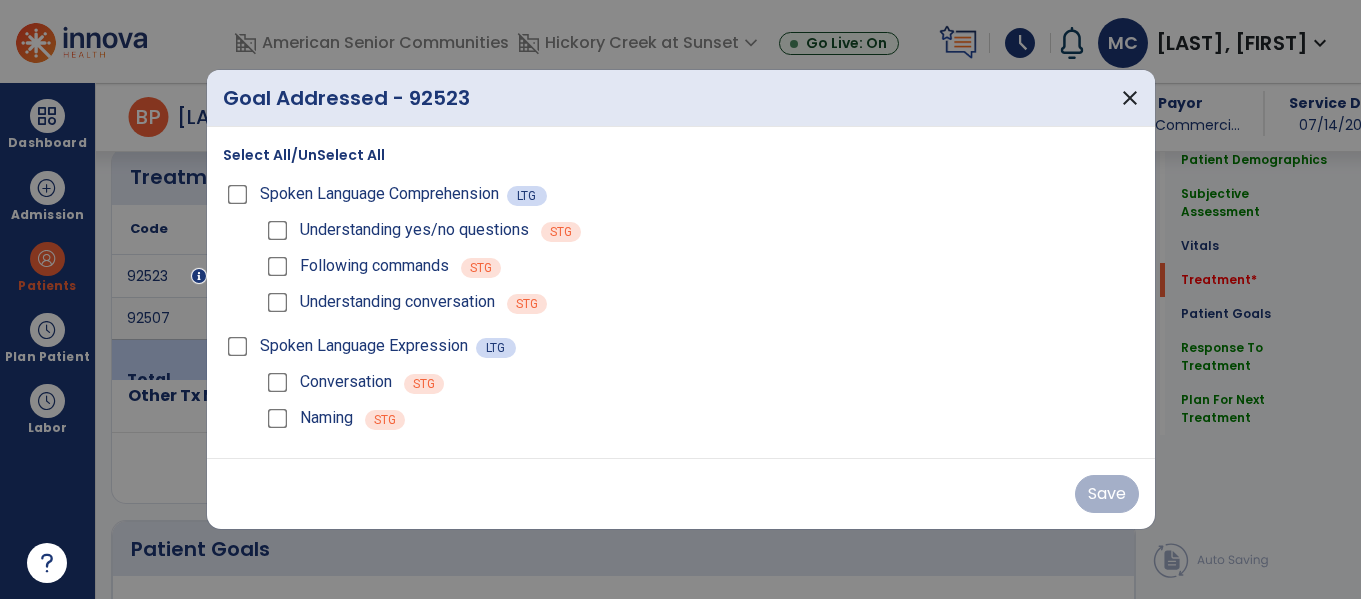 scroll, scrollTop: 1181, scrollLeft: 0, axis: vertical 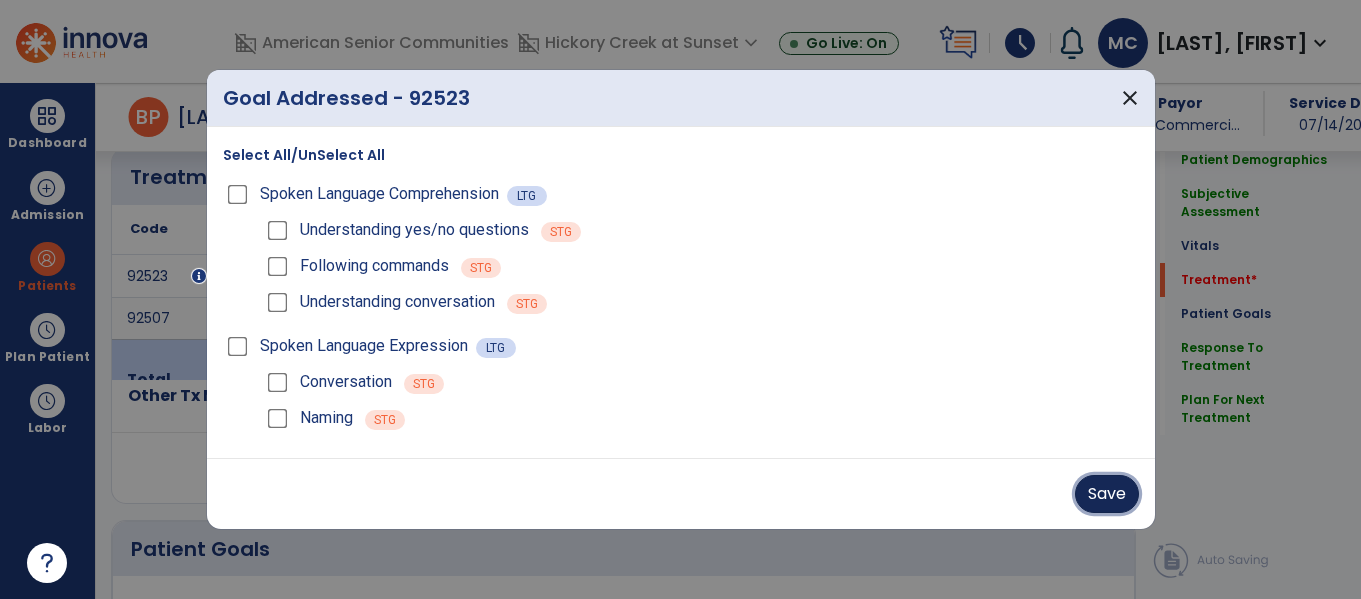 click on "Save" at bounding box center (1107, 494) 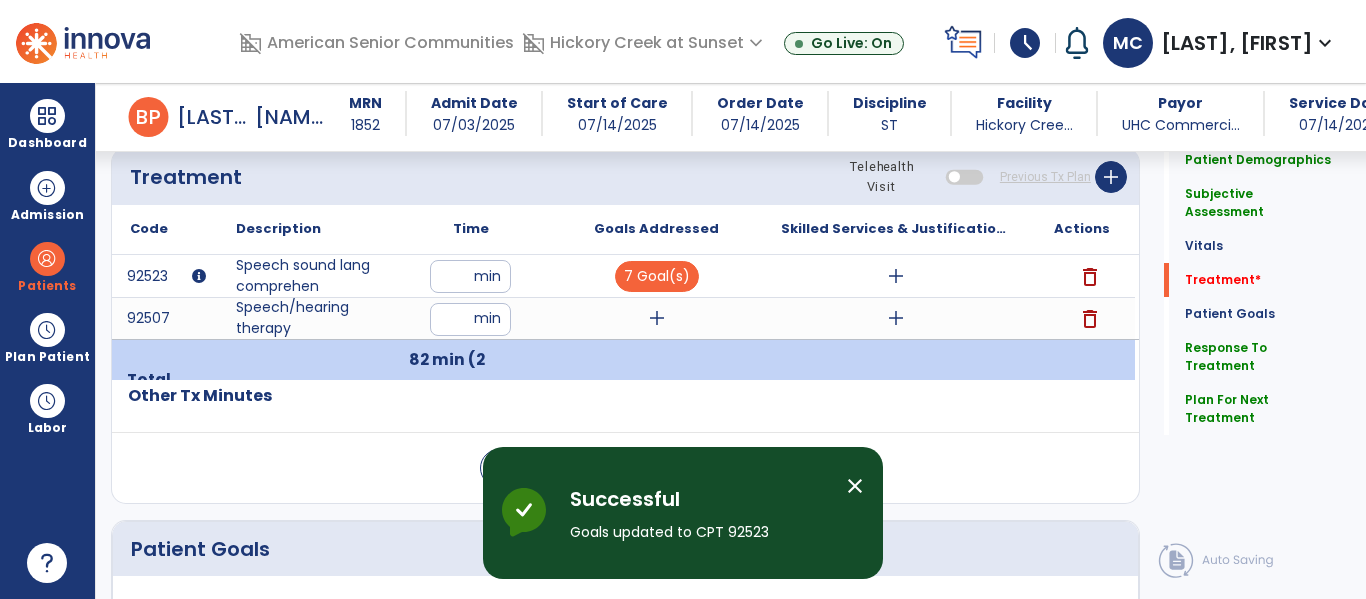 click on "add" at bounding box center [657, 318] 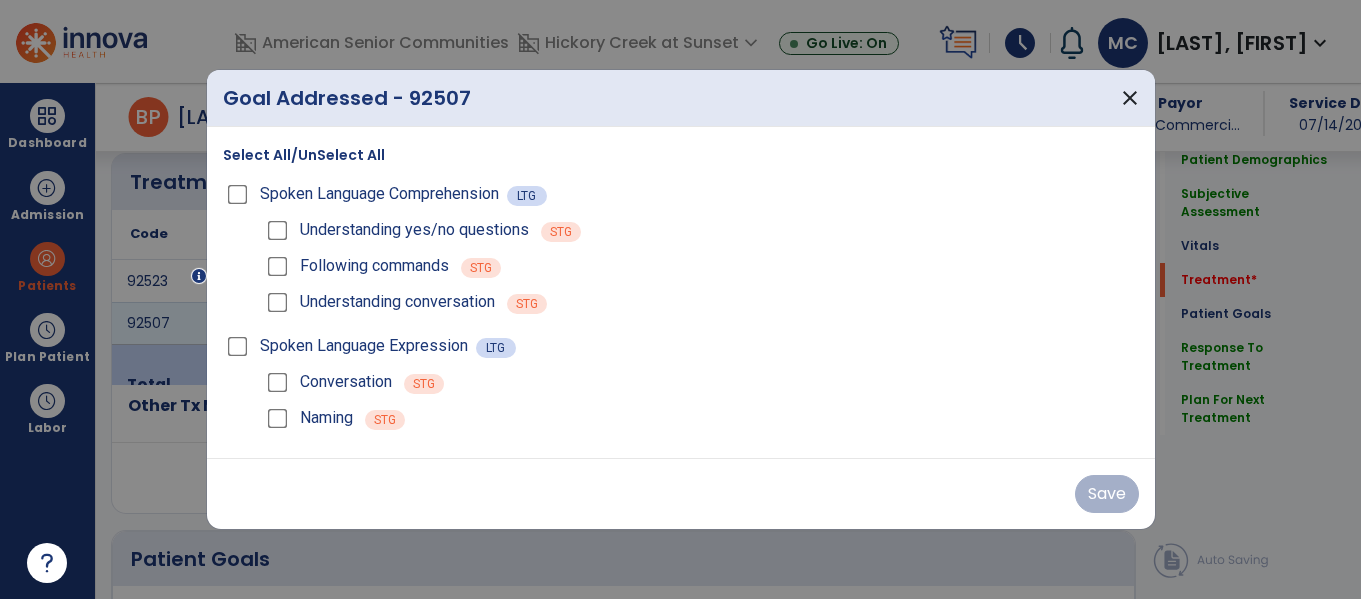 scroll, scrollTop: 1181, scrollLeft: 0, axis: vertical 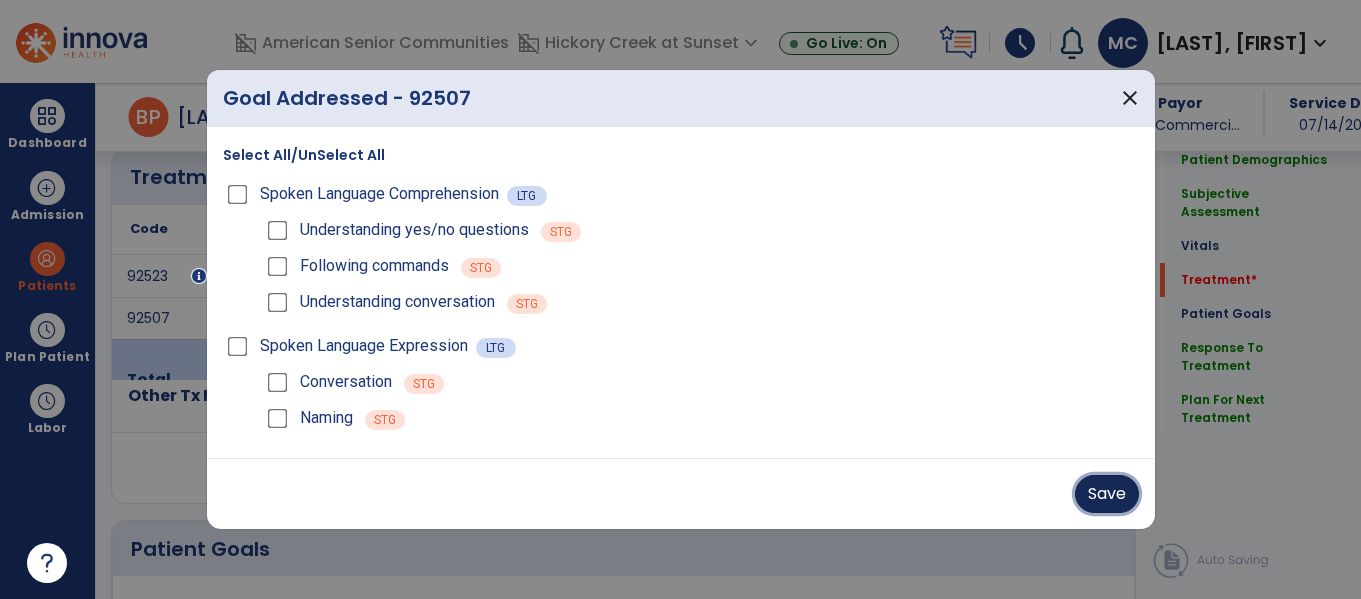 click on "Save" at bounding box center (1107, 494) 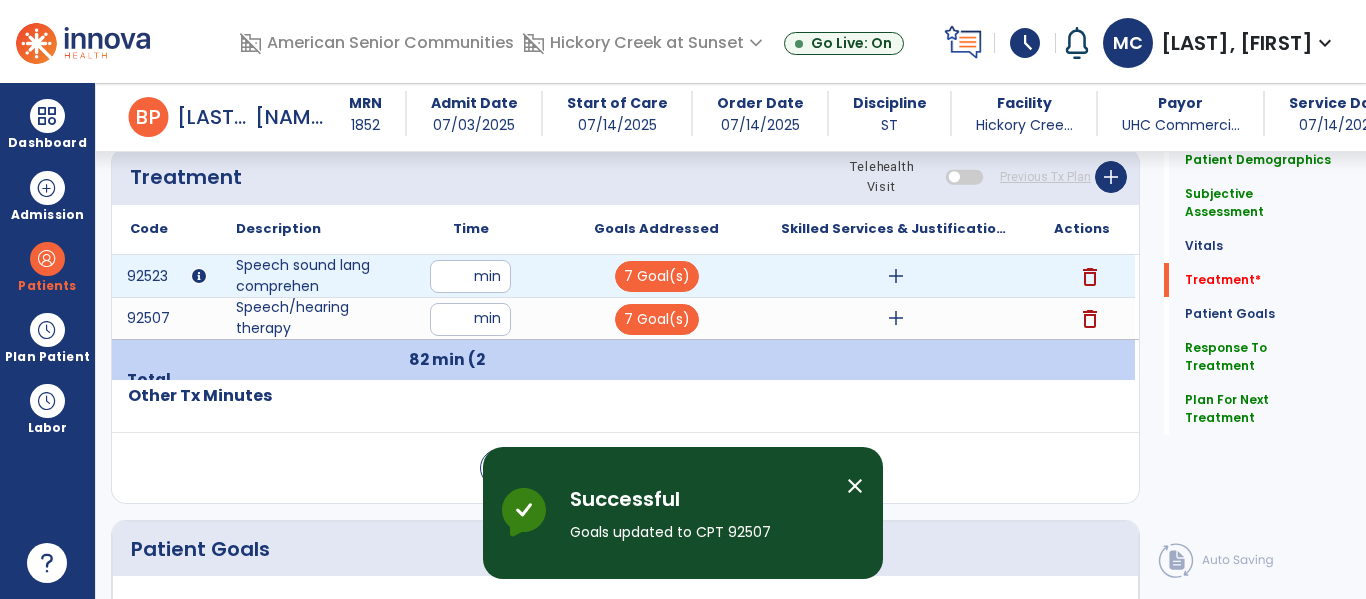 click on "add" at bounding box center (896, 276) 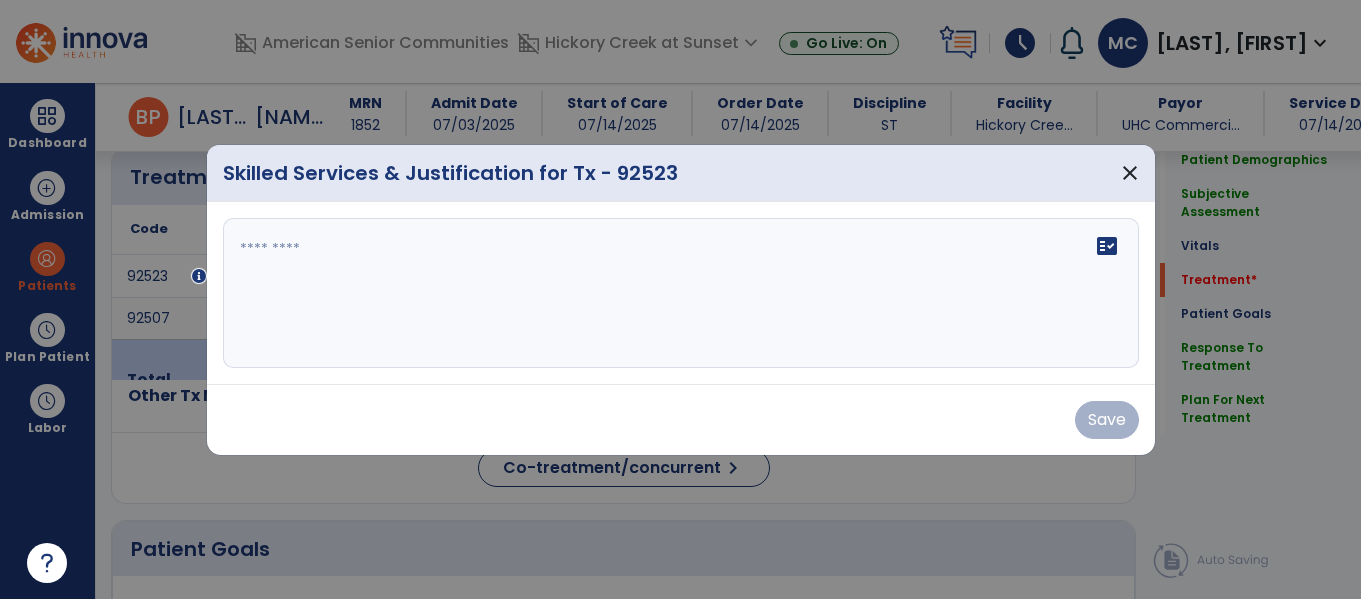 scroll, scrollTop: 1181, scrollLeft: 0, axis: vertical 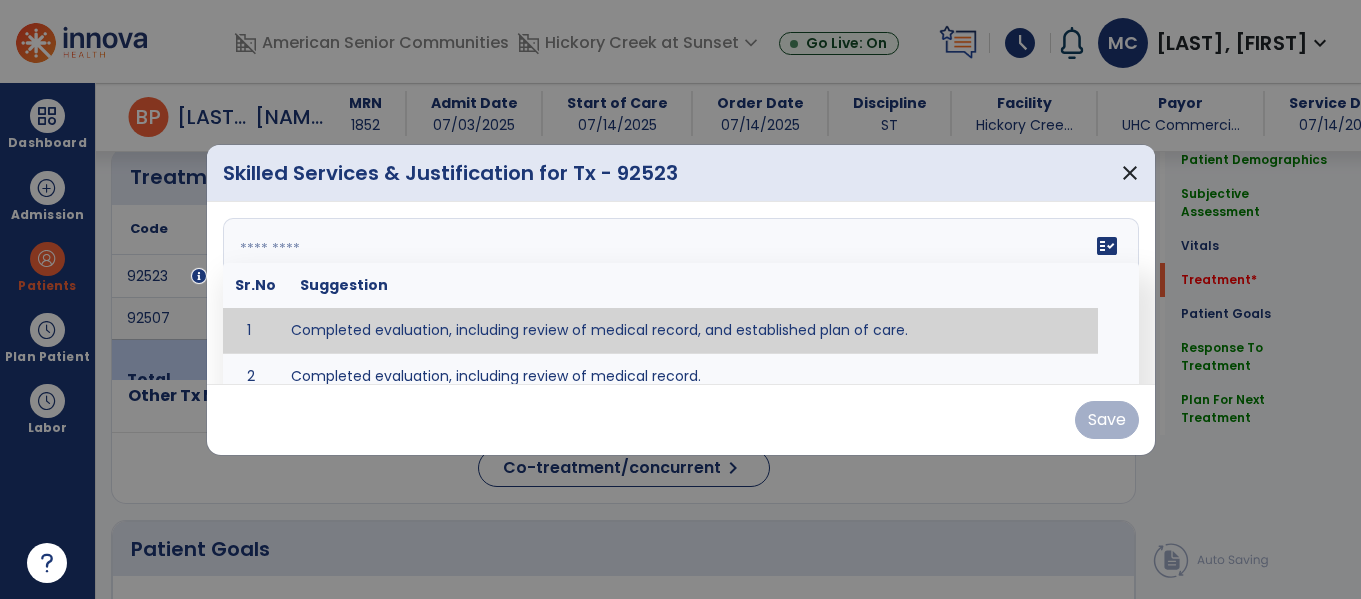 click on "fact_check  Sr.No Suggestion 1 Completed evaluation, including review of medical record, and established plan of care. 2 Completed evaluation, including review of medical record." at bounding box center (681, 293) 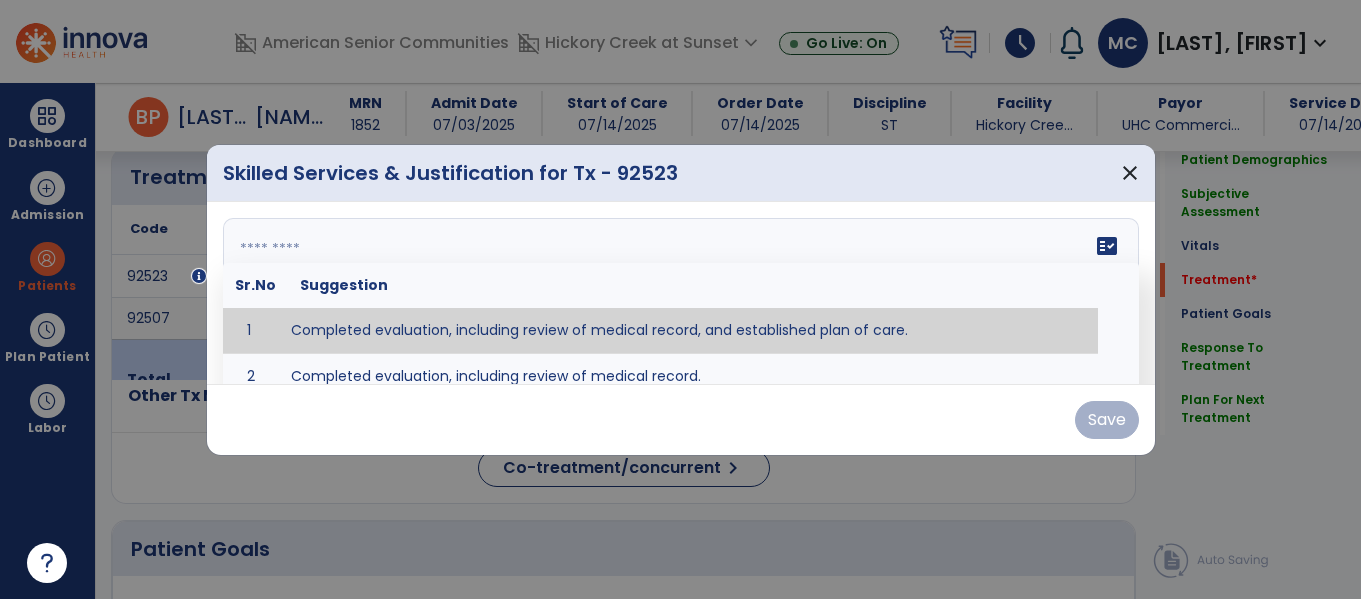 paste on "**********" 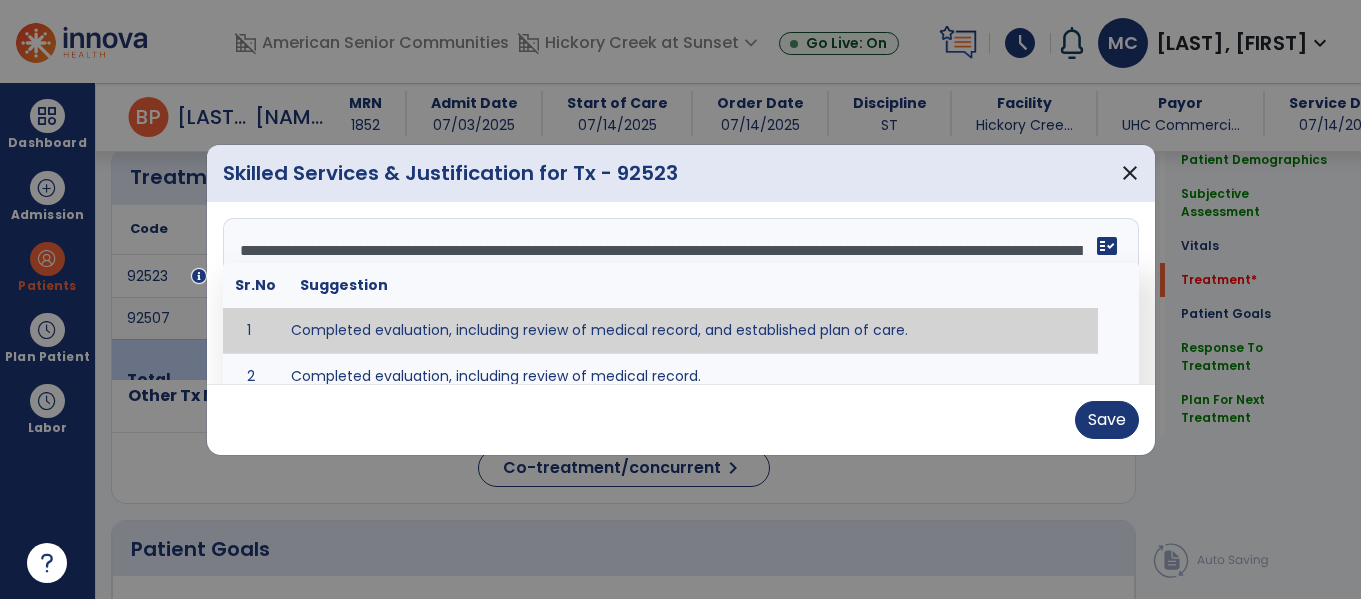 scroll, scrollTop: 112, scrollLeft: 0, axis: vertical 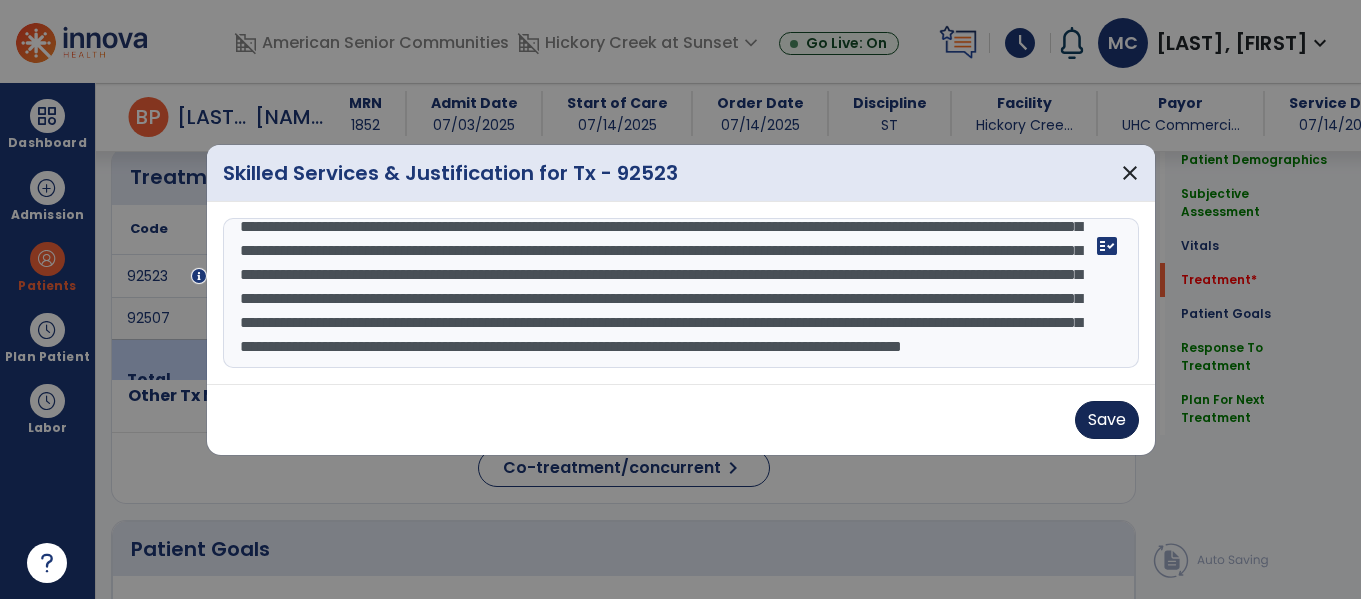 type on "**********" 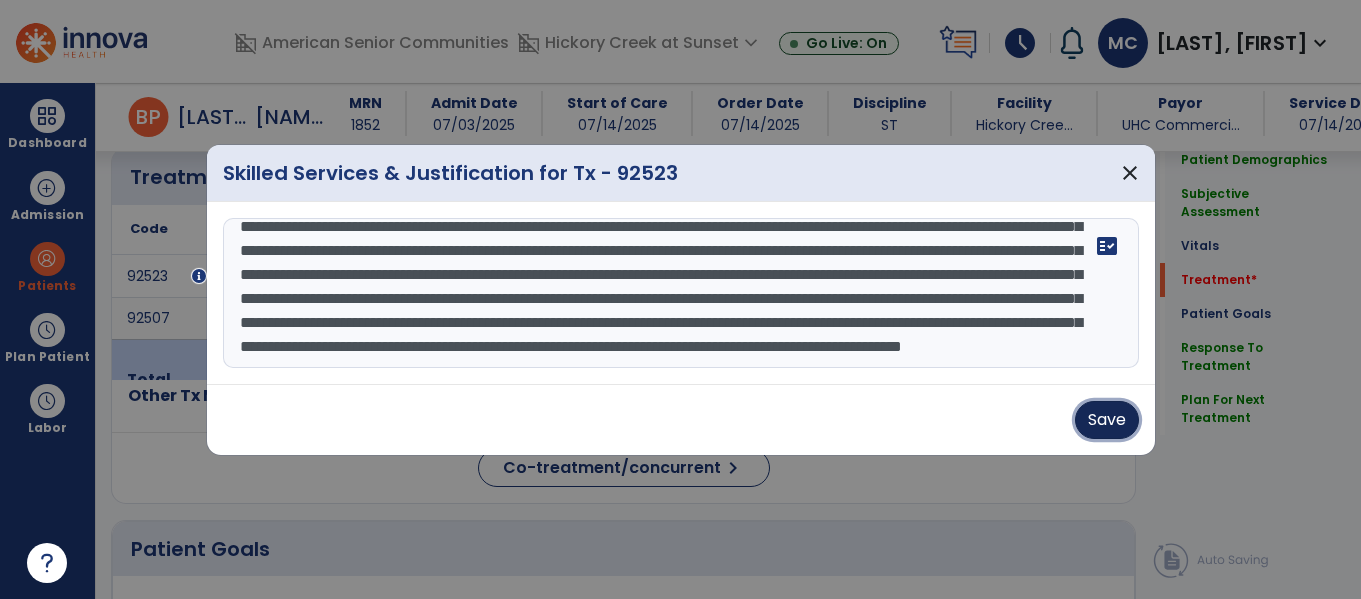 click on "Save" at bounding box center [1107, 420] 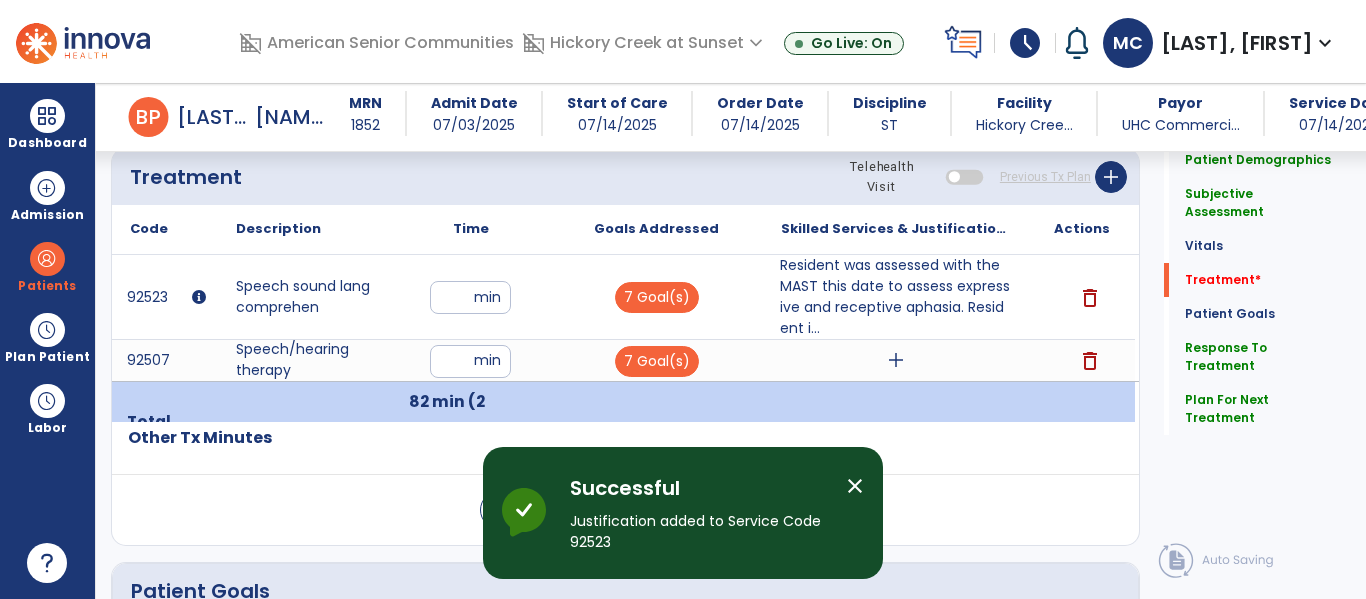 click on "add" at bounding box center (896, 360) 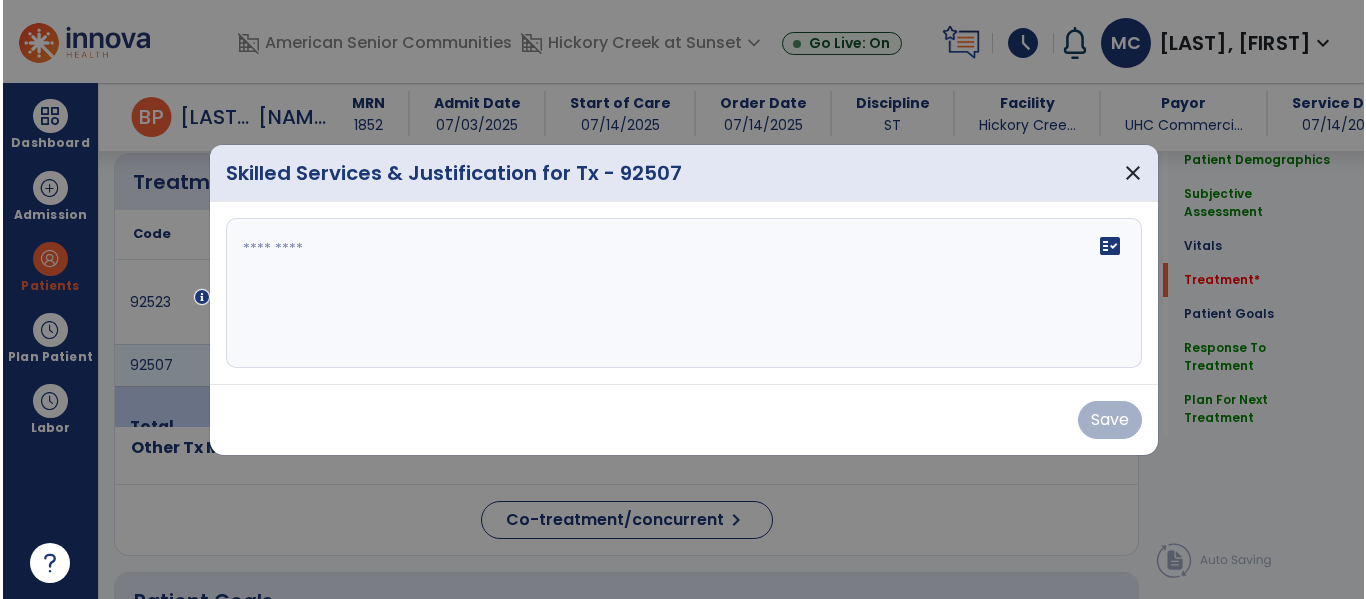scroll, scrollTop: 1181, scrollLeft: 0, axis: vertical 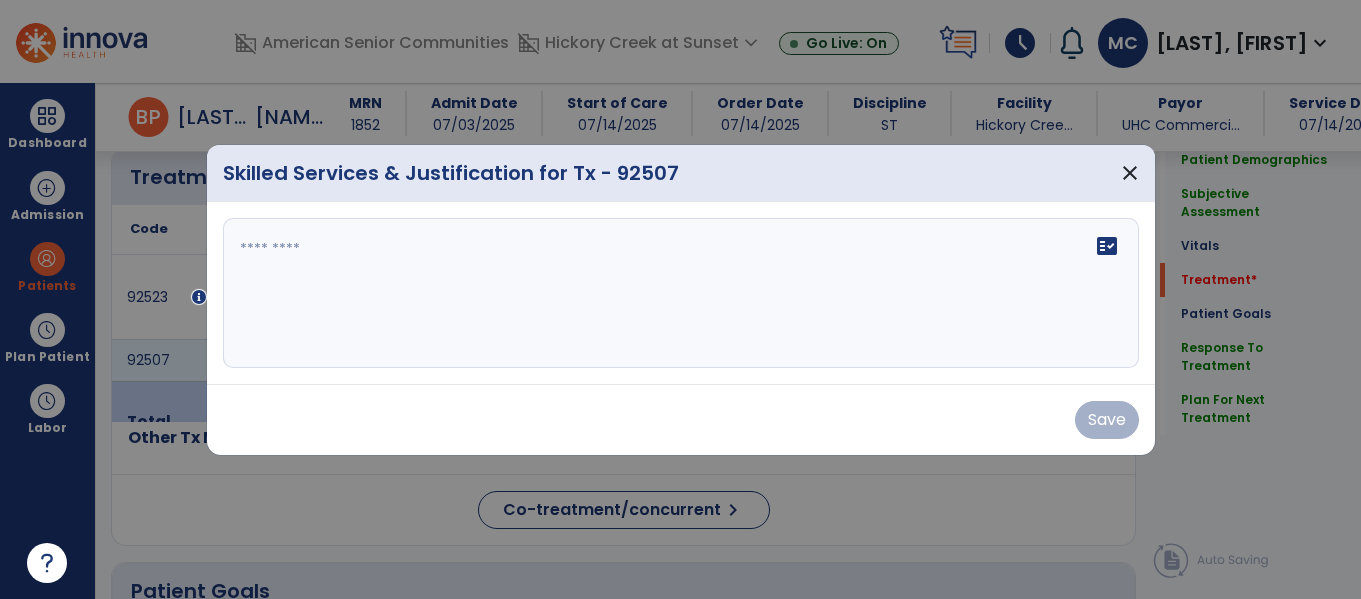 click on "fact_check" at bounding box center (681, 293) 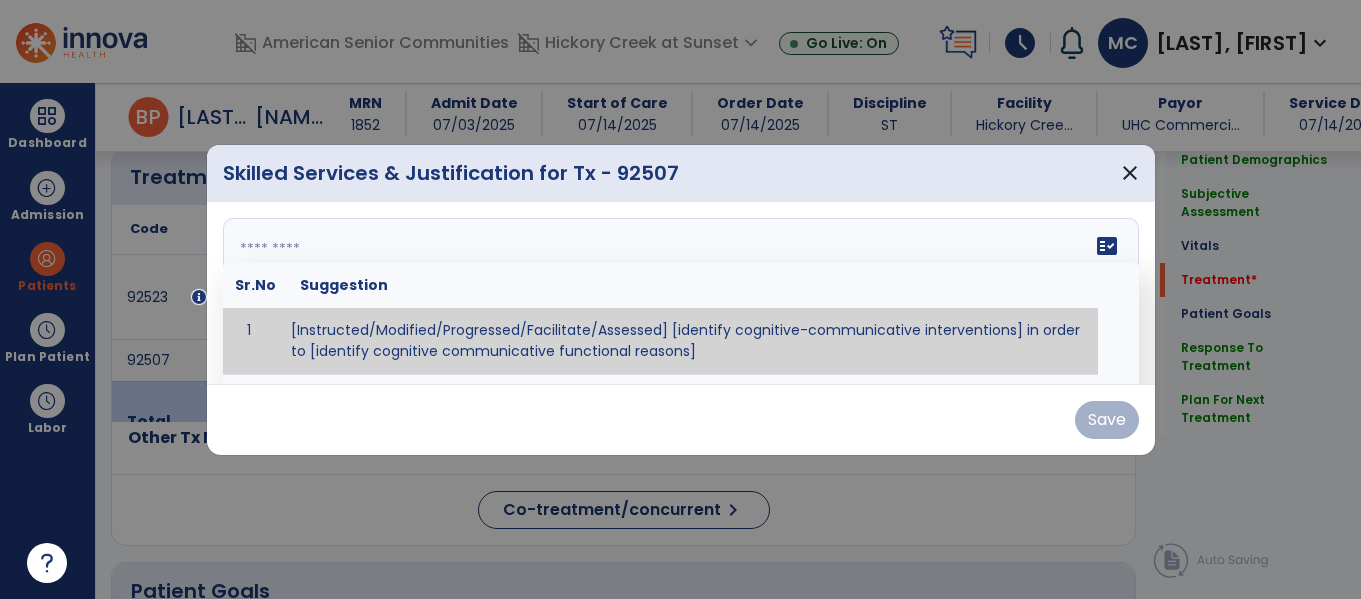 paste on "**********" 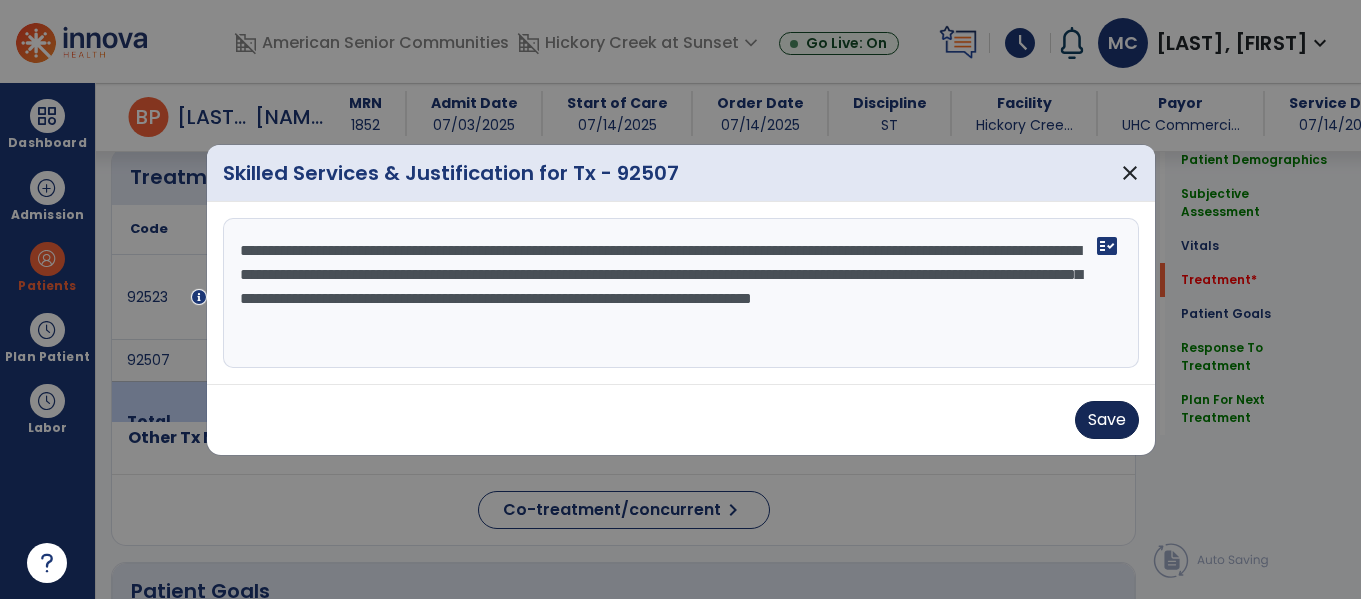 type on "**********" 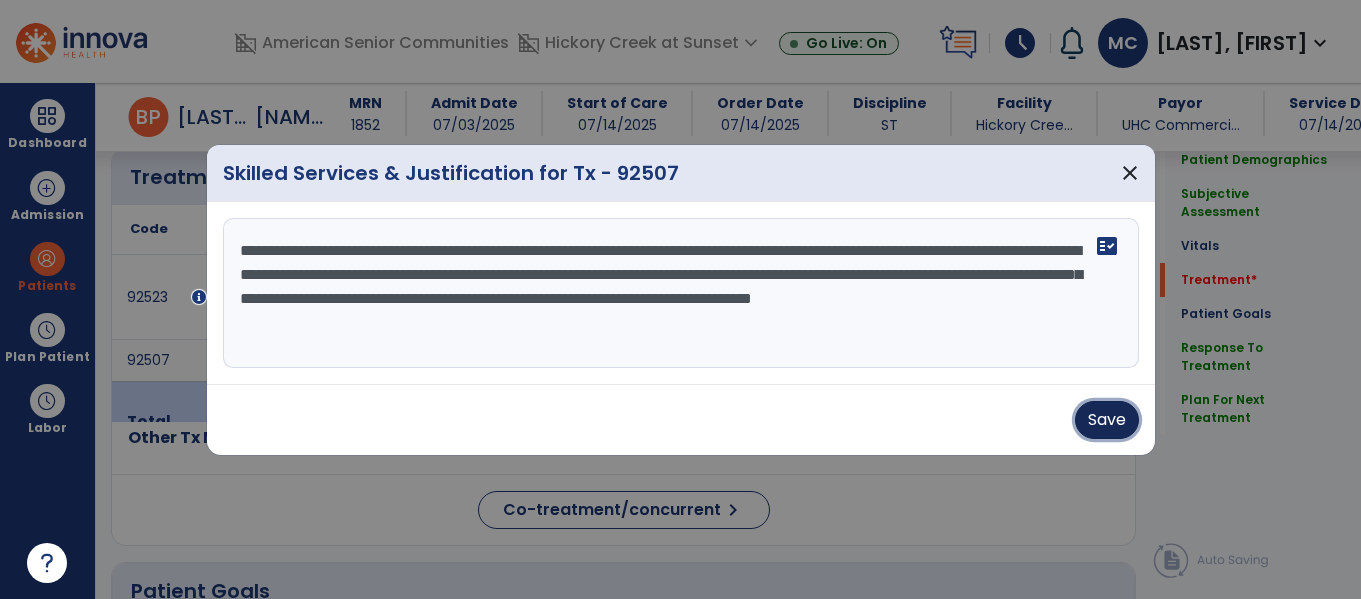 click on "Save" at bounding box center [1107, 420] 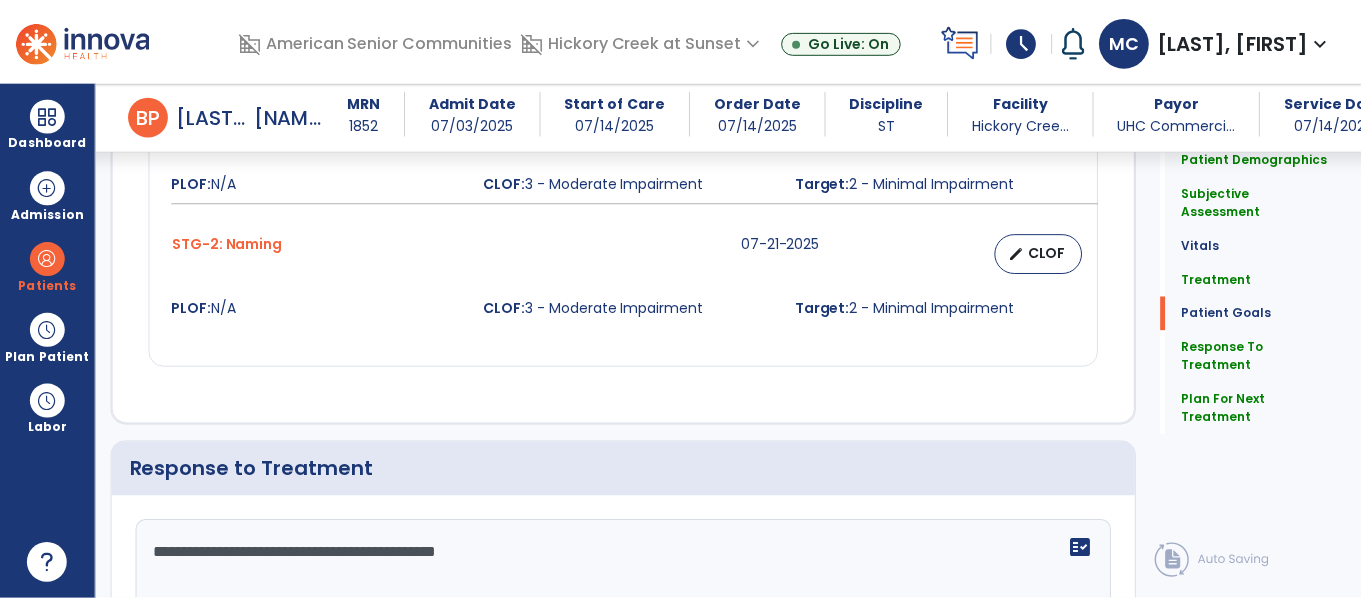 scroll, scrollTop: 3093, scrollLeft: 0, axis: vertical 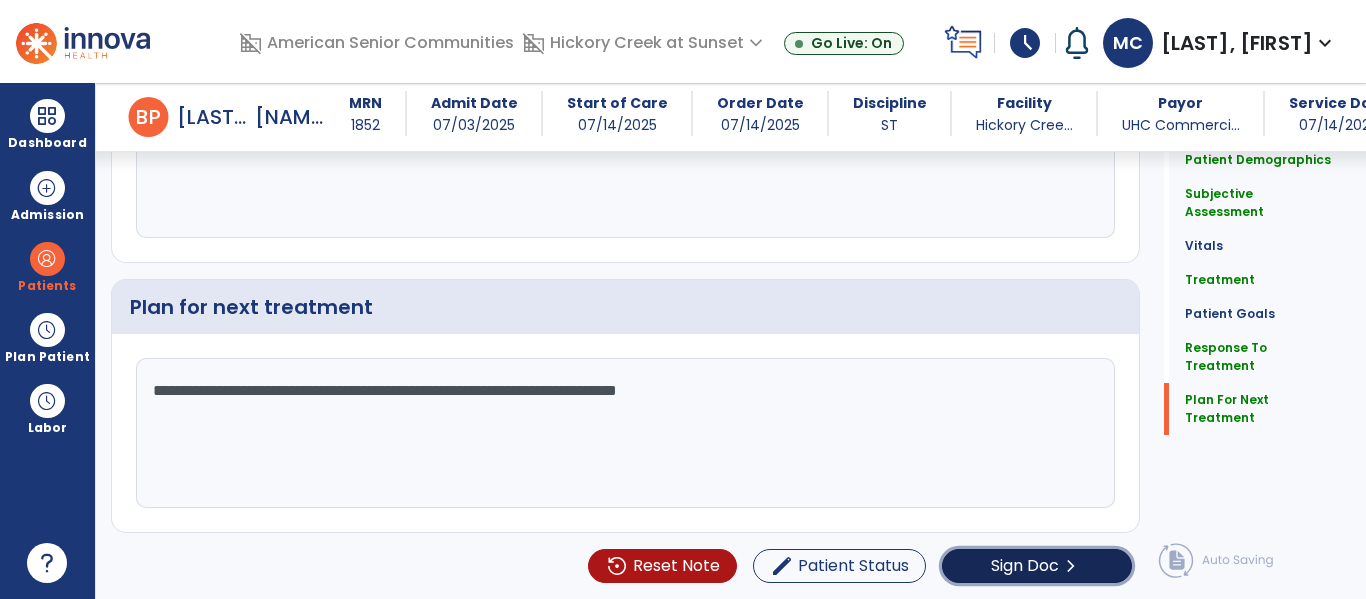 click on "Sign Doc" 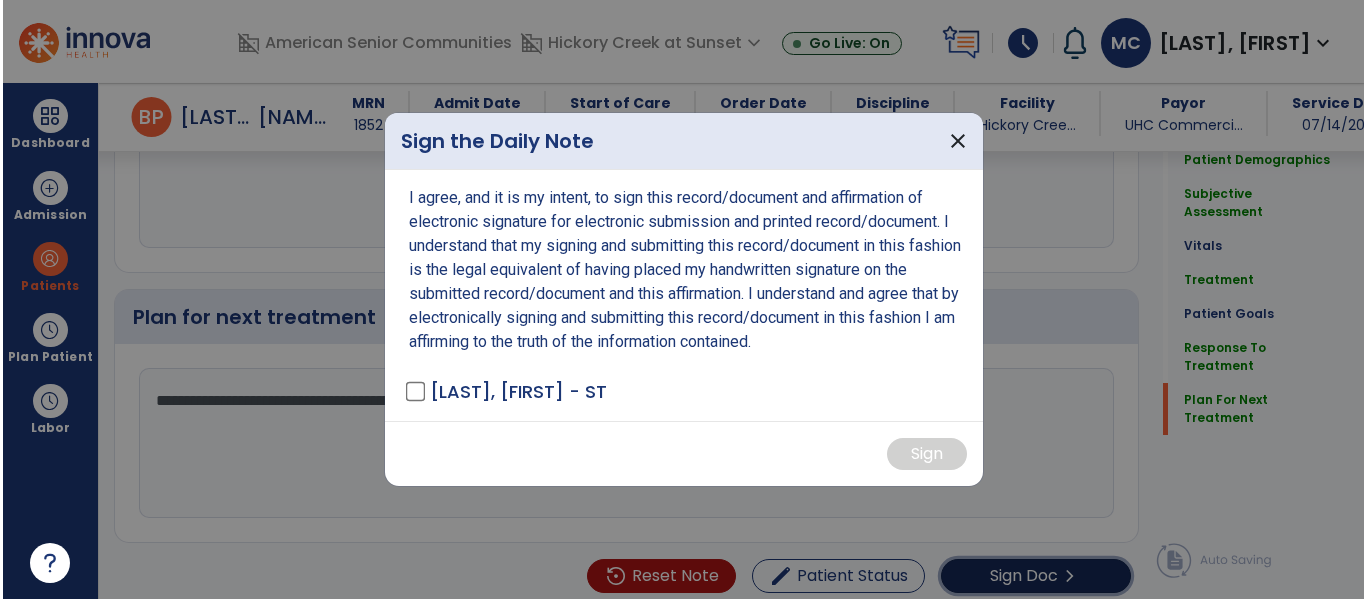 scroll, scrollTop: 3093, scrollLeft: 0, axis: vertical 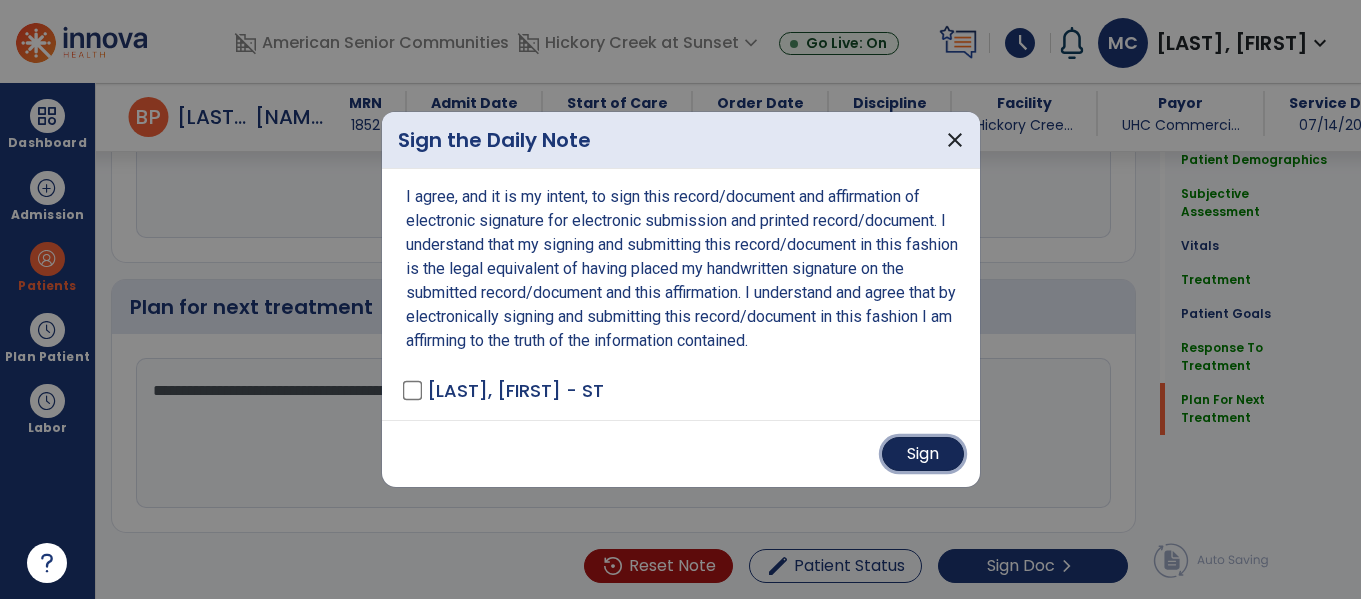 click on "Sign" at bounding box center [923, 454] 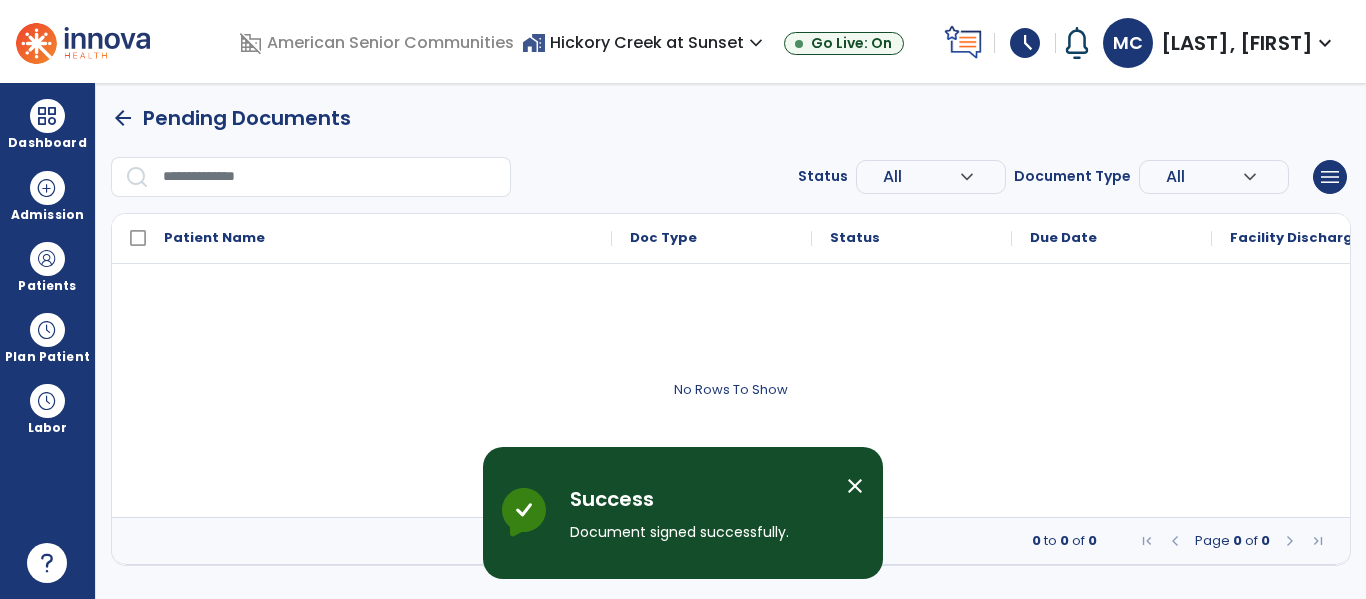scroll, scrollTop: 0, scrollLeft: 0, axis: both 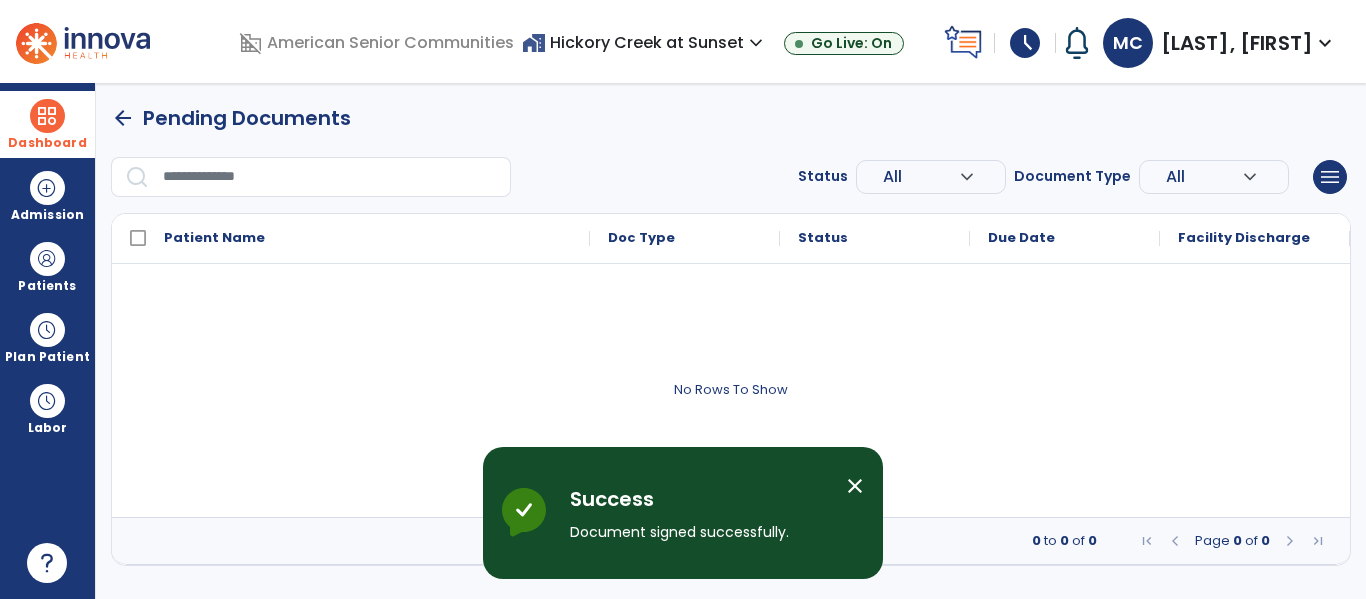 click at bounding box center [47, 116] 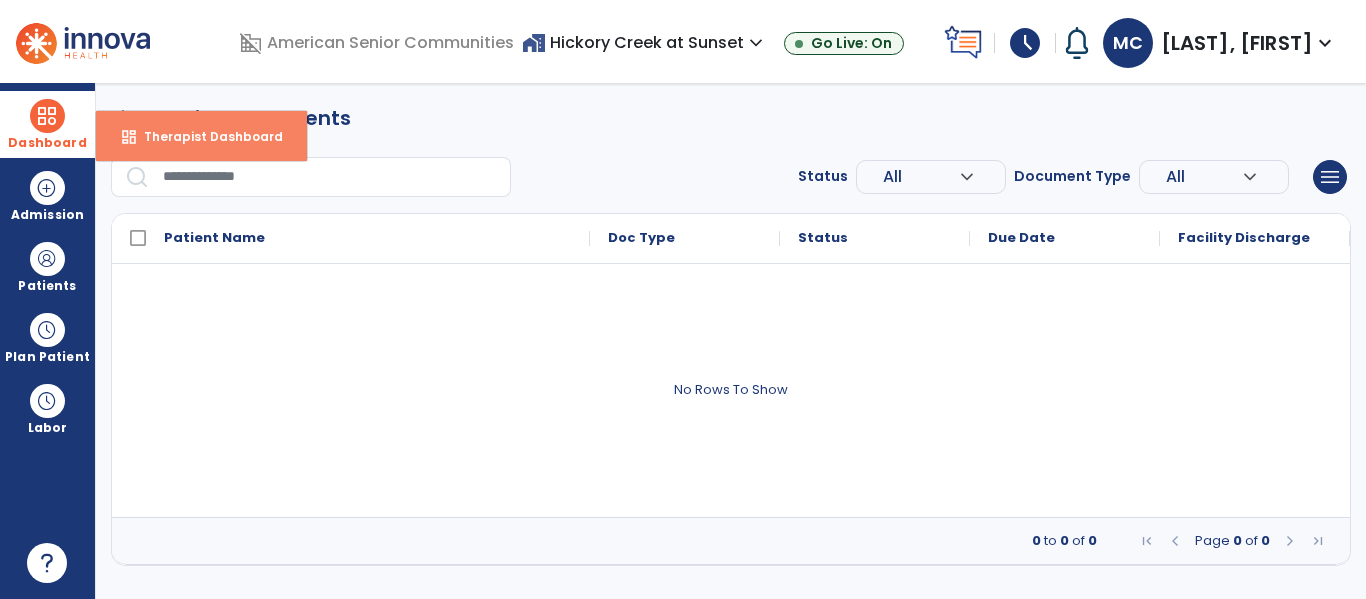 click on "Therapist Dashboard" at bounding box center (205, 136) 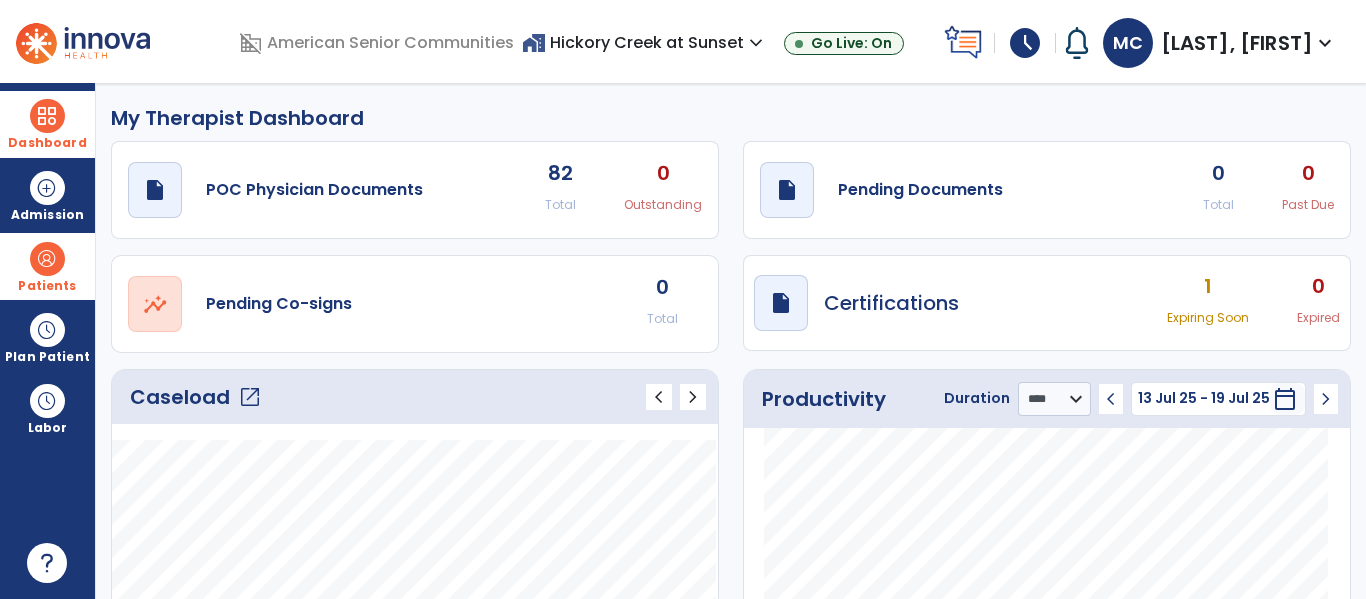 click on "Patients" at bounding box center (47, 266) 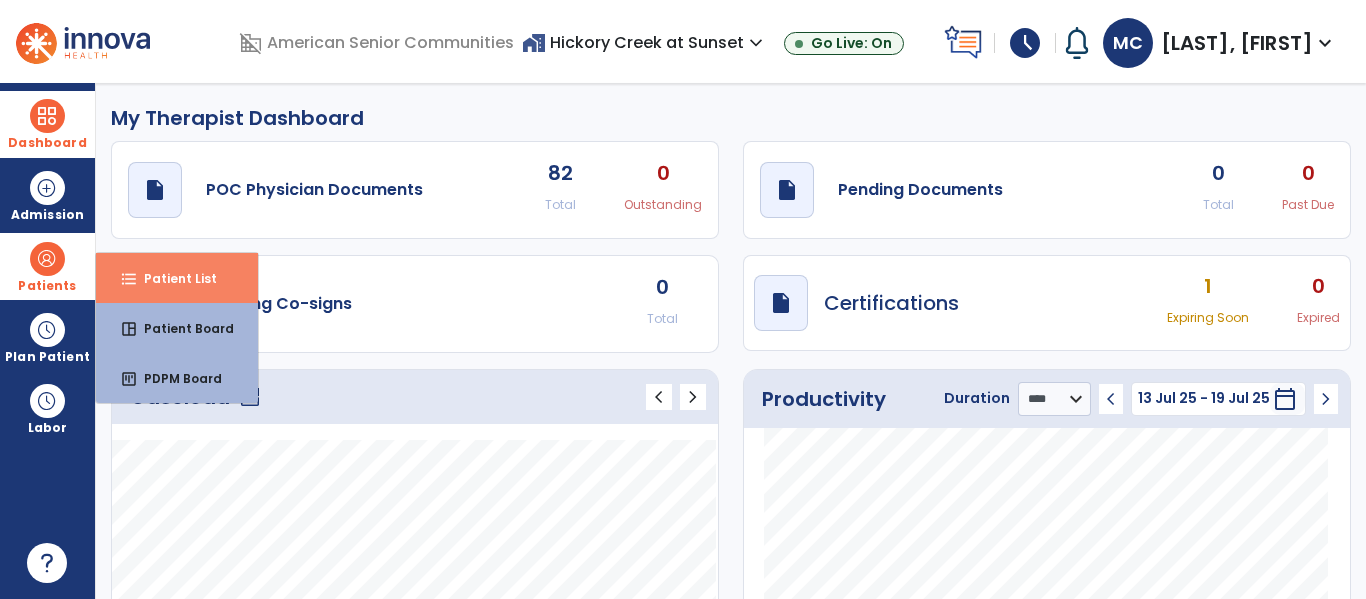 click on "format_list_bulleted" at bounding box center [129, 279] 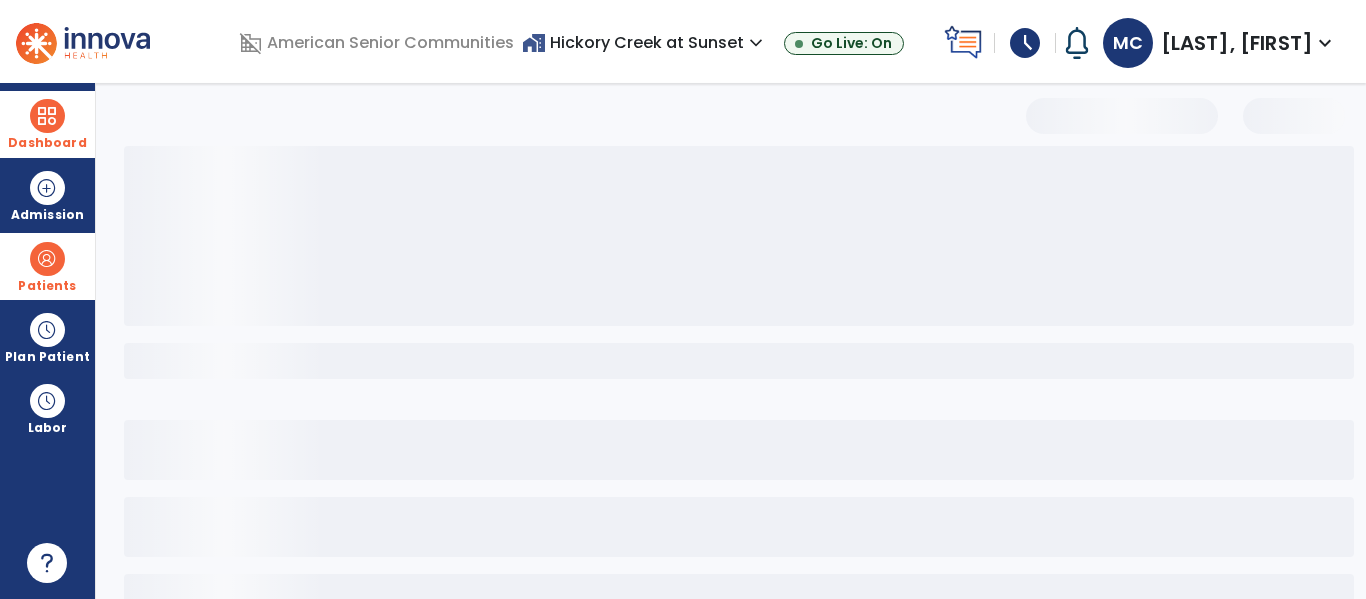 select on "***" 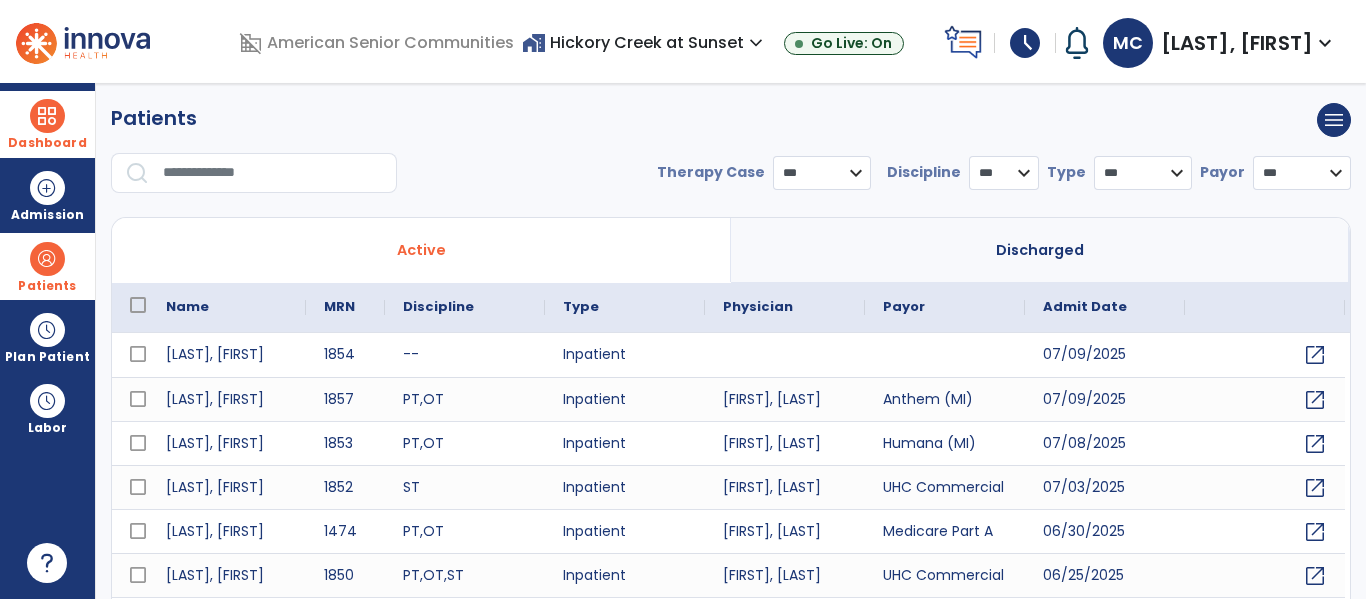 click at bounding box center (273, 173) 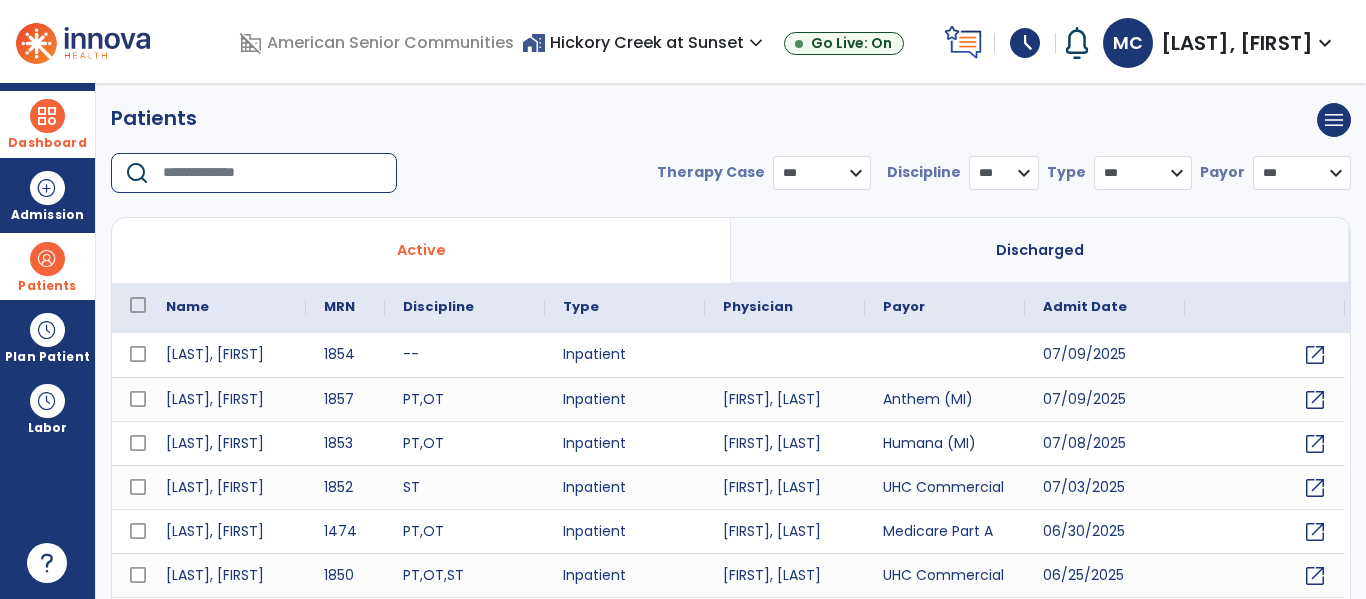 click at bounding box center [273, 173] 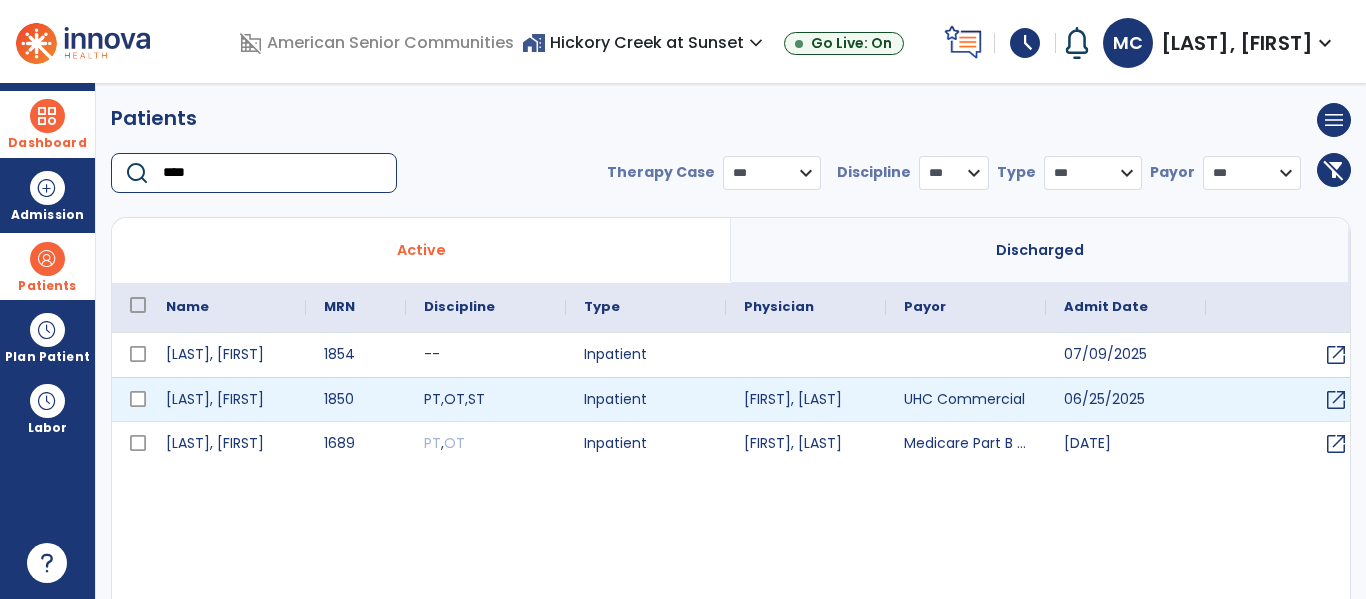 type on "****" 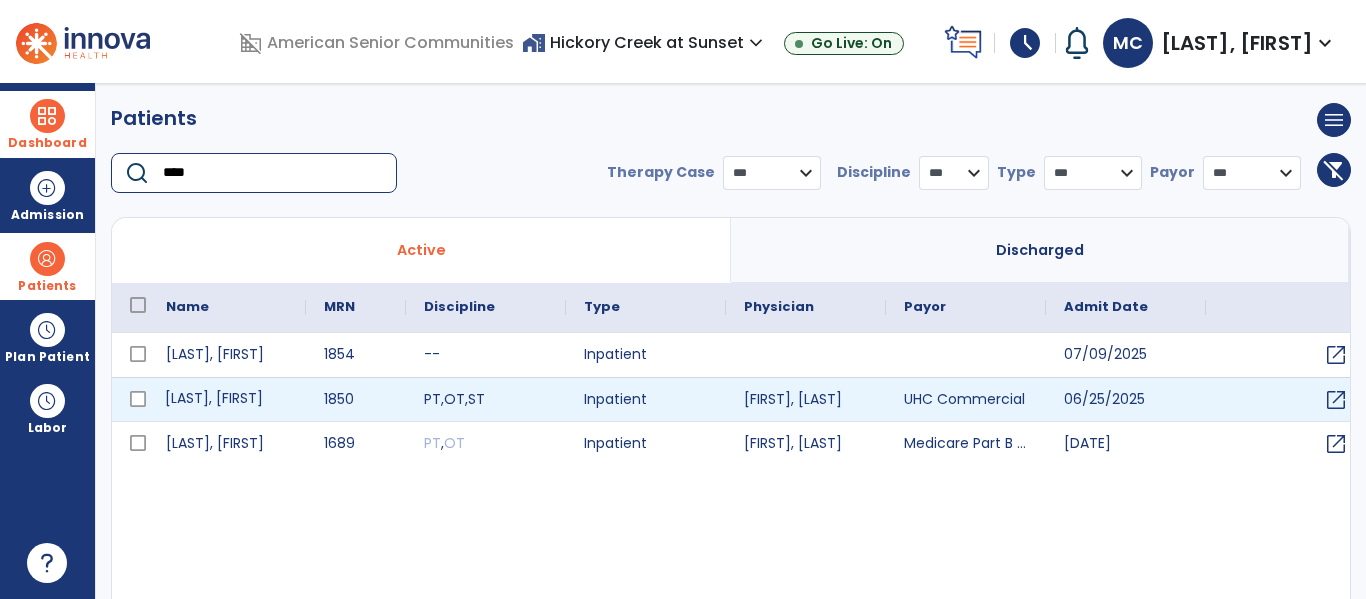 click on "[LAST], [FIRST]" at bounding box center [227, 399] 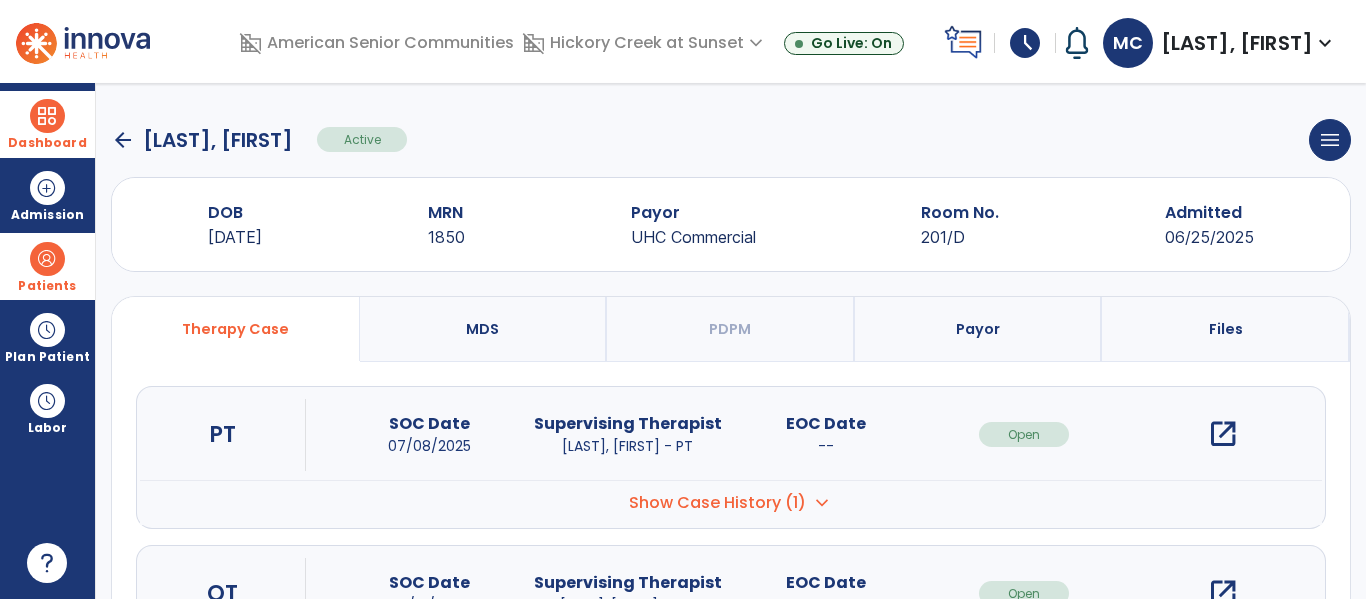 scroll, scrollTop: 297, scrollLeft: 0, axis: vertical 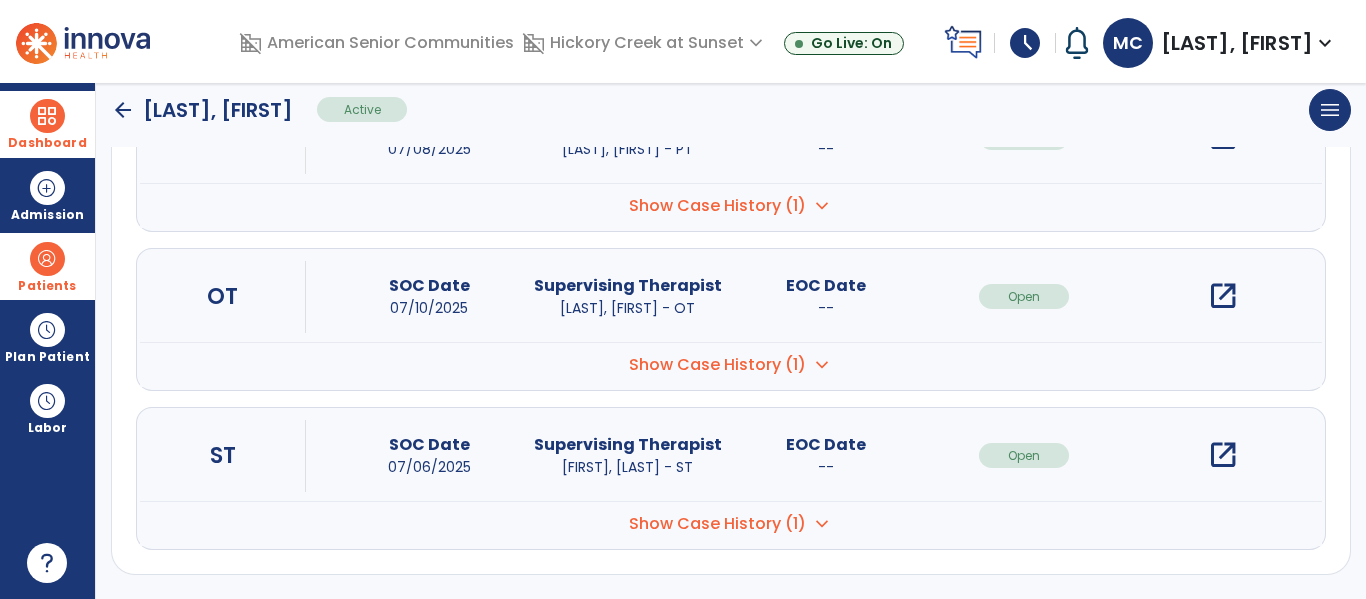 click on "open_in_new" at bounding box center [1223, 455] 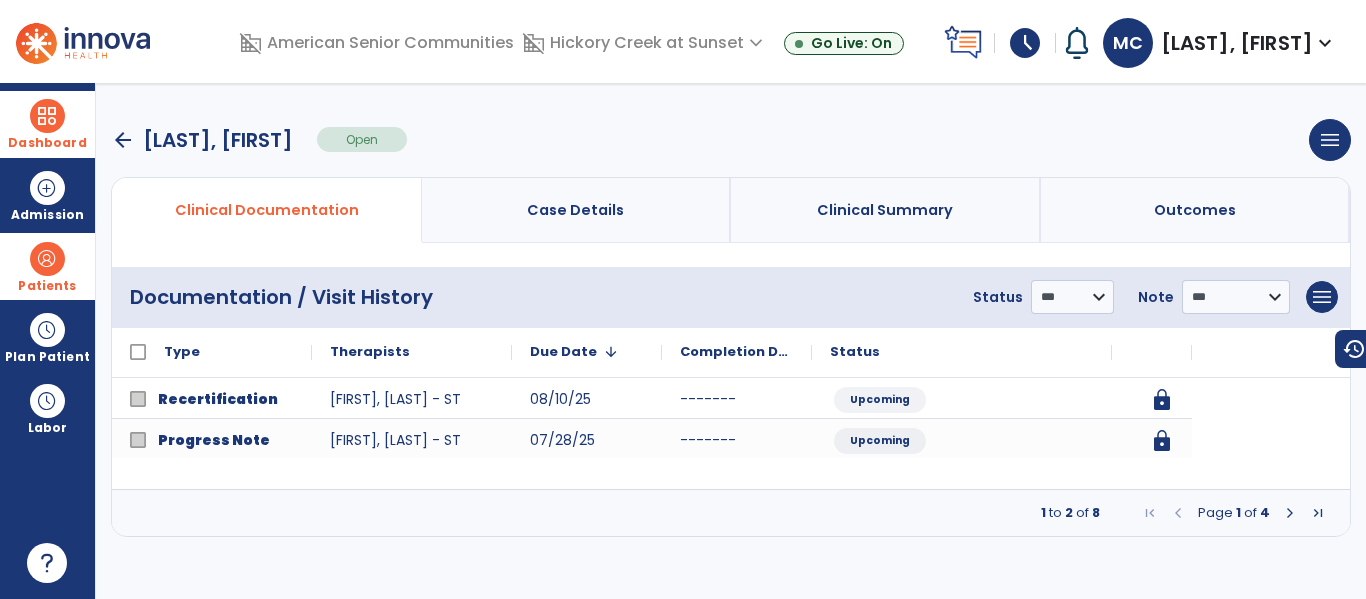 scroll, scrollTop: 0, scrollLeft: 0, axis: both 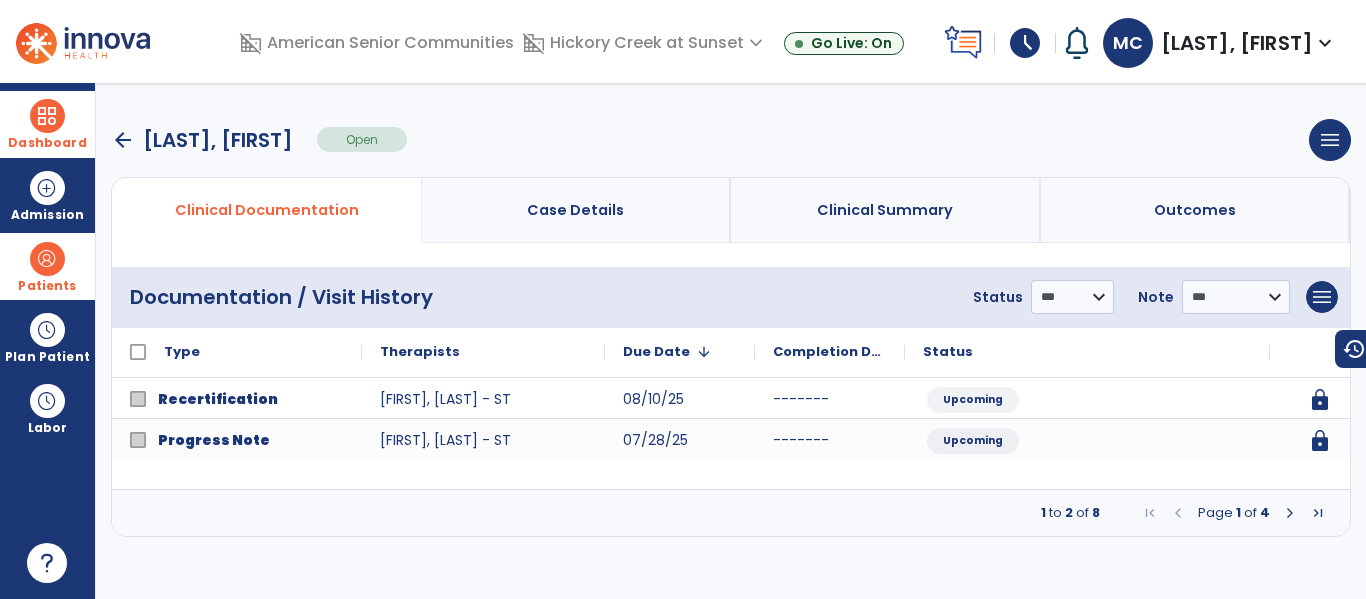 click at bounding box center (1290, 513) 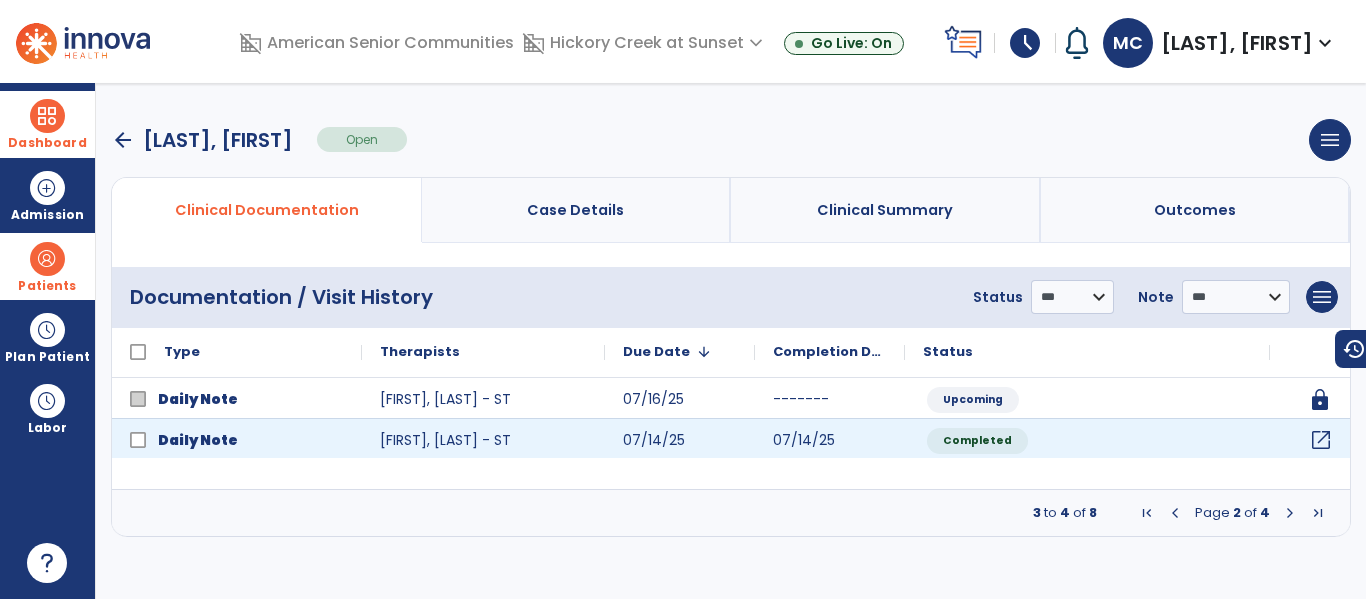 click on "open_in_new" 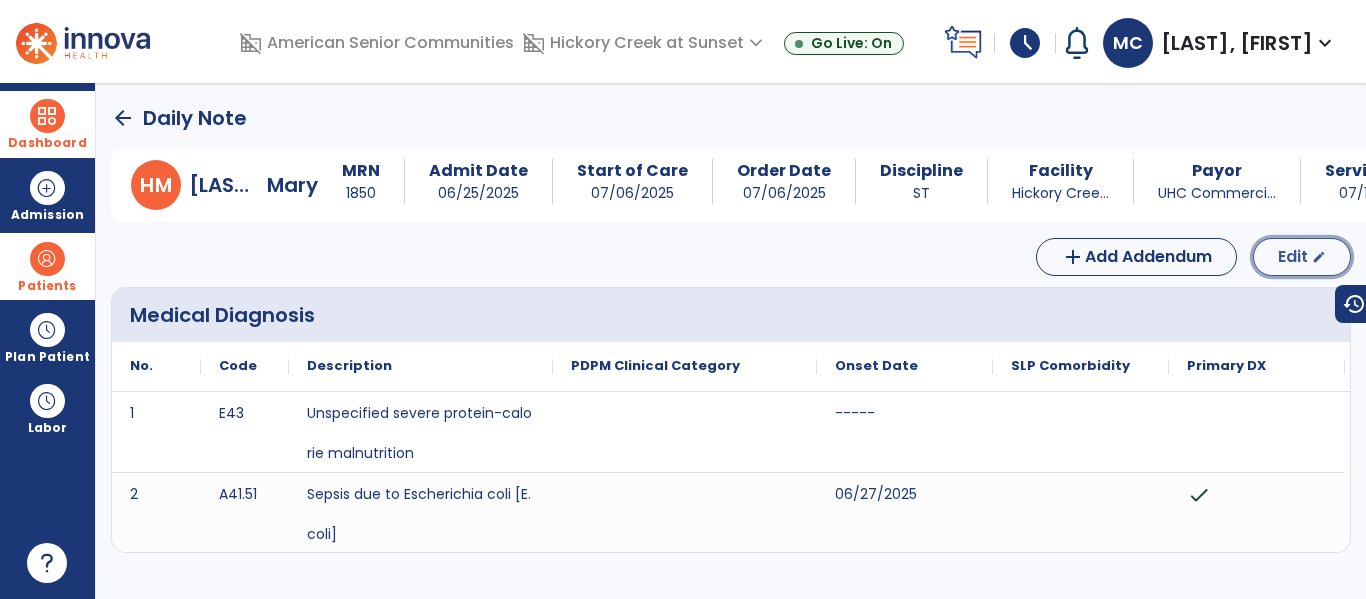 click on "Edit" 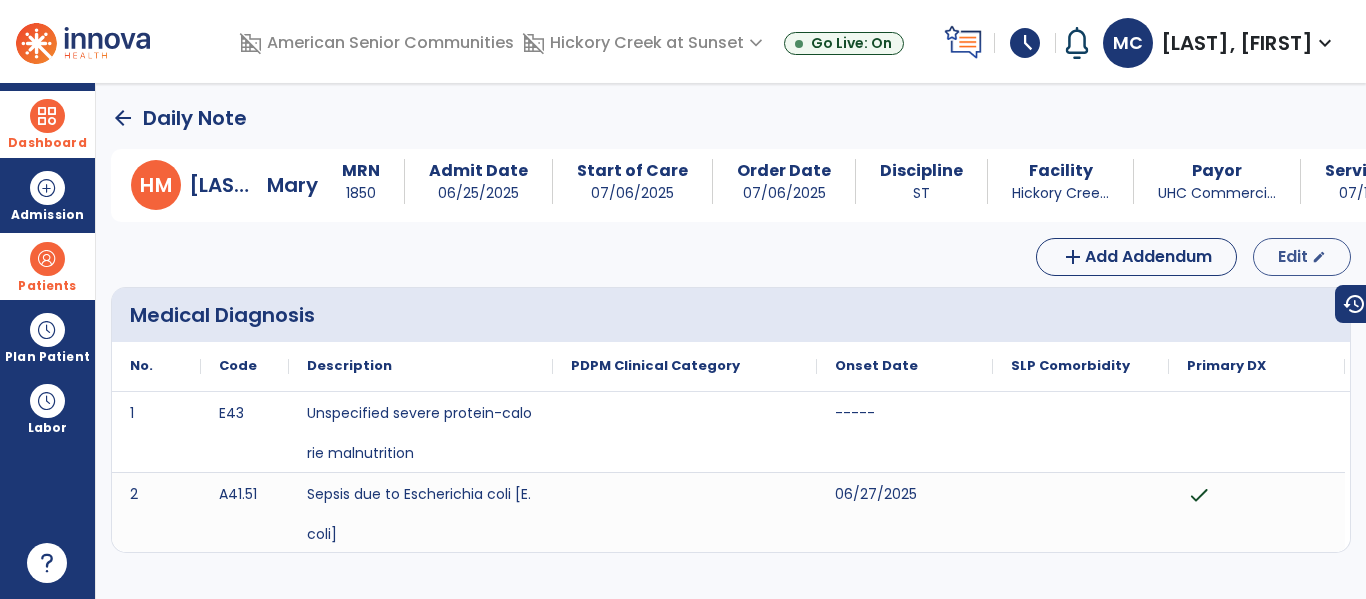 select on "*" 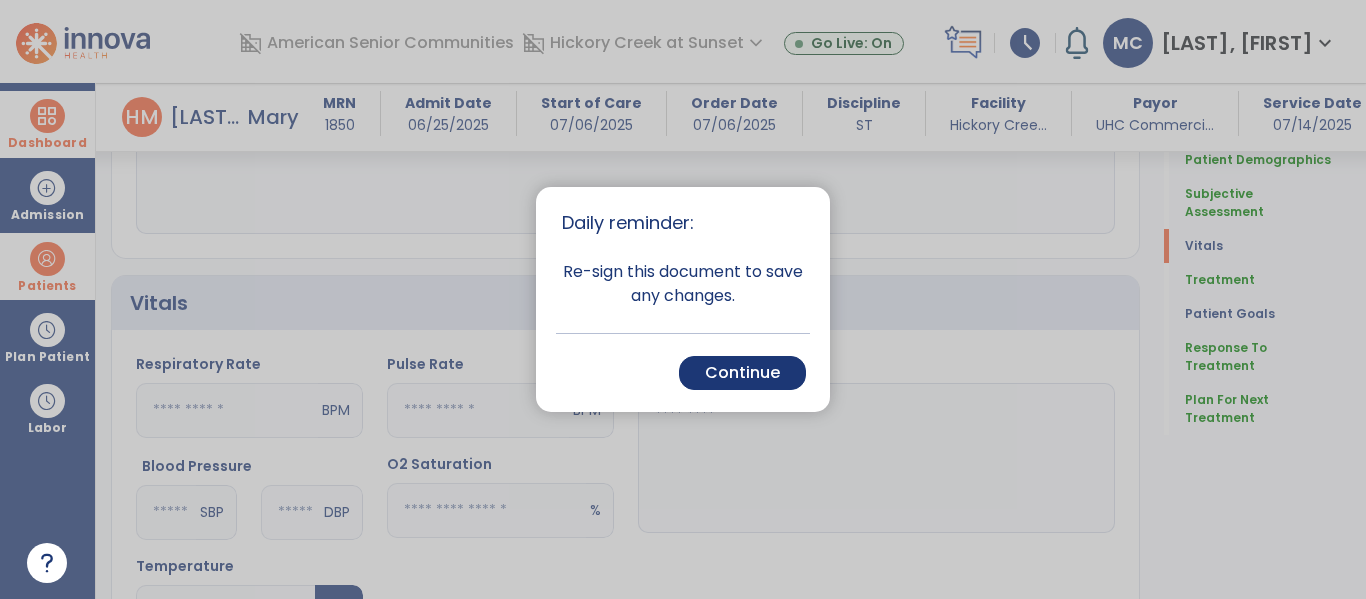 scroll, scrollTop: 603, scrollLeft: 0, axis: vertical 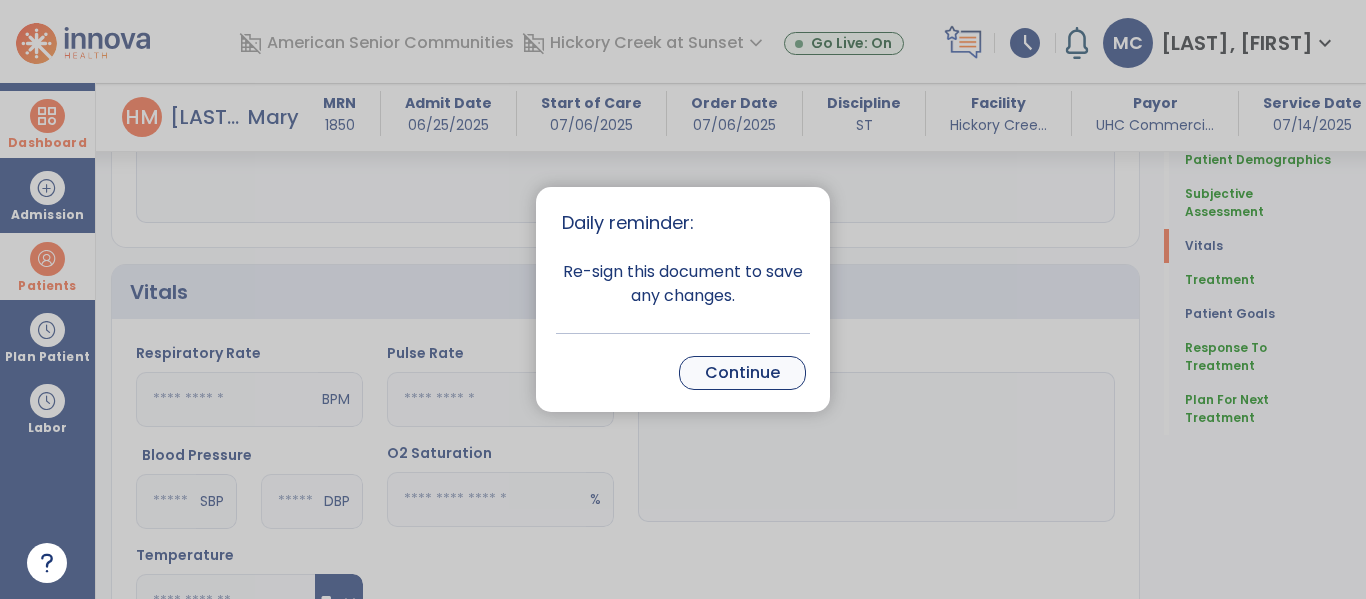 click on "Continue" at bounding box center (742, 373) 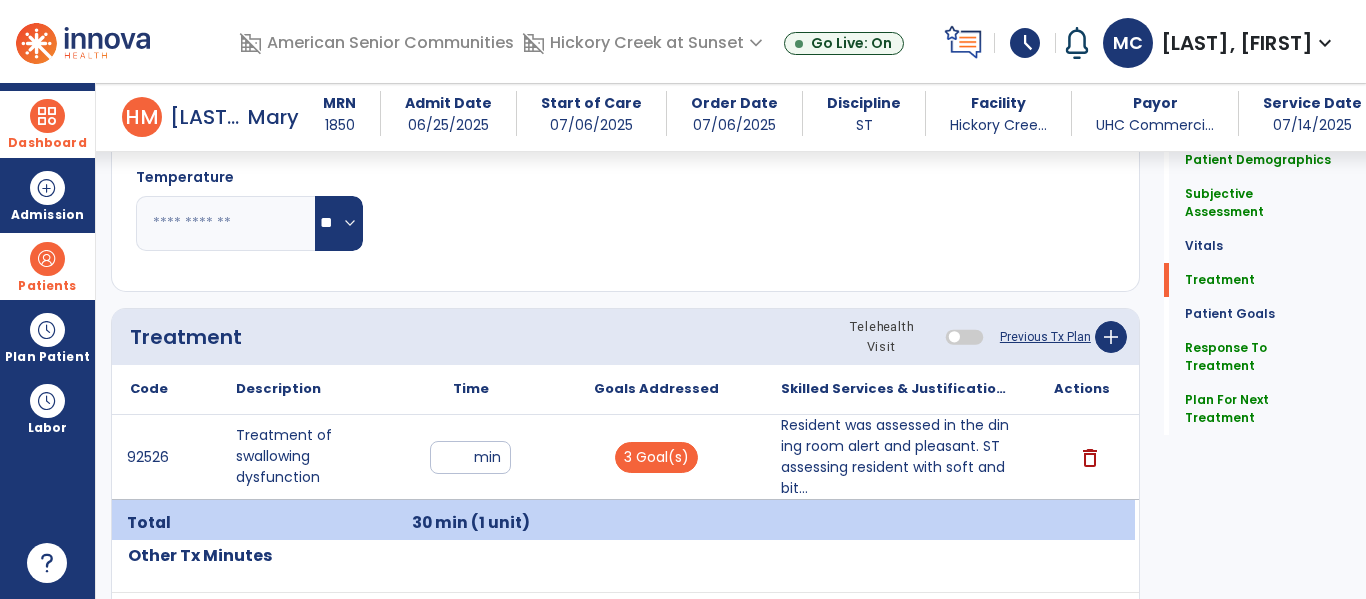 scroll, scrollTop: 1025, scrollLeft: 0, axis: vertical 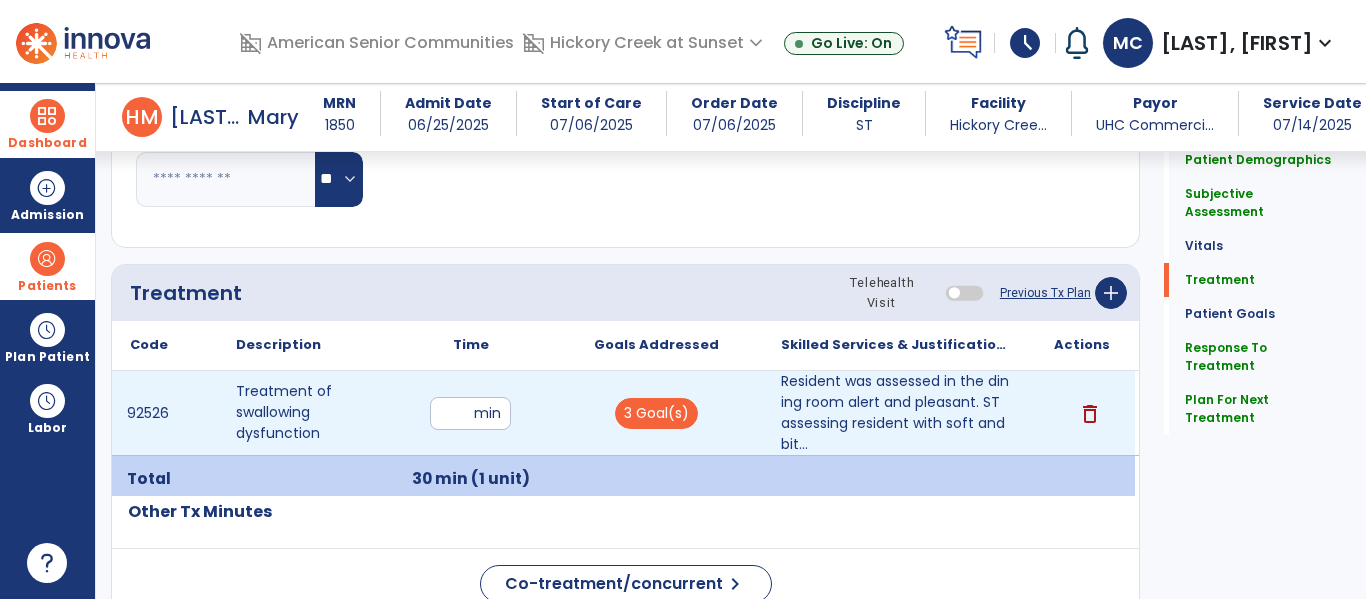 click on "**" at bounding box center [470, 413] 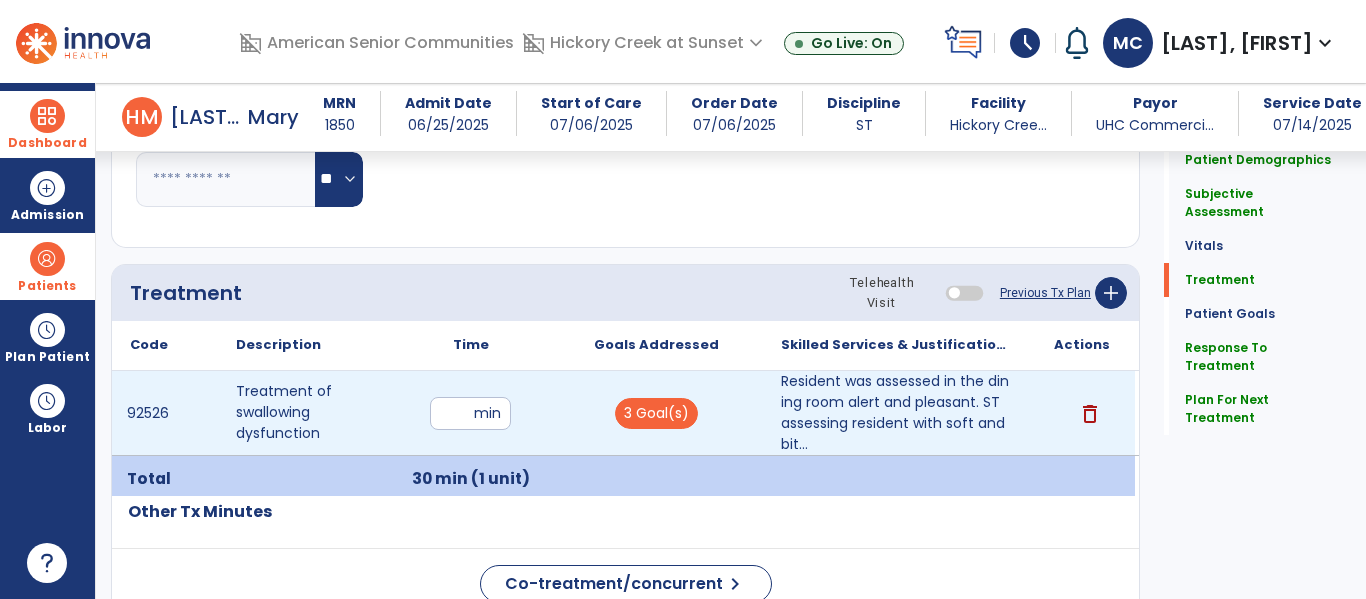type on "**" 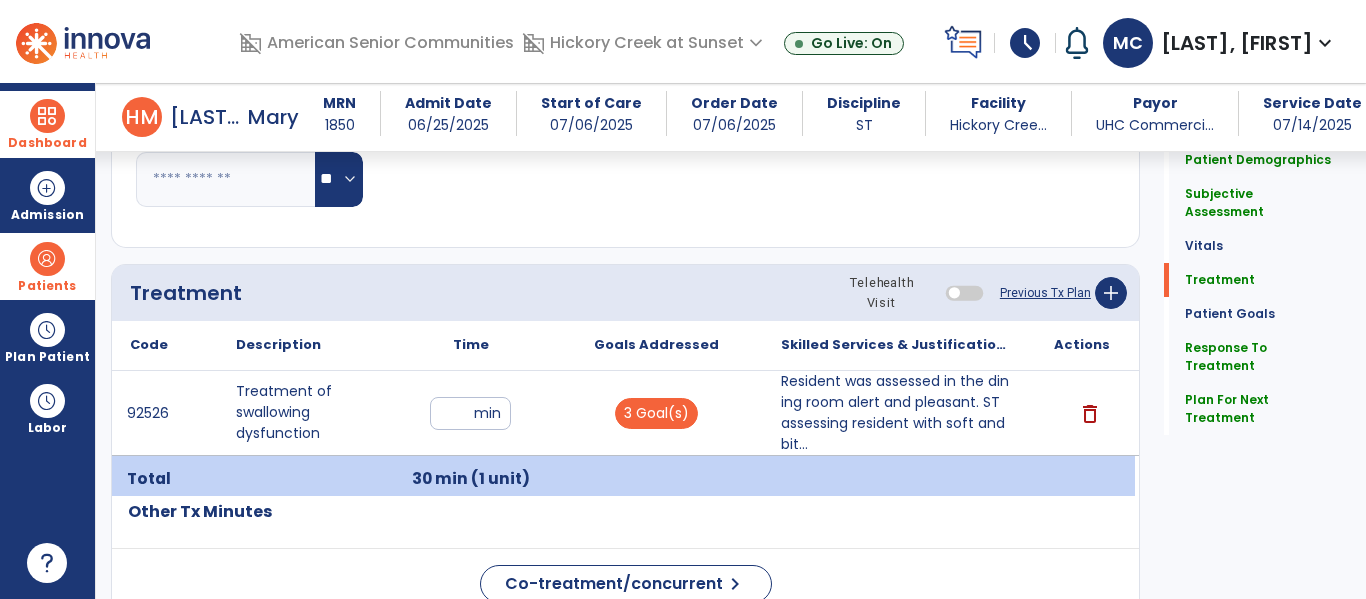 click on "Treatment Telehealth Visit  Previous Tx Plan   add" 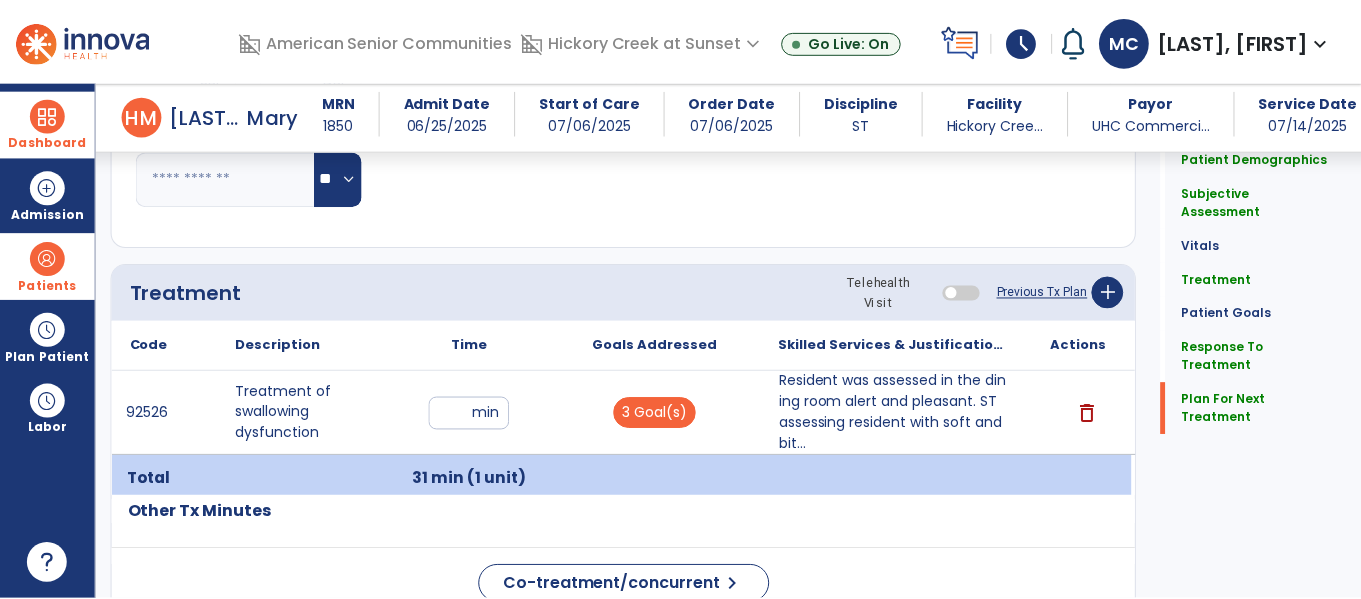 scroll, scrollTop: 2514, scrollLeft: 0, axis: vertical 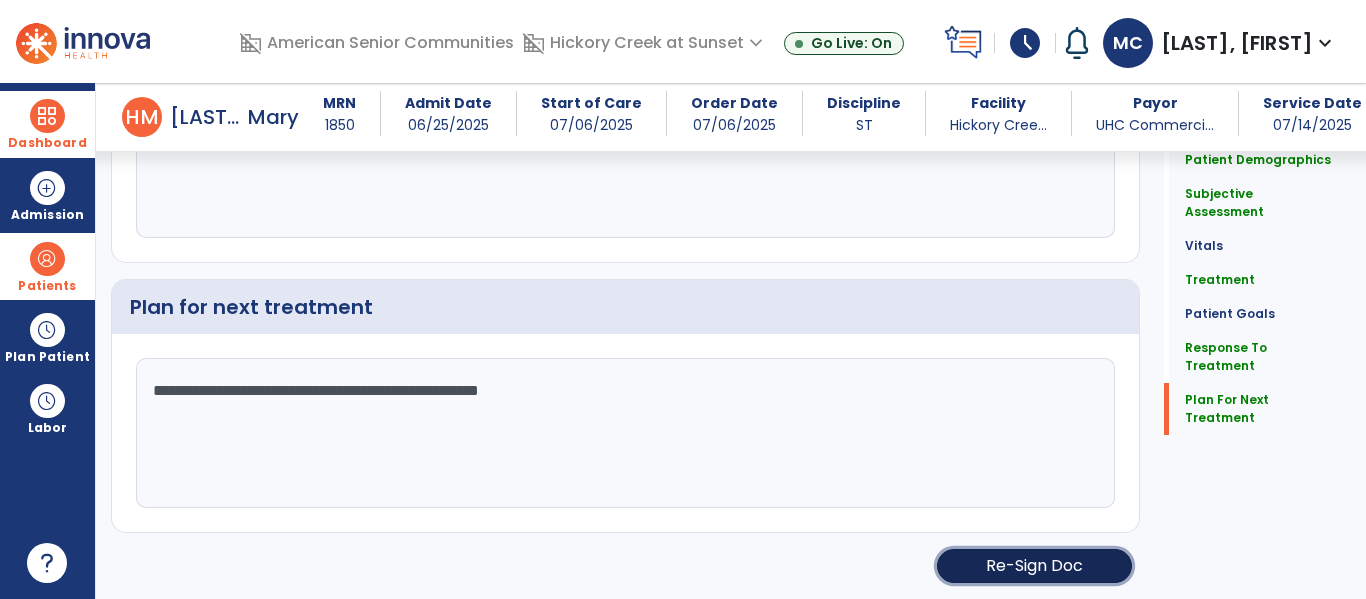 click on "Re-Sign Doc" 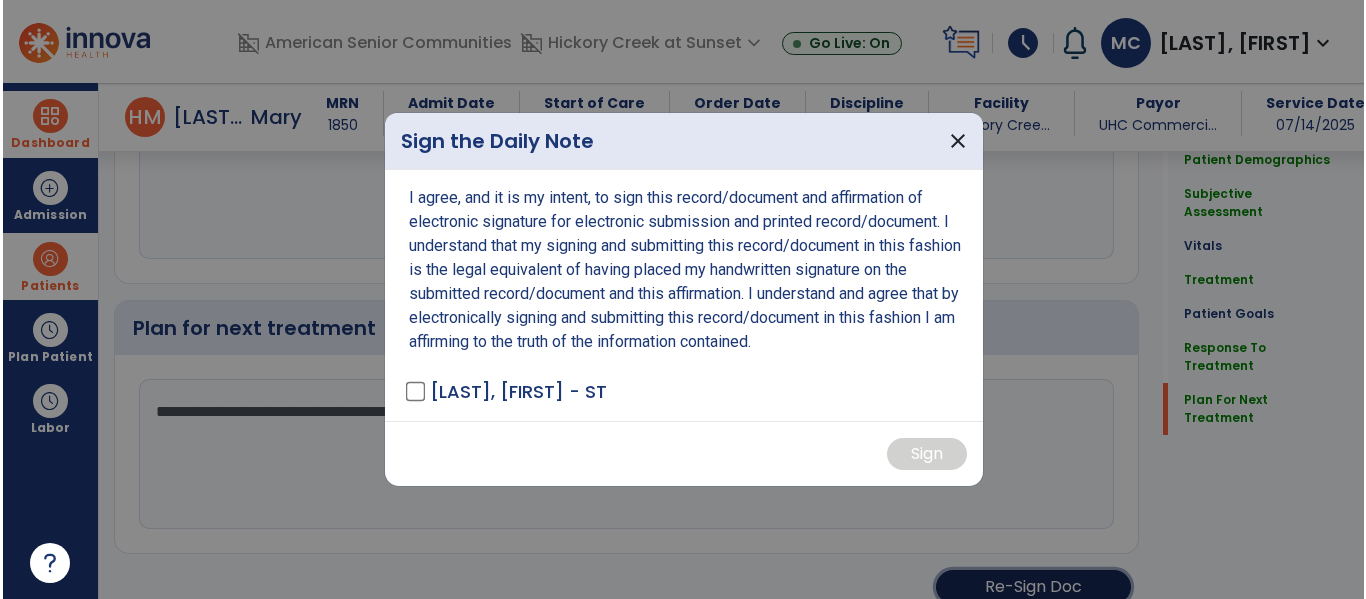 scroll, scrollTop: 2514, scrollLeft: 0, axis: vertical 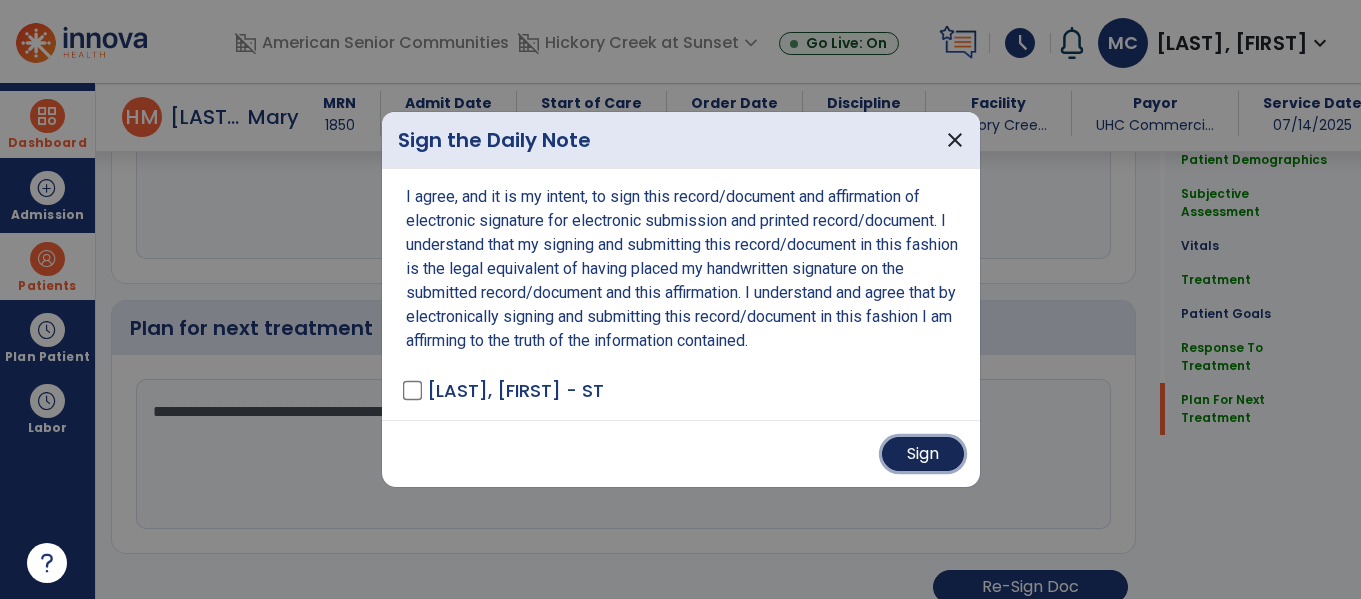 click on "Sign" at bounding box center [923, 454] 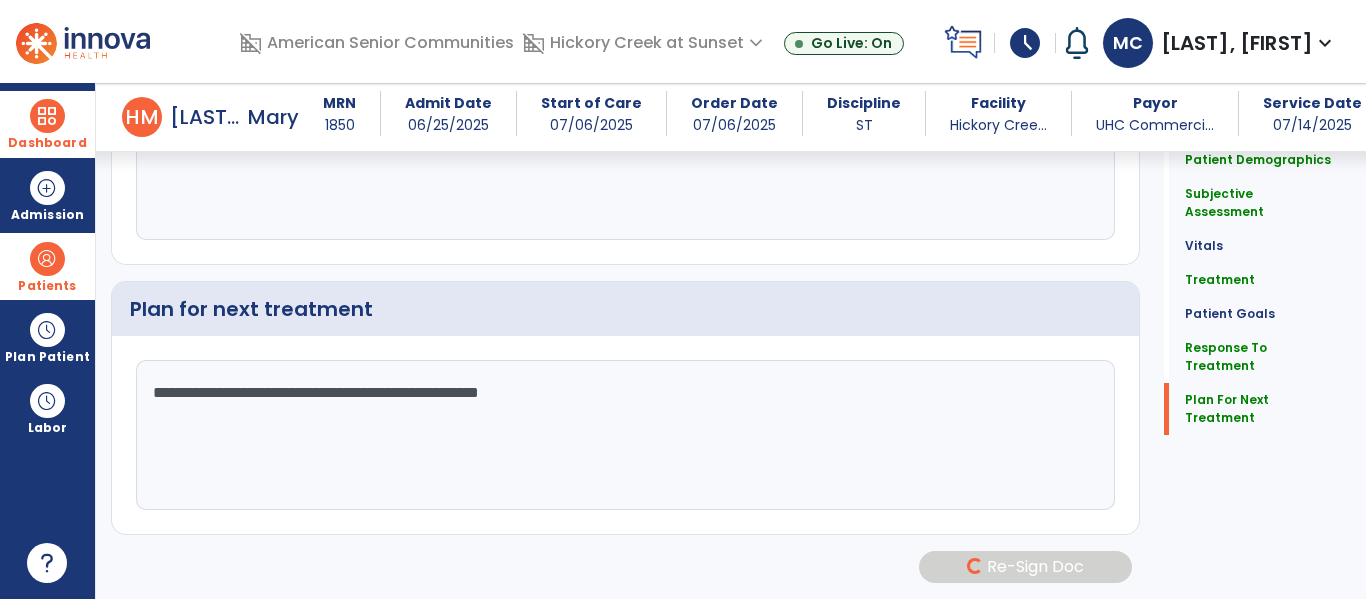scroll, scrollTop: 2512, scrollLeft: 0, axis: vertical 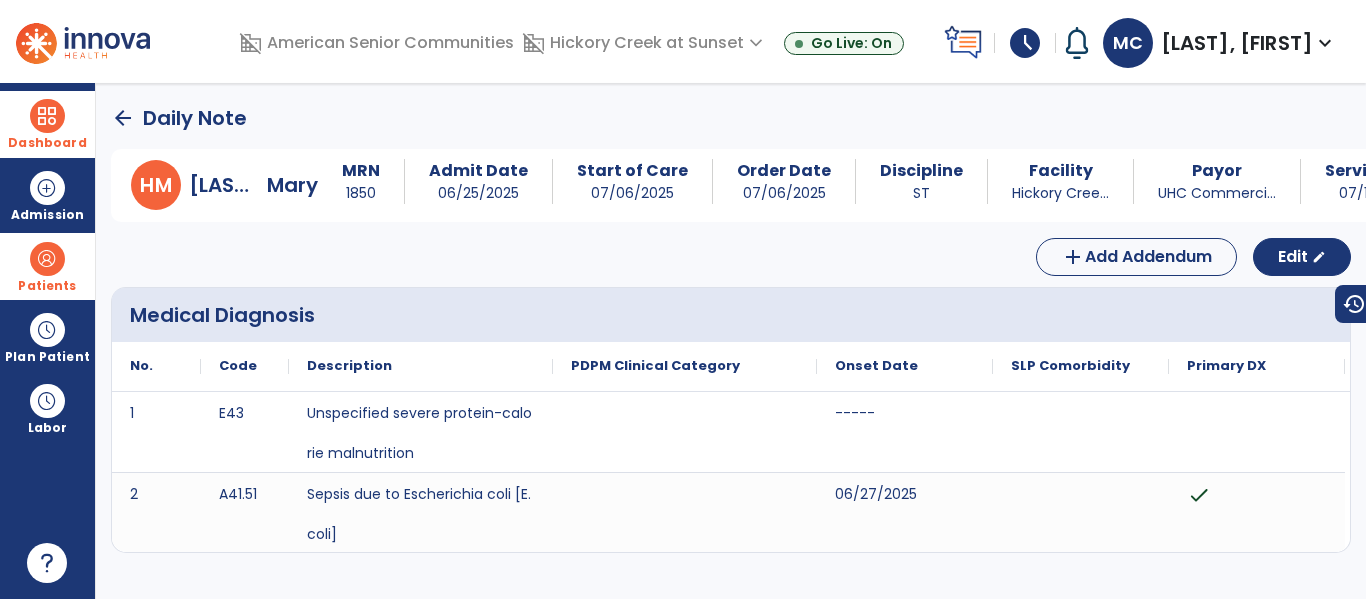 click on "Dashboard" at bounding box center [47, 124] 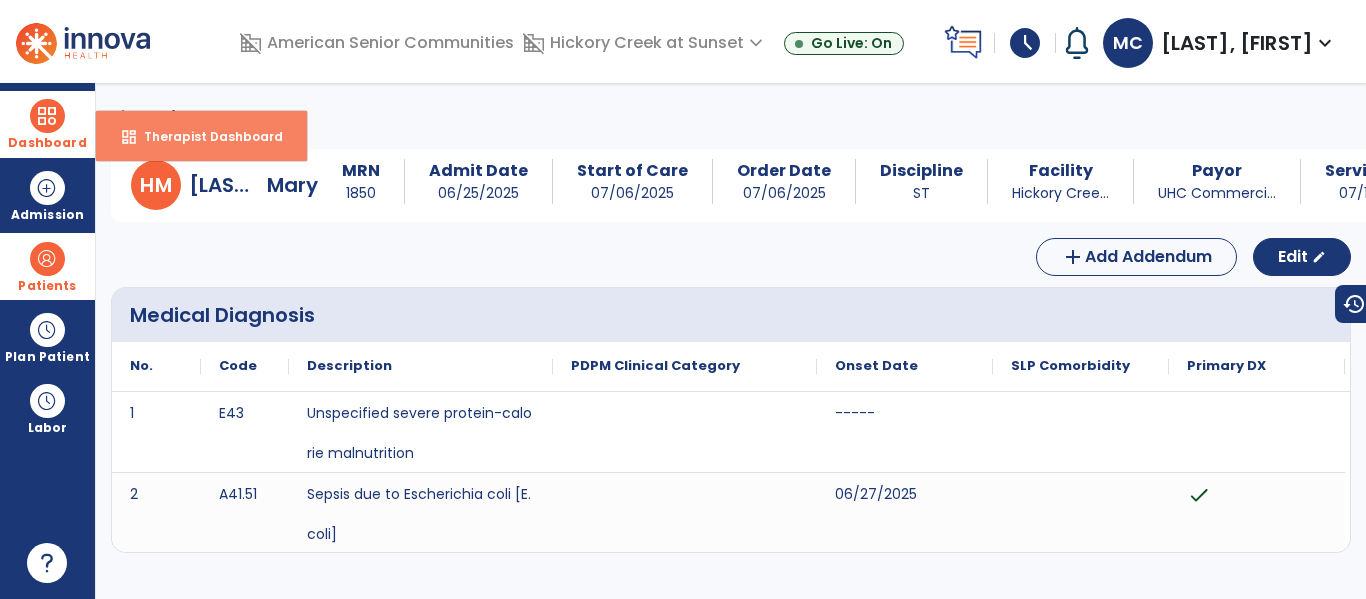 click on "dashboard  Therapist Dashboard" at bounding box center (201, 136) 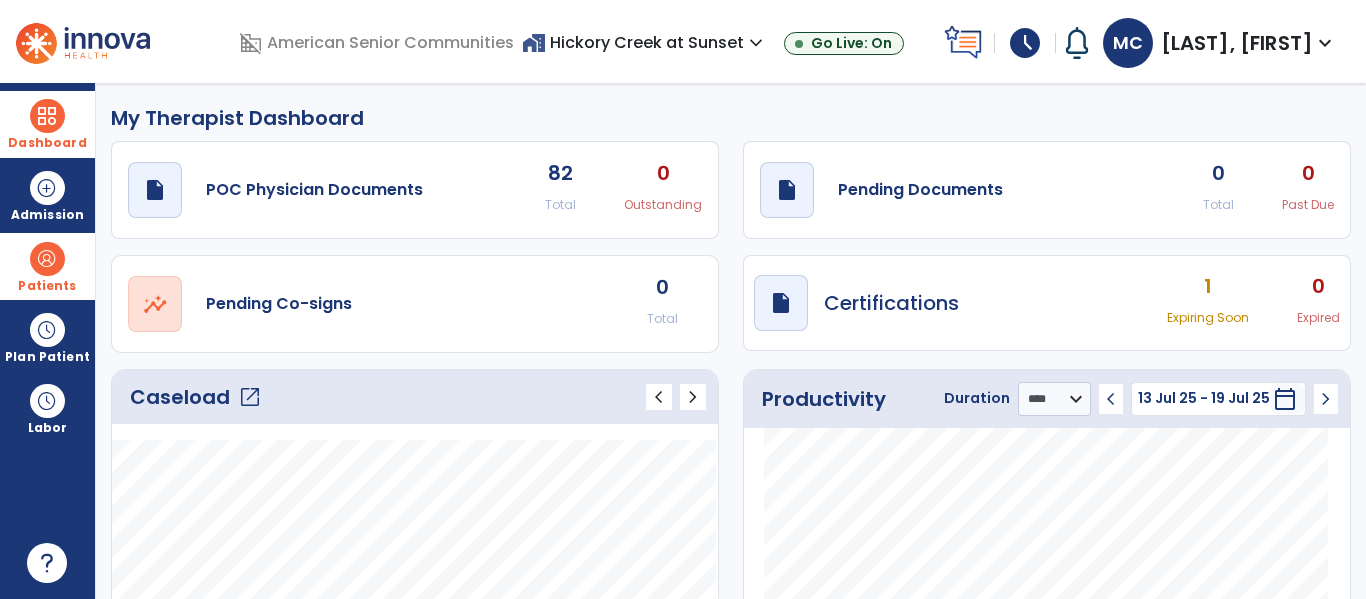 click on "1 Expiring Soon" at bounding box center (1208, 303) 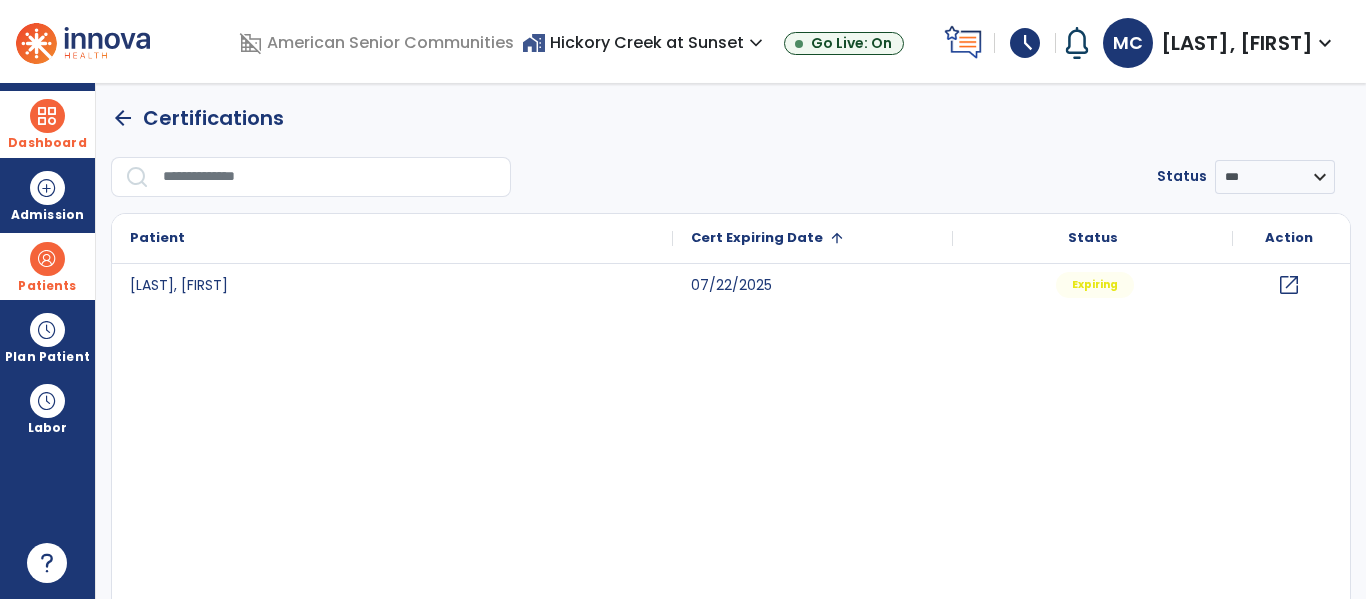 click on "arrow_back" 